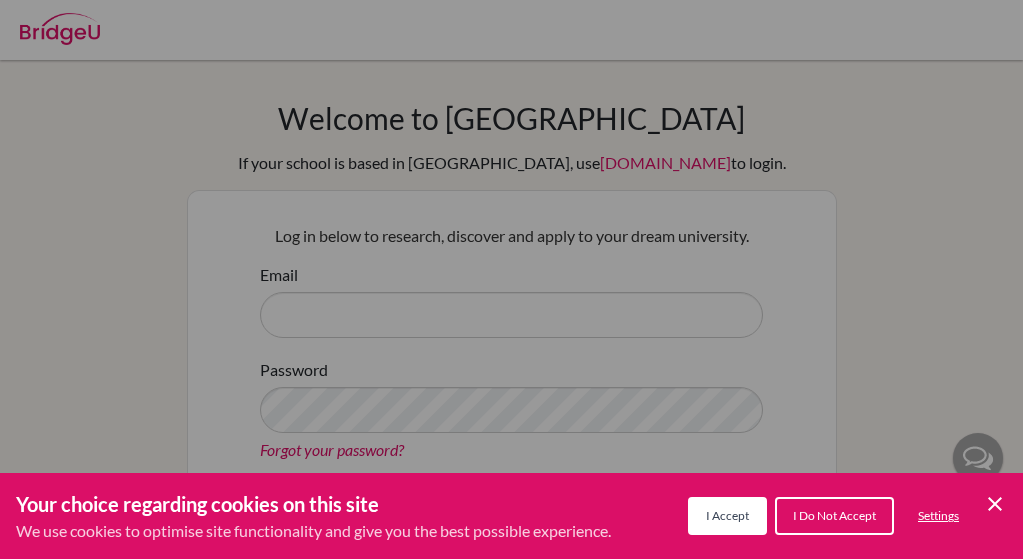 scroll, scrollTop: 0, scrollLeft: 0, axis: both 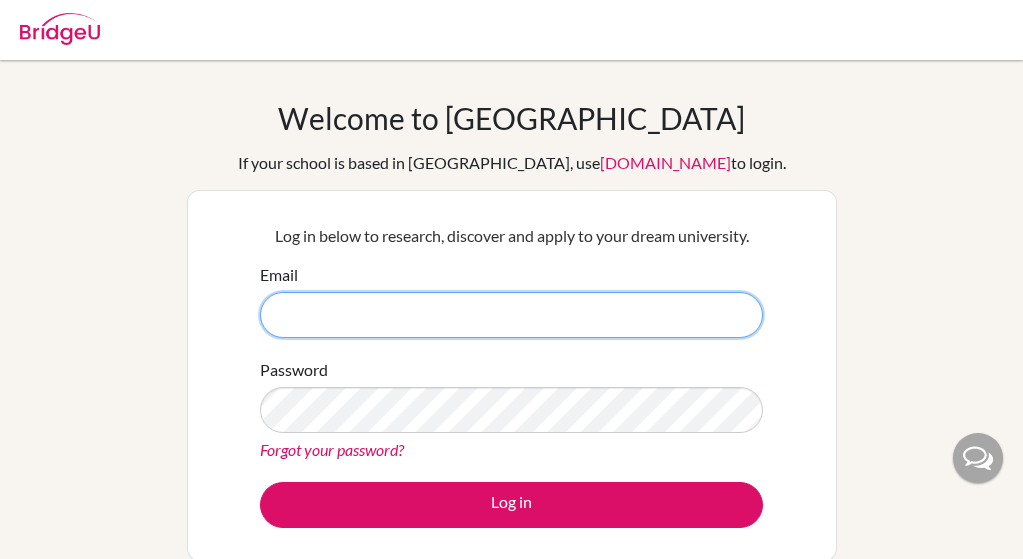 click on "Email" at bounding box center [511, 315] 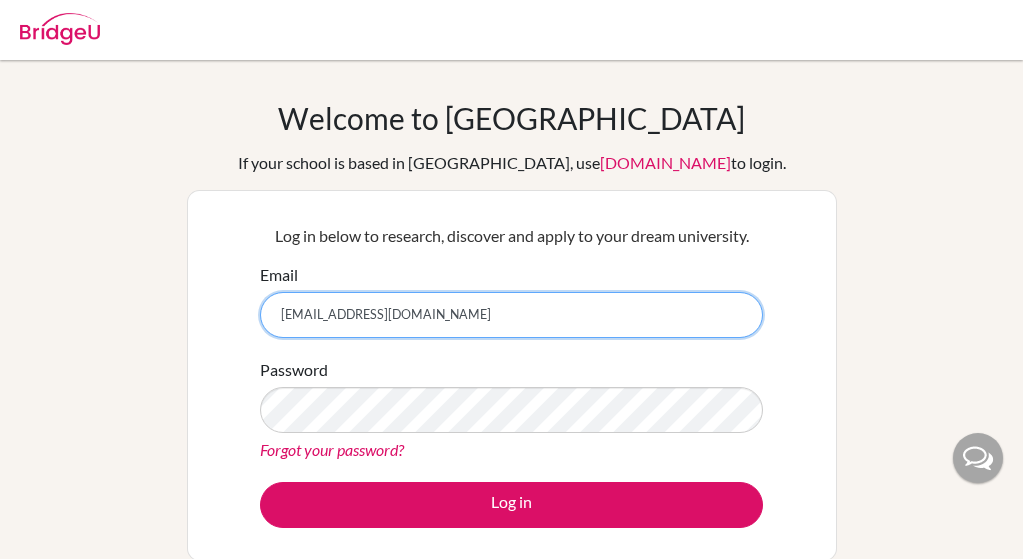 type on "[EMAIL_ADDRESS][DOMAIN_NAME]" 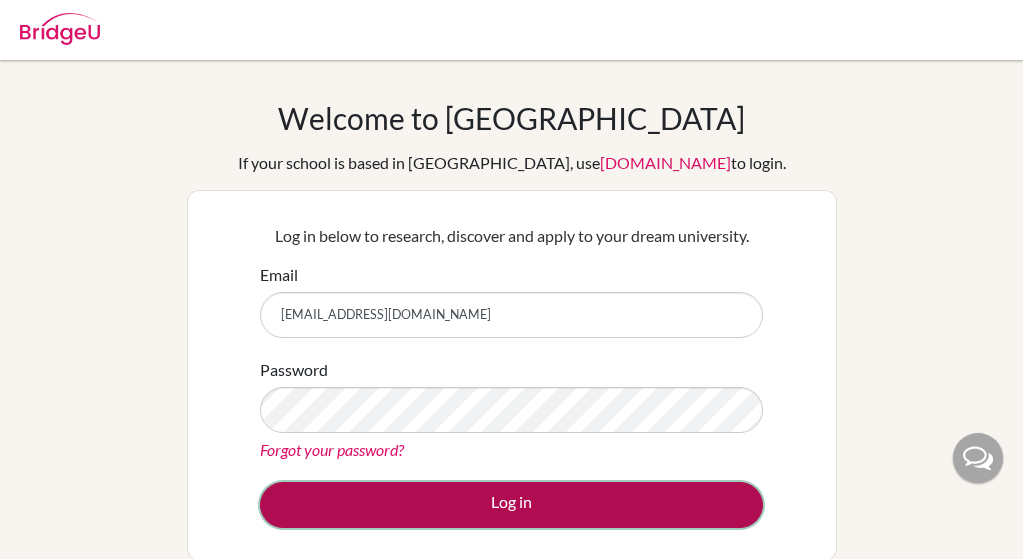 click on "Log in" at bounding box center [511, 505] 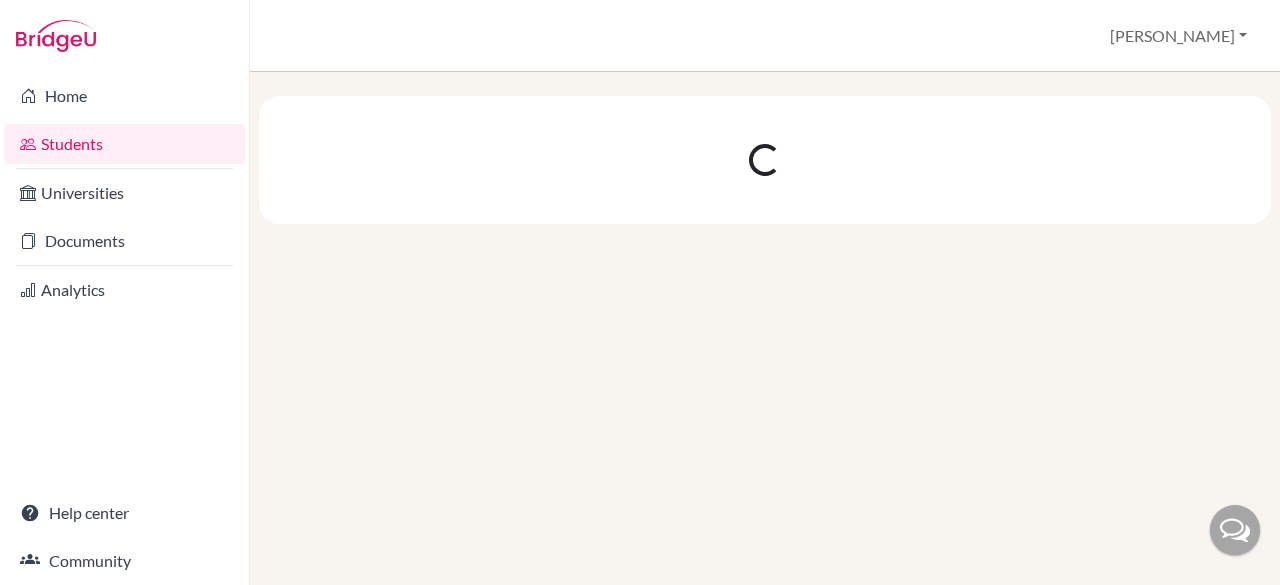 scroll, scrollTop: 0, scrollLeft: 0, axis: both 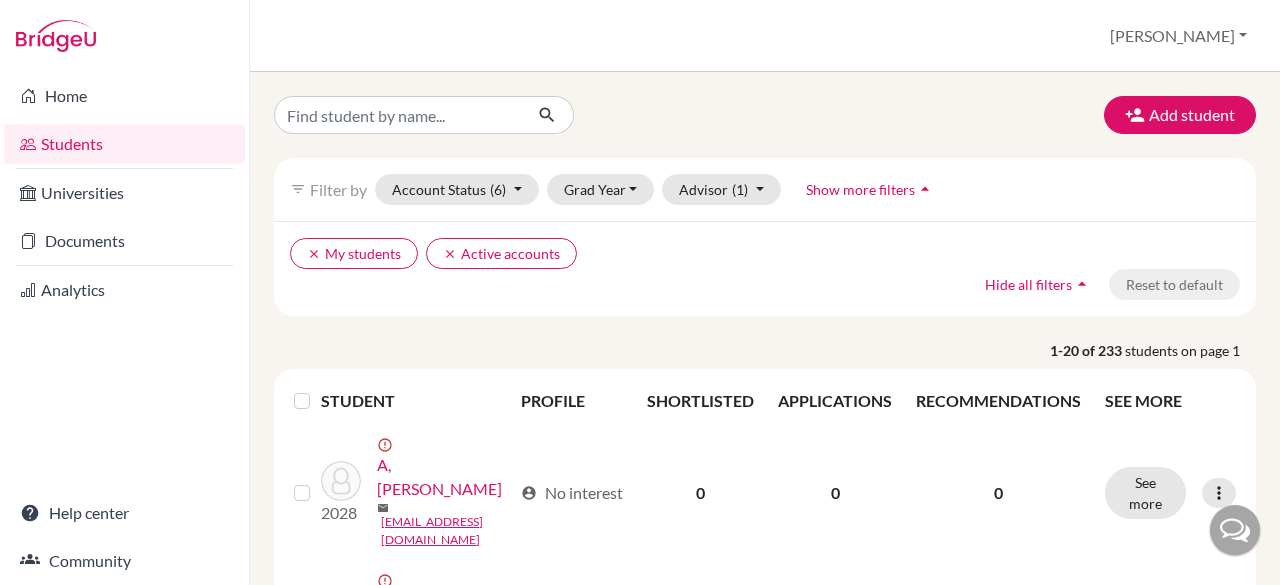 click on "Add student filter_list Filter by Account Status (6) Active accounts done Archived accounts Registered Unregistered Grad Year [DATE] 2027 2026 2025 2024 2023 2002 Advisor (1) My students done Without advisor Show more filters arrow_drop_up clear My students clear Active accounts Hide all filters arrow_drop_up Reset to default 1-20 of 233  students on page 1 STUDENT PROFILE SHORTLISTED APPLICATIONS RECOMMENDATIONS SEE MORE 2028 error_outline A, Divyadharshini mail [EMAIL_ADDRESS][DOMAIN_NAME] account_circle No interest 0 0 0 See more Edit student Send Message Resend invite email 2026 error_outline A, [PERSON_NAME] mail [EMAIL_ADDRESS][DOMAIN_NAME] account_circle No interest 0 0 0 See more Edit student Send Message Resend invite email 2026 error_outline A, [PERSON_NAME] mail [EMAIL_ADDRESS][DOMAIN_NAME] account_circle No interest 0 0 0 See more Edit student Send Message Resend invite email 2027 error_outline A, [PERSON_NAME] mail [EMAIL_ADDRESS][DOMAIN_NAME] account_circle No interest 0 0 0 See more Edit student Send Message 2027 mail 0 0" at bounding box center [765, 328] 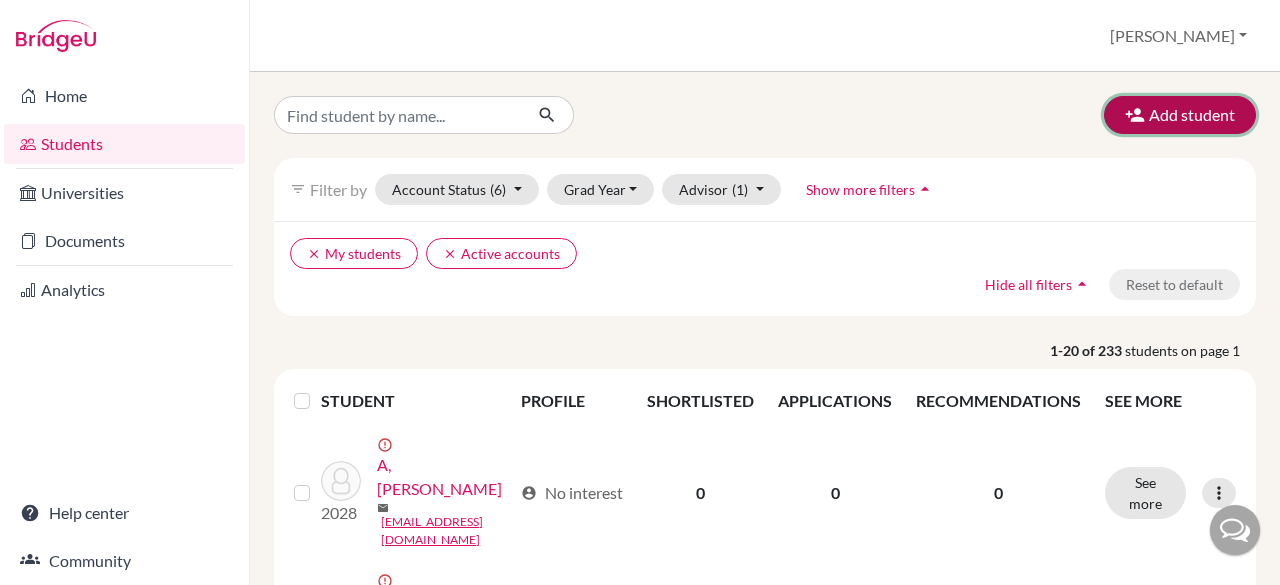 click on "Add student" at bounding box center (1180, 115) 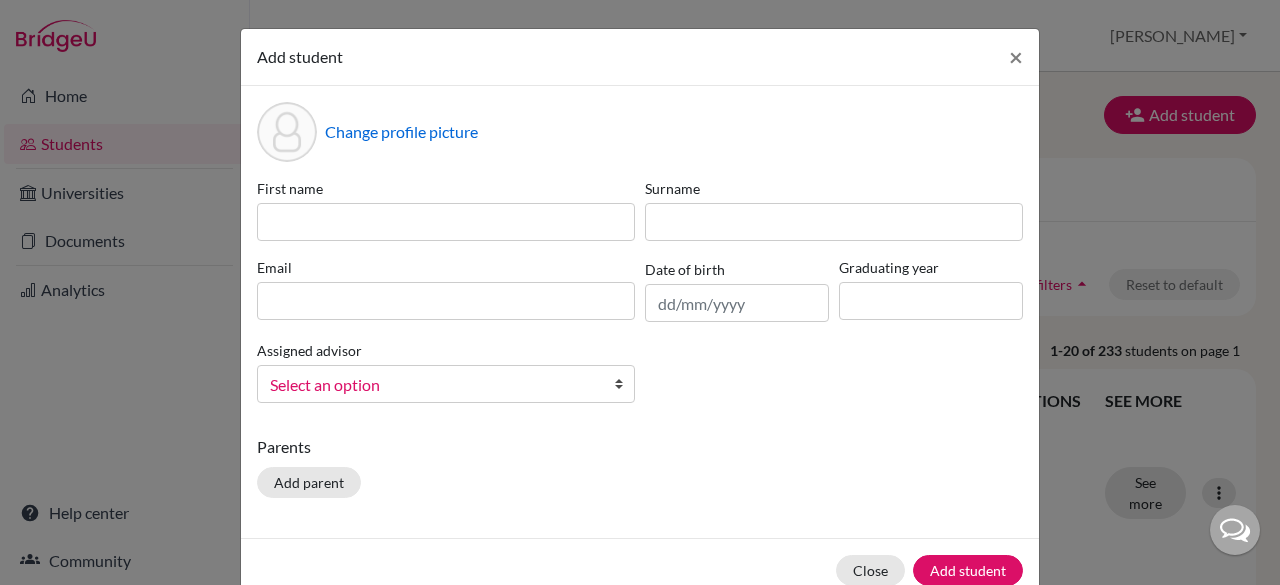 click on "Add student × Change profile picture First name Surname Email Date of birth Graduating year Assigned advisor [PERSON_NAME]
Select an option
Parents Add parent Close Add student" 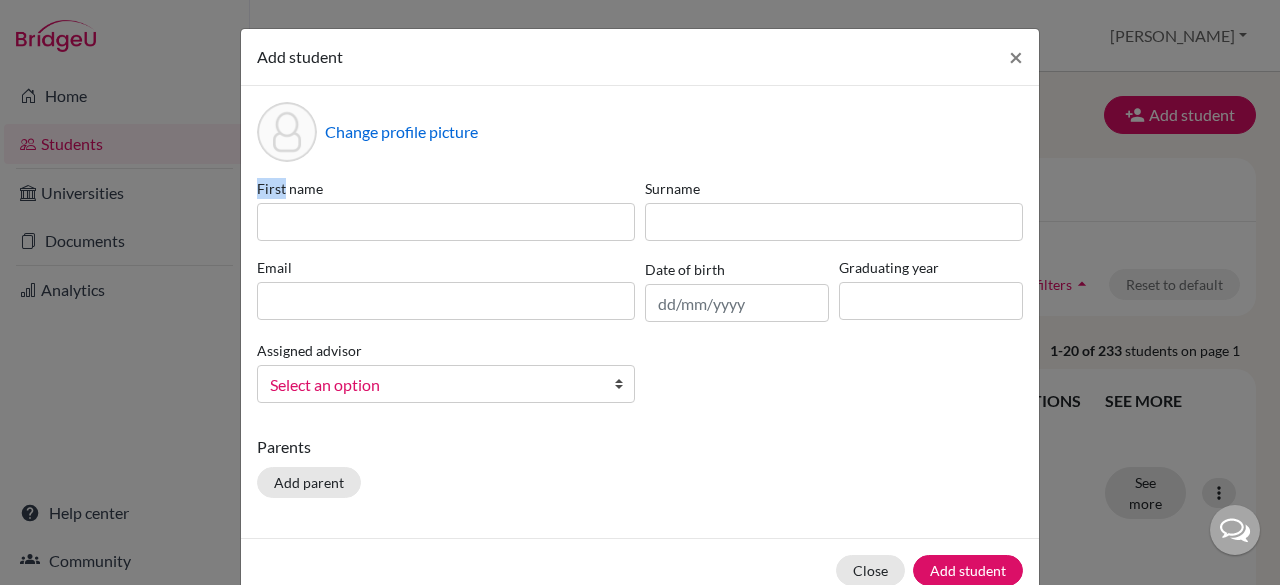 click on "Add student × Change profile picture First name Surname Email Date of birth Graduating year Assigned advisor [PERSON_NAME]
Select an option
Parents Add parent Close Add student" 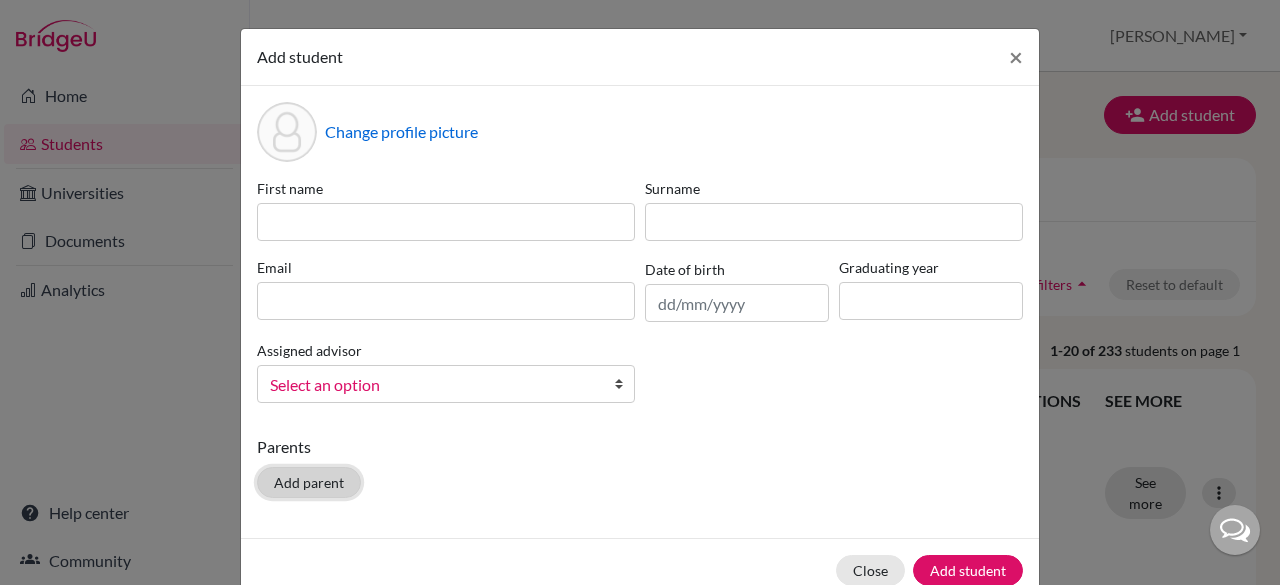 click on "Add parent" 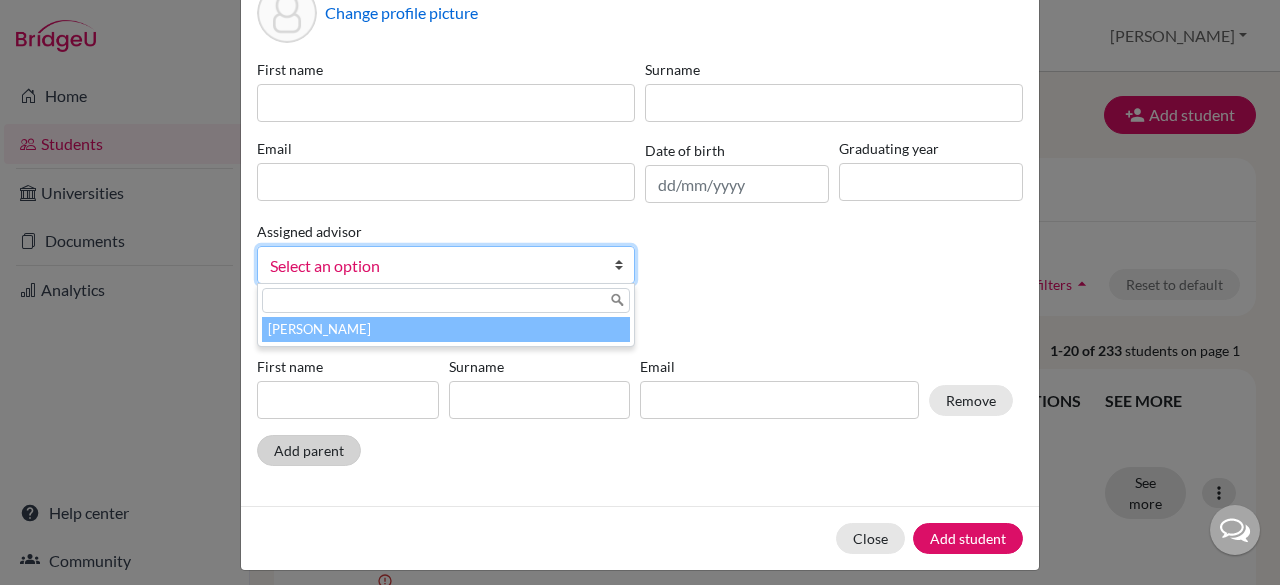 scroll, scrollTop: 133, scrollLeft: 0, axis: vertical 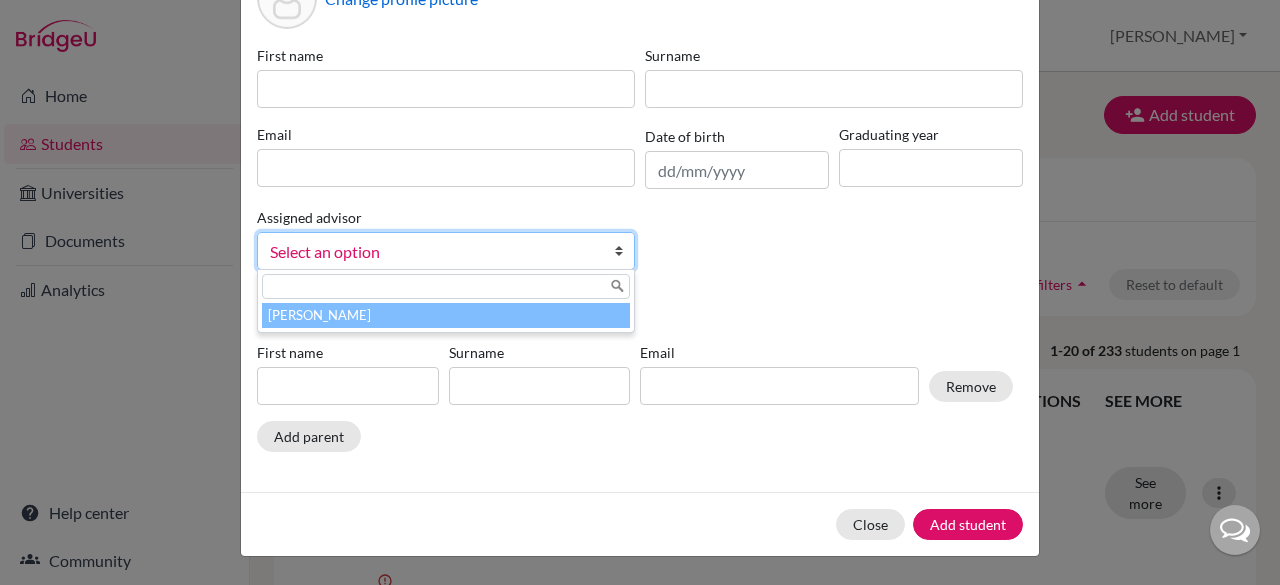 click on "Change profile picture First name Surname Email Date of birth Graduating year Assigned advisor [PERSON_NAME]
Select an option
[PERSON_NAME]
Parents First name Surname Email Remove Add parent" at bounding box center (640, 222) 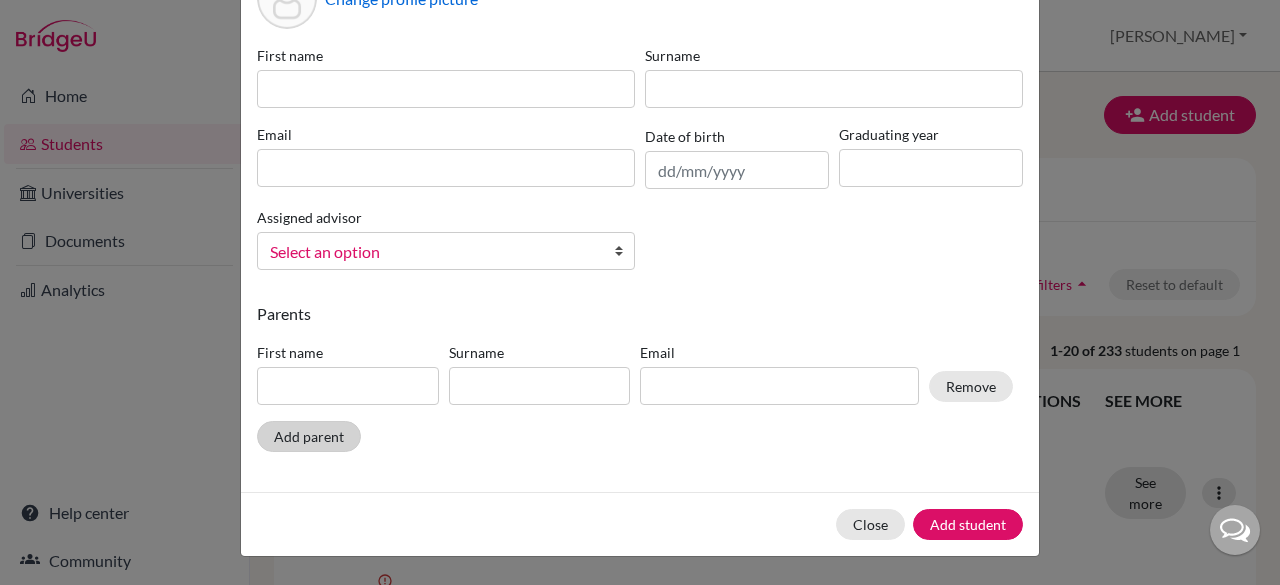 click on "Add parent" 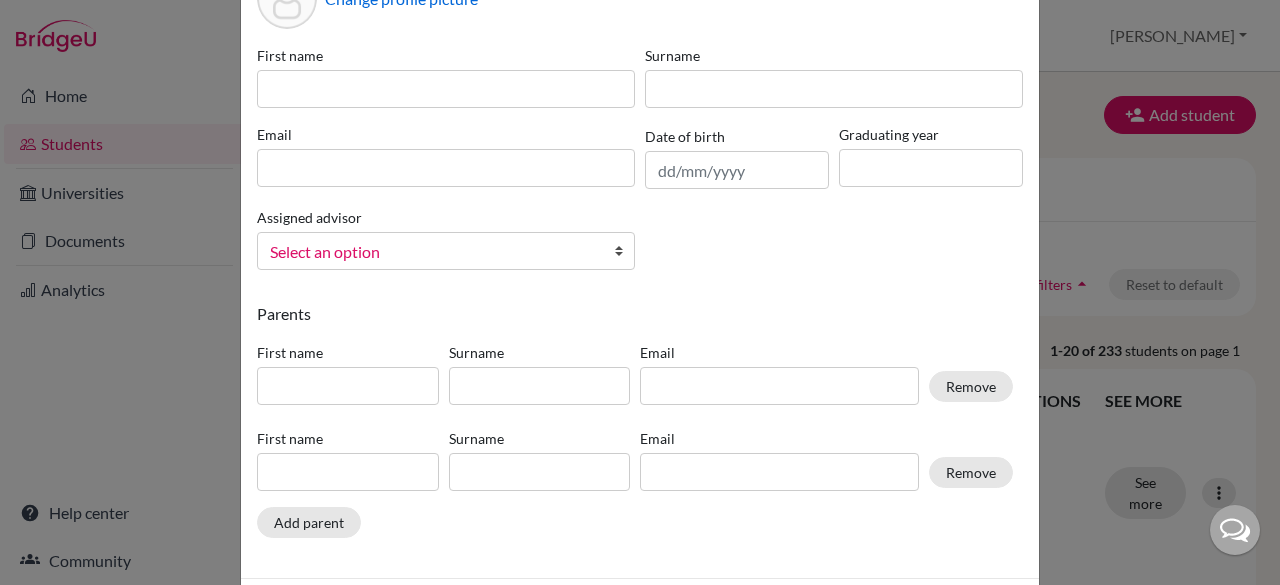 click on "Add student × Change profile picture First name Surname Email Date of birth Graduating year Assigned advisor [PERSON_NAME]
Select an option
[PERSON_NAME]
Parents First name Surname Email Remove First name Surname Email Remove Add parent Close Add student" 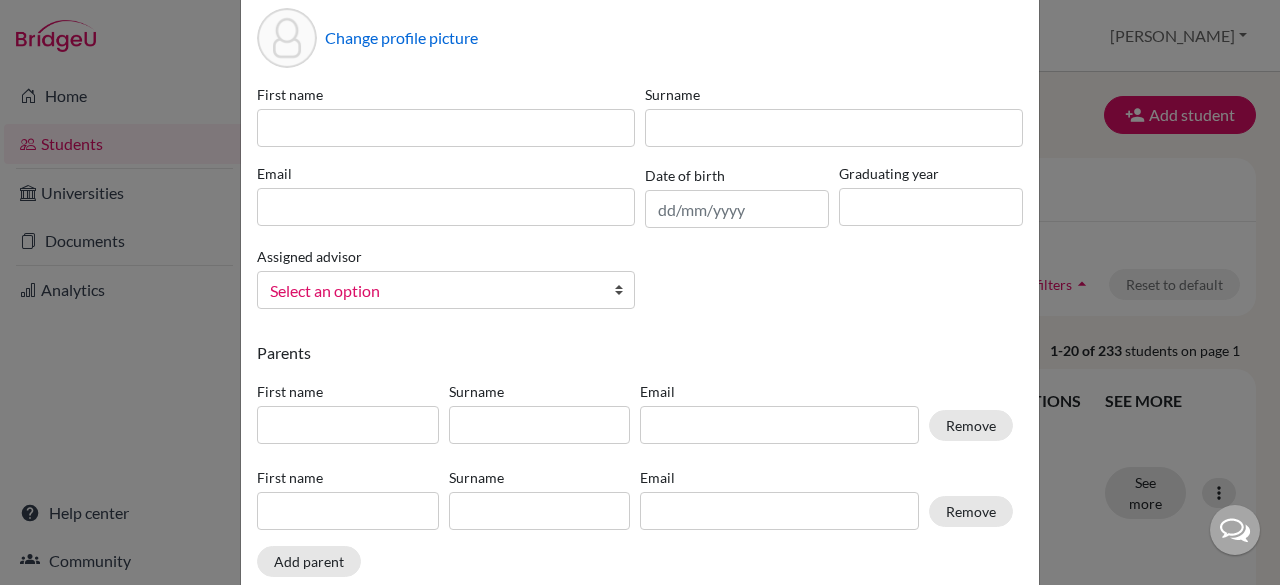 scroll, scrollTop: 91, scrollLeft: 0, axis: vertical 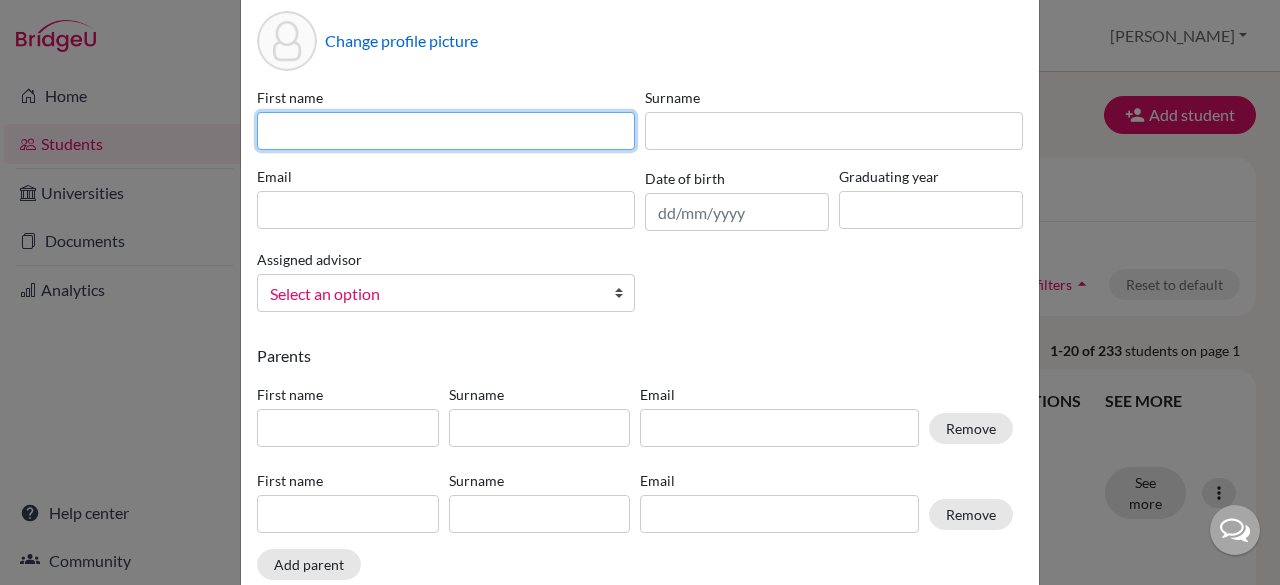 click at bounding box center (446, 131) 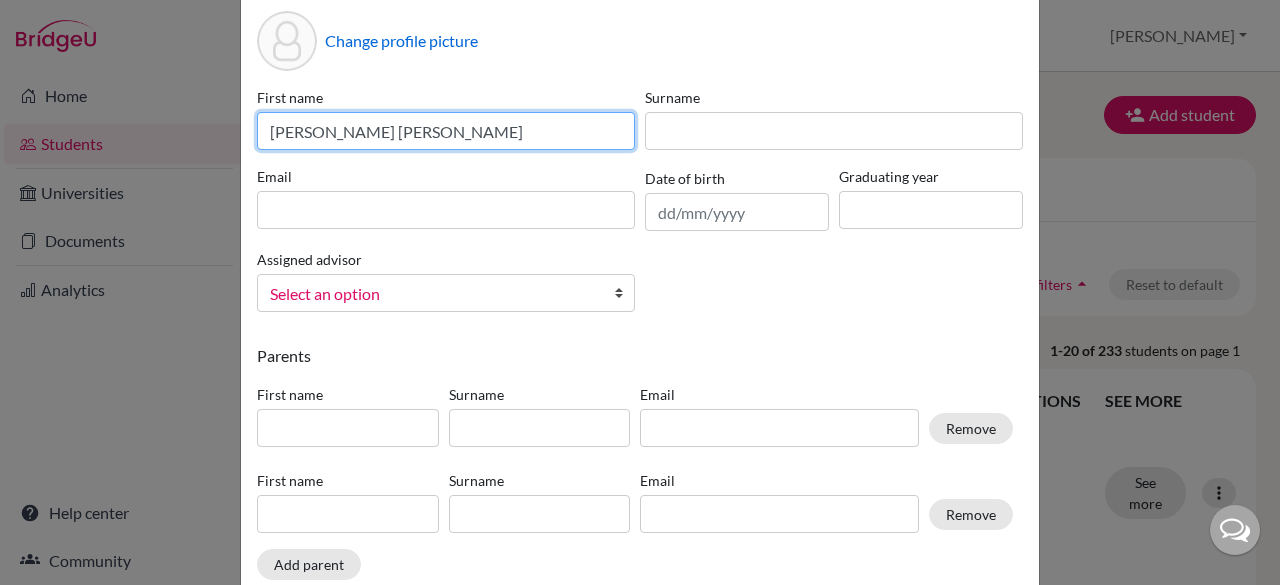 type on "[PERSON_NAME] [PERSON_NAME]" 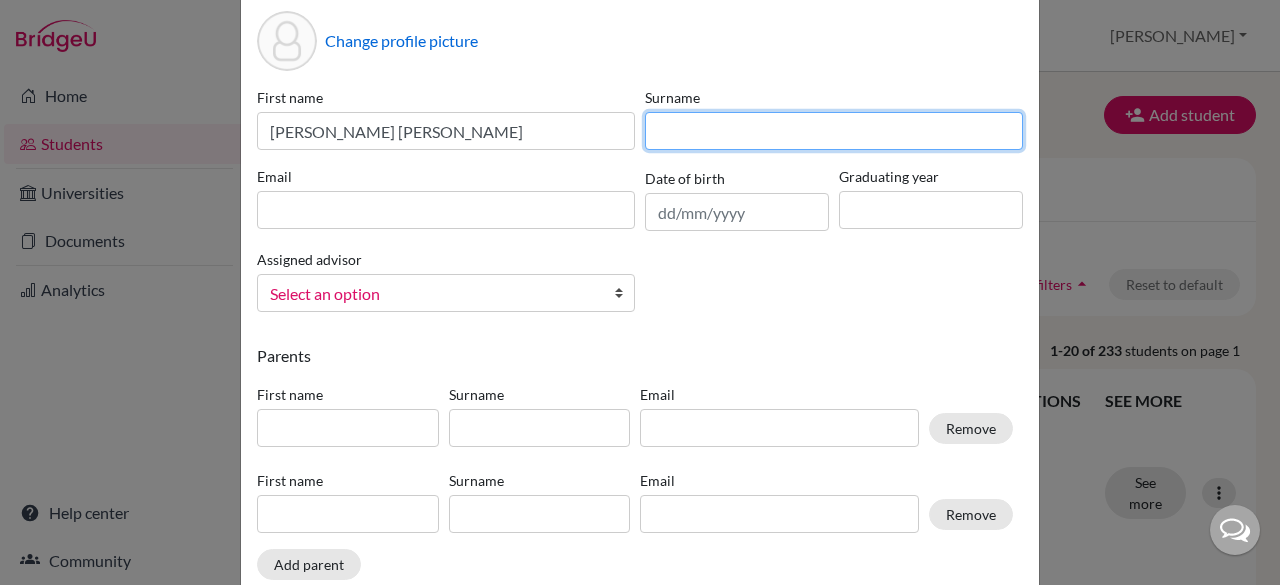 click at bounding box center (834, 131) 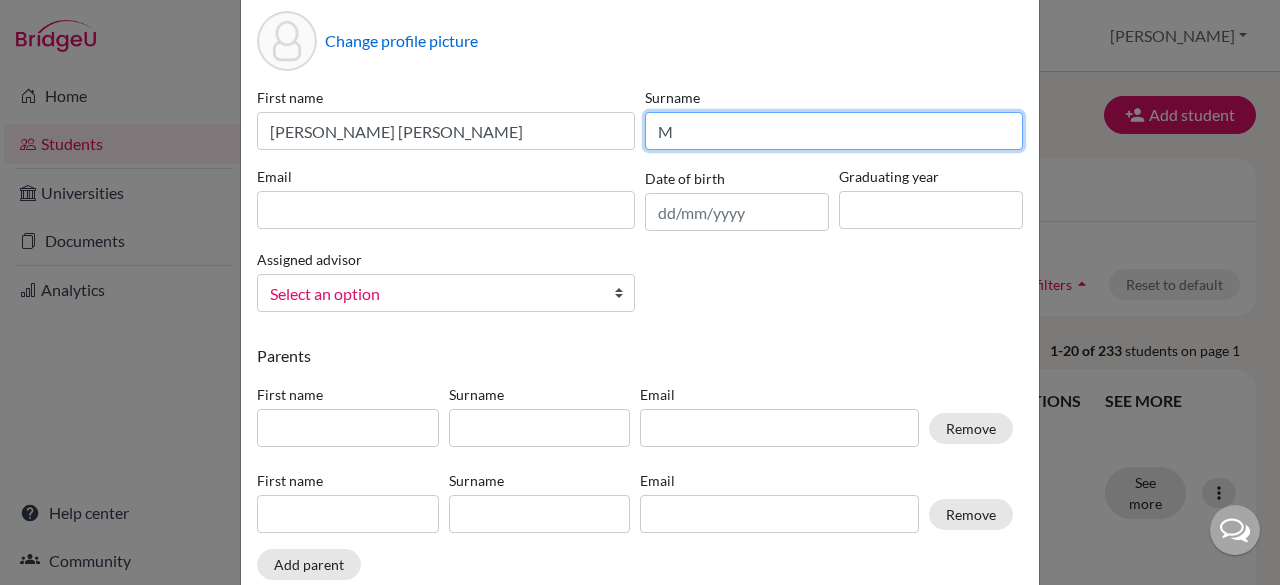 type on "M" 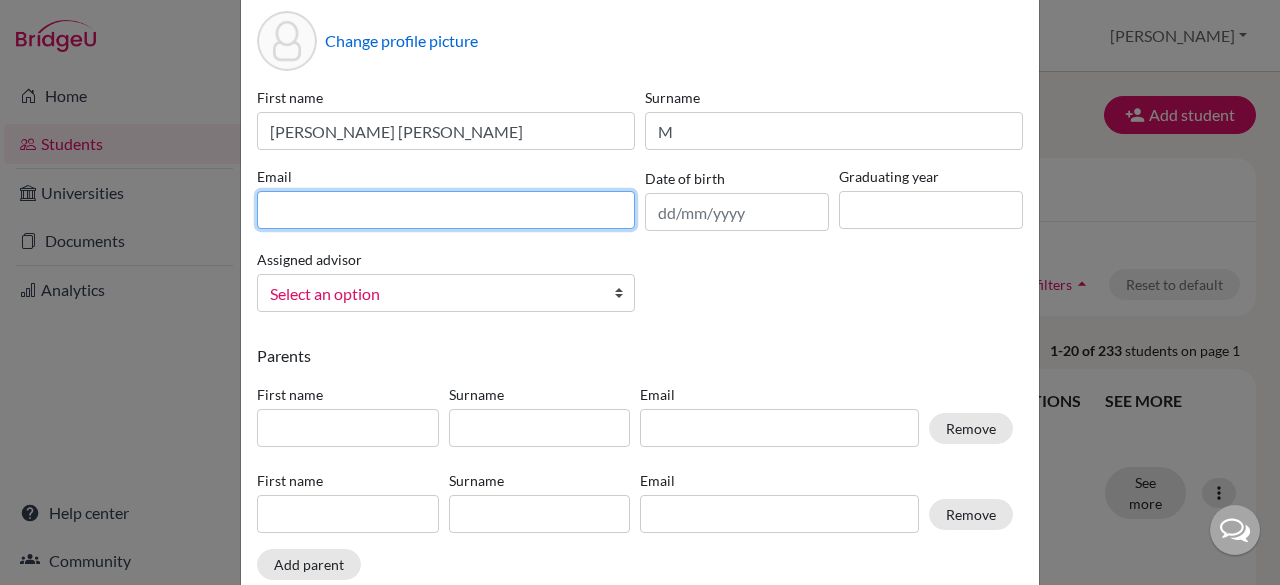 click at bounding box center (446, 210) 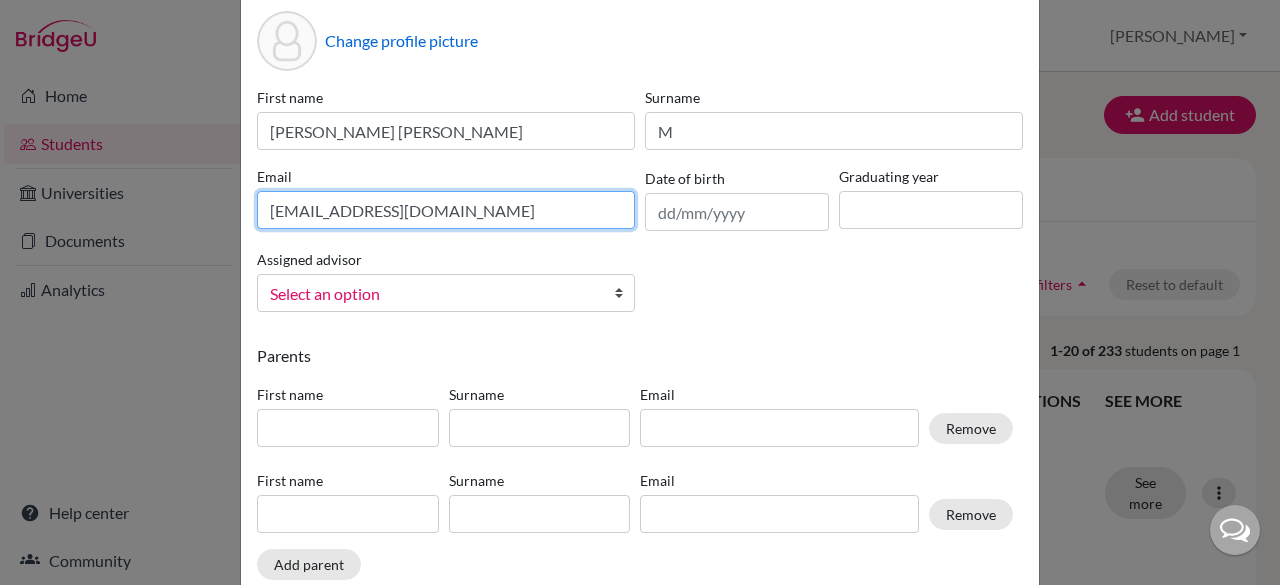type on "[EMAIL_ADDRESS][DOMAIN_NAME]" 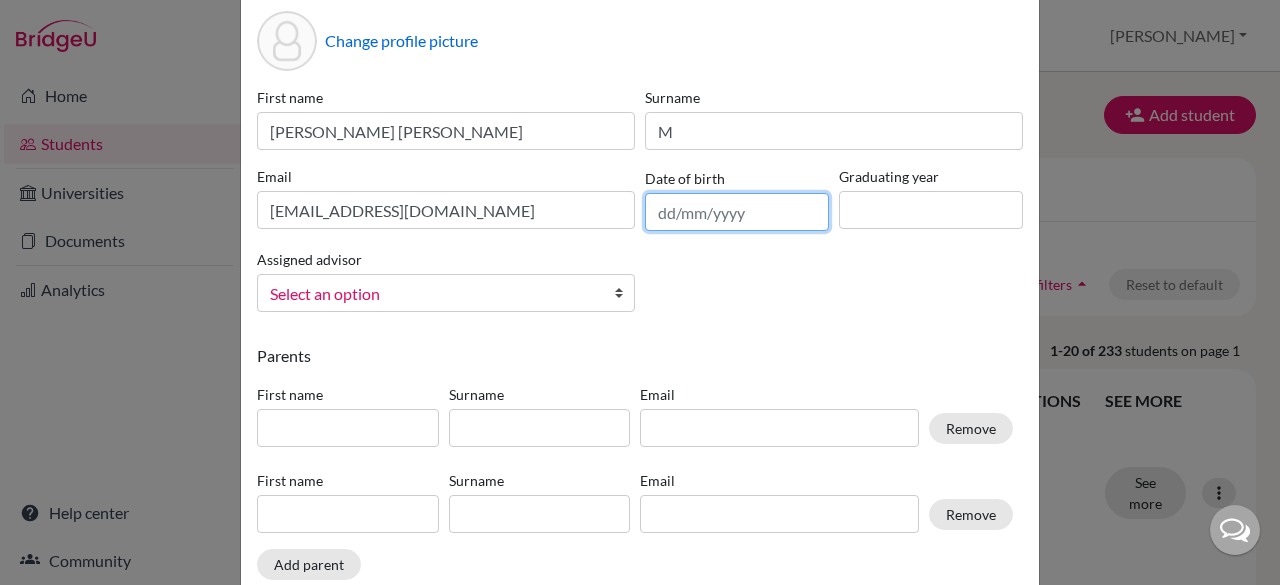 click at bounding box center (737, 212) 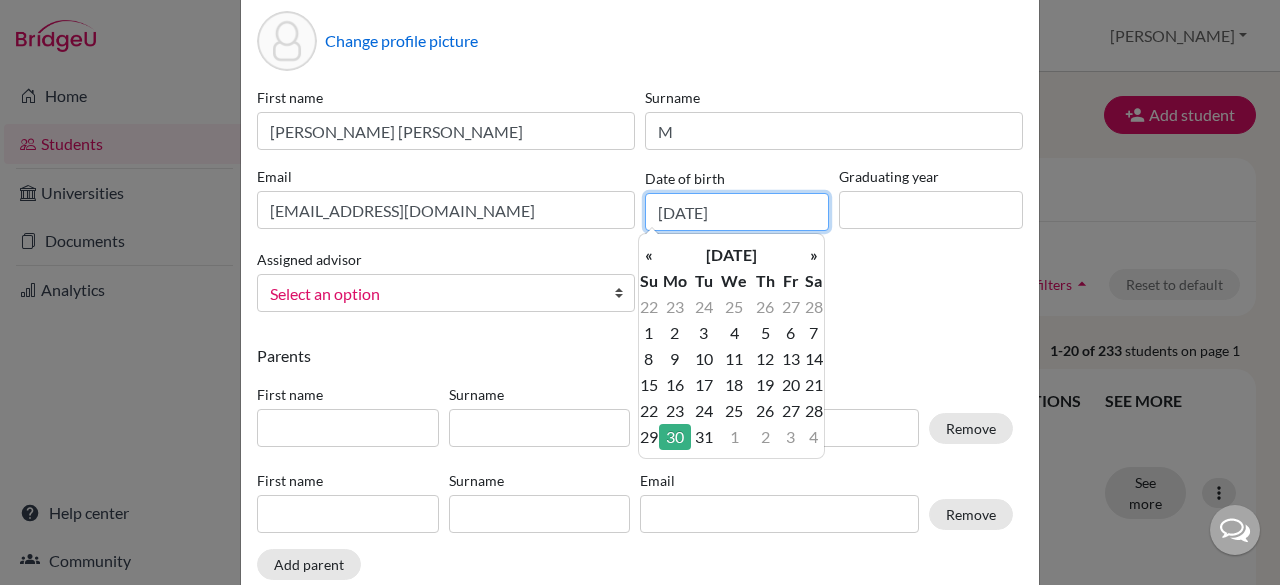 type on "[DATE]" 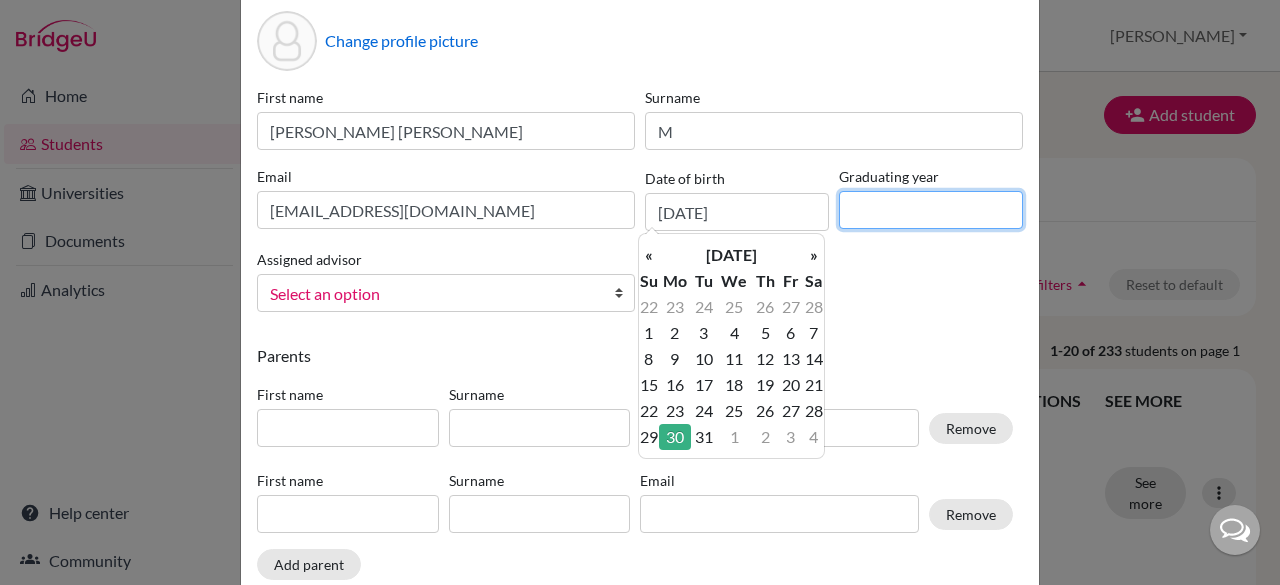 click at bounding box center [931, 210] 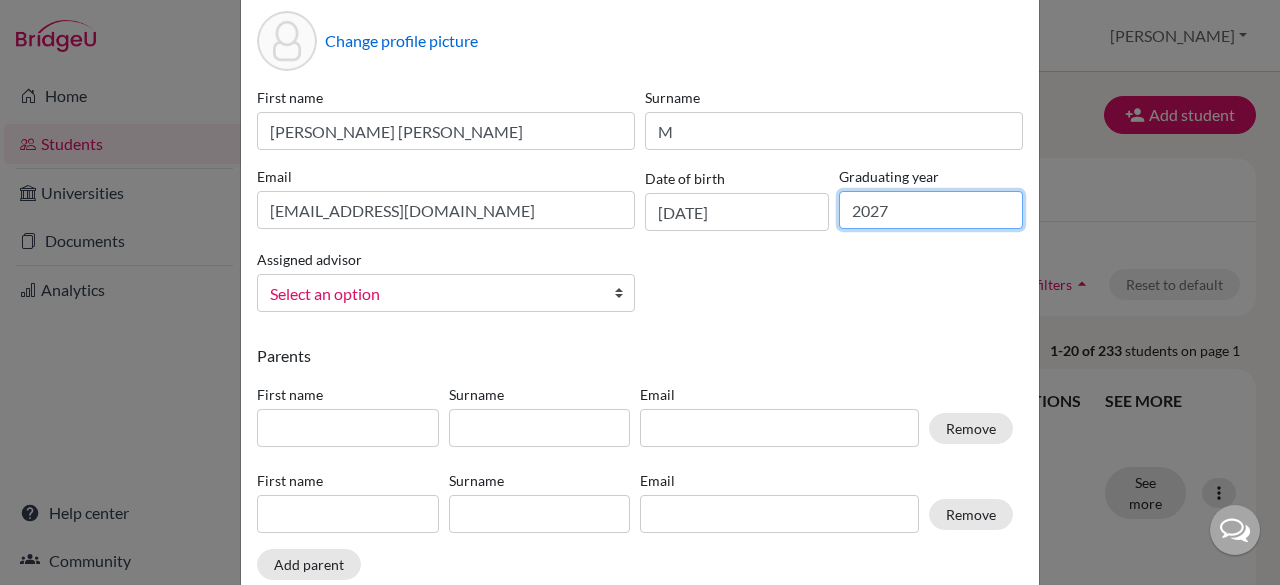type on "2027" 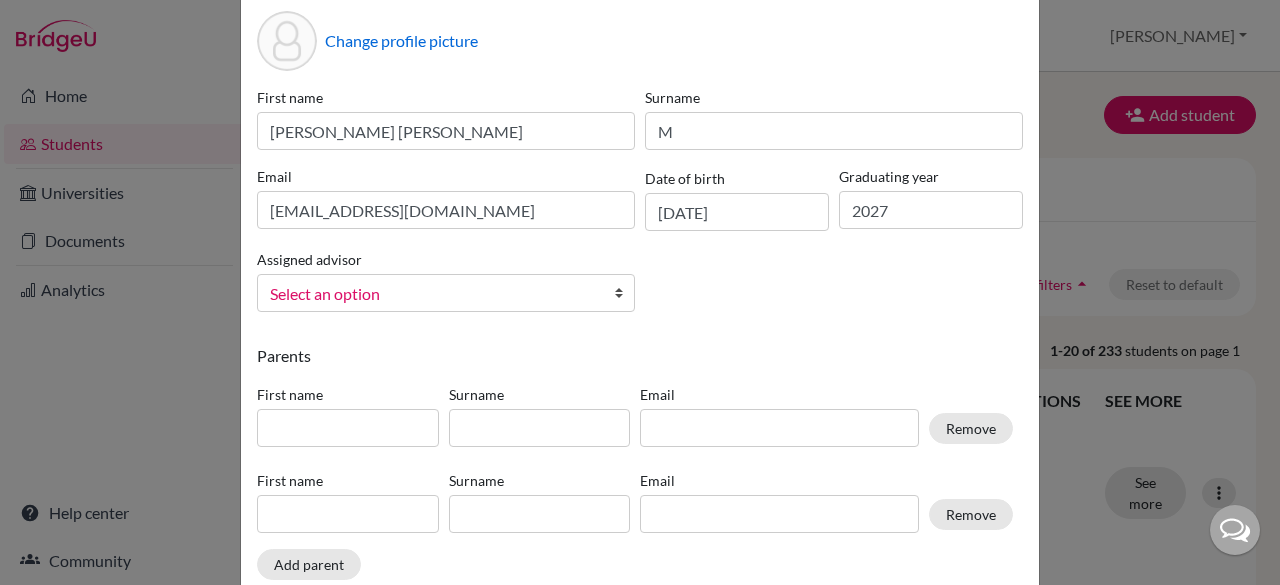 click at bounding box center [624, 293] 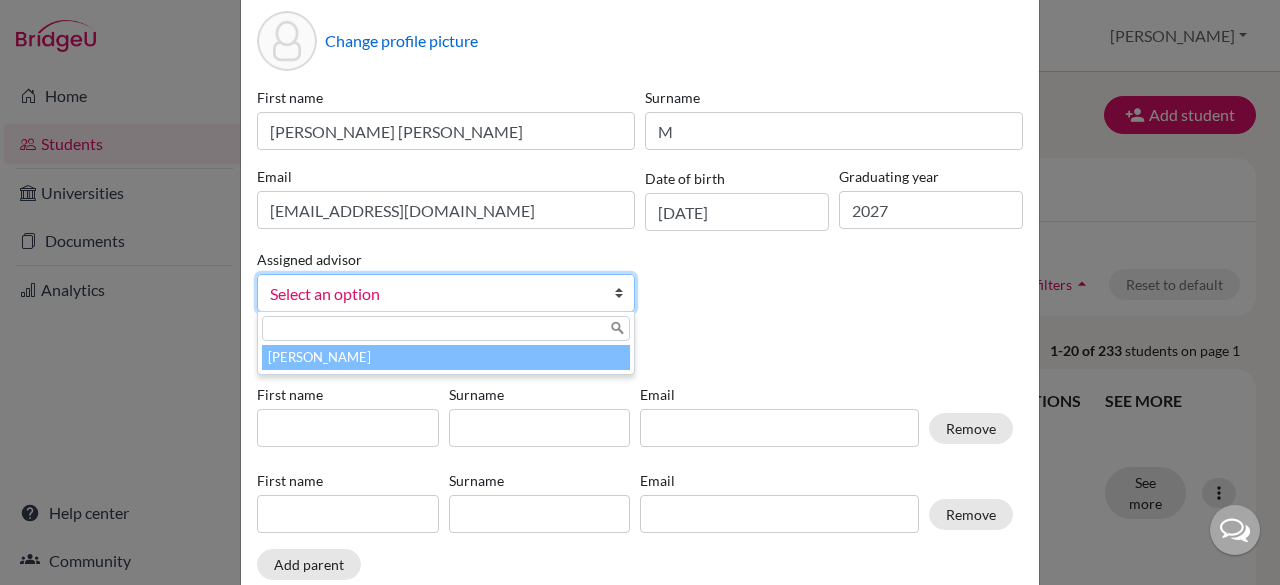 click on "[PERSON_NAME]" at bounding box center [446, 357] 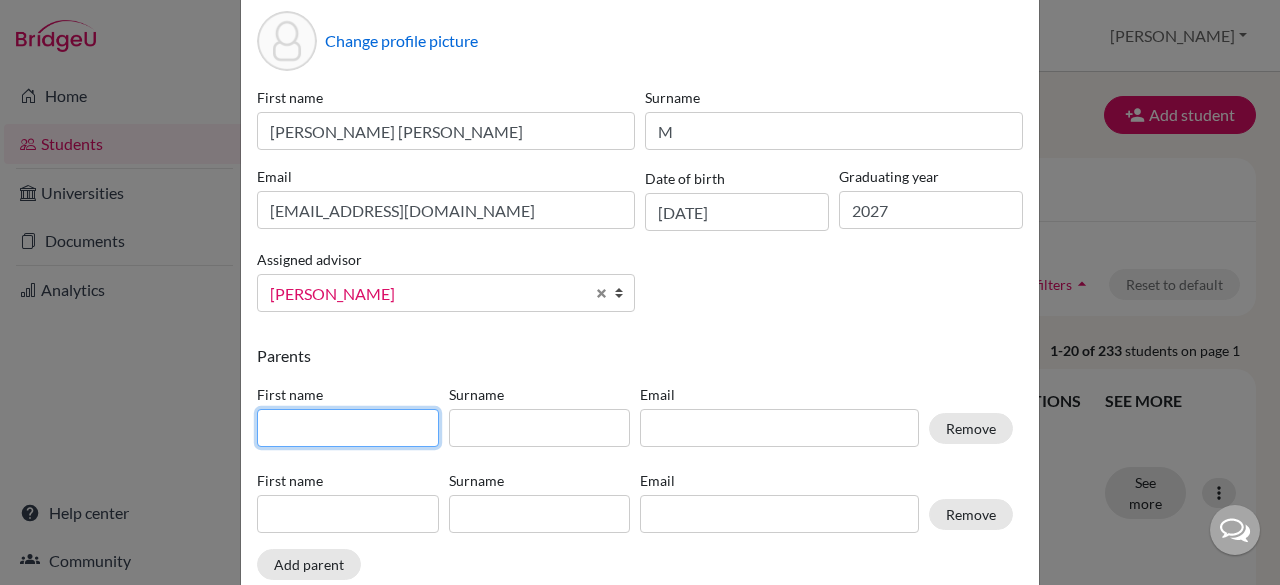 click at bounding box center [348, 428] 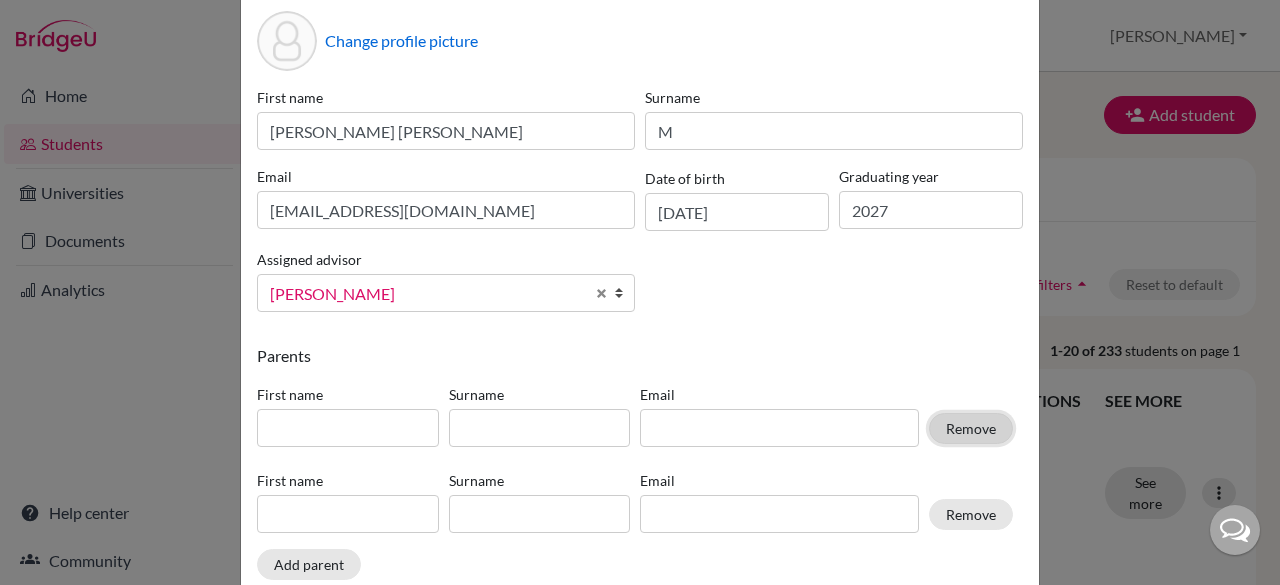 click on "Remove" at bounding box center [971, 428] 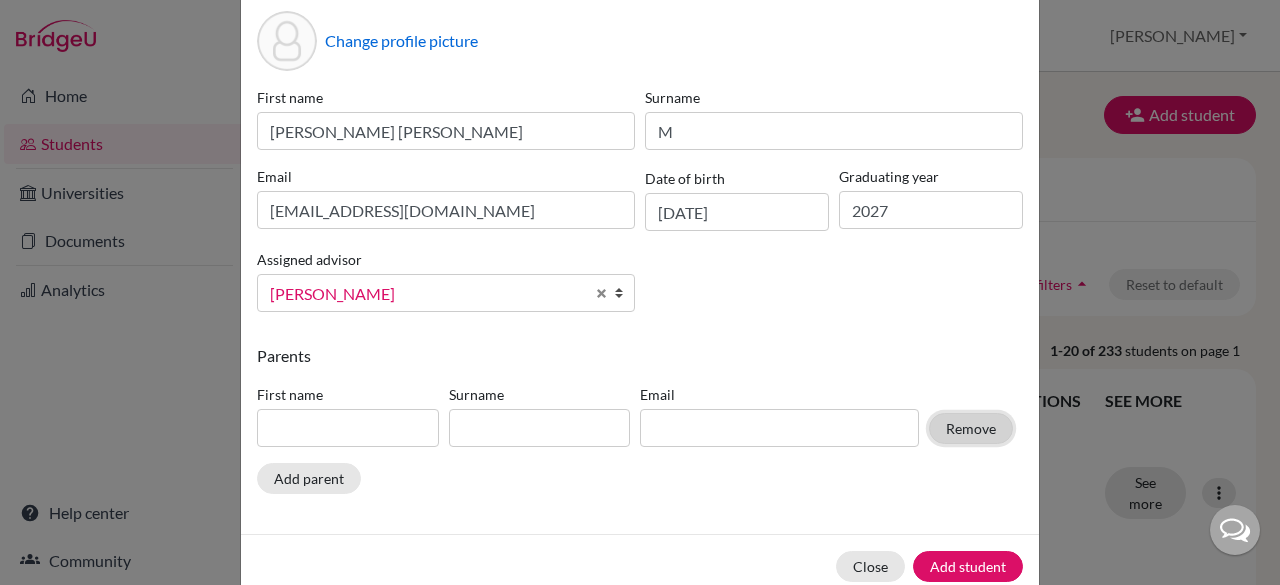 click on "Remove" at bounding box center [971, 428] 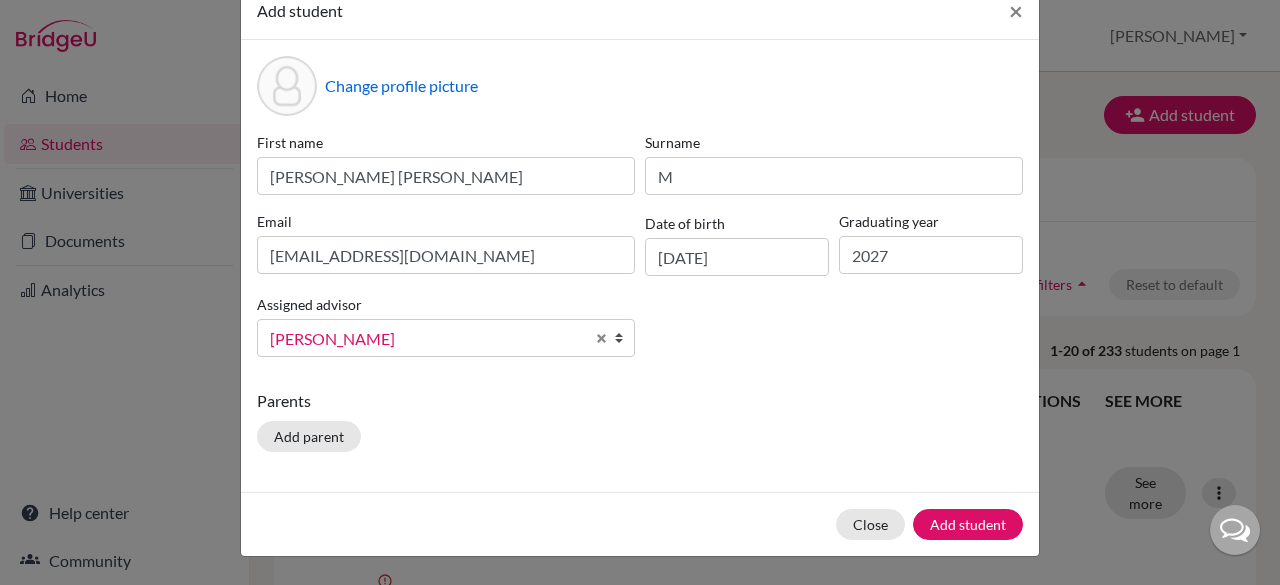 scroll, scrollTop: 46, scrollLeft: 0, axis: vertical 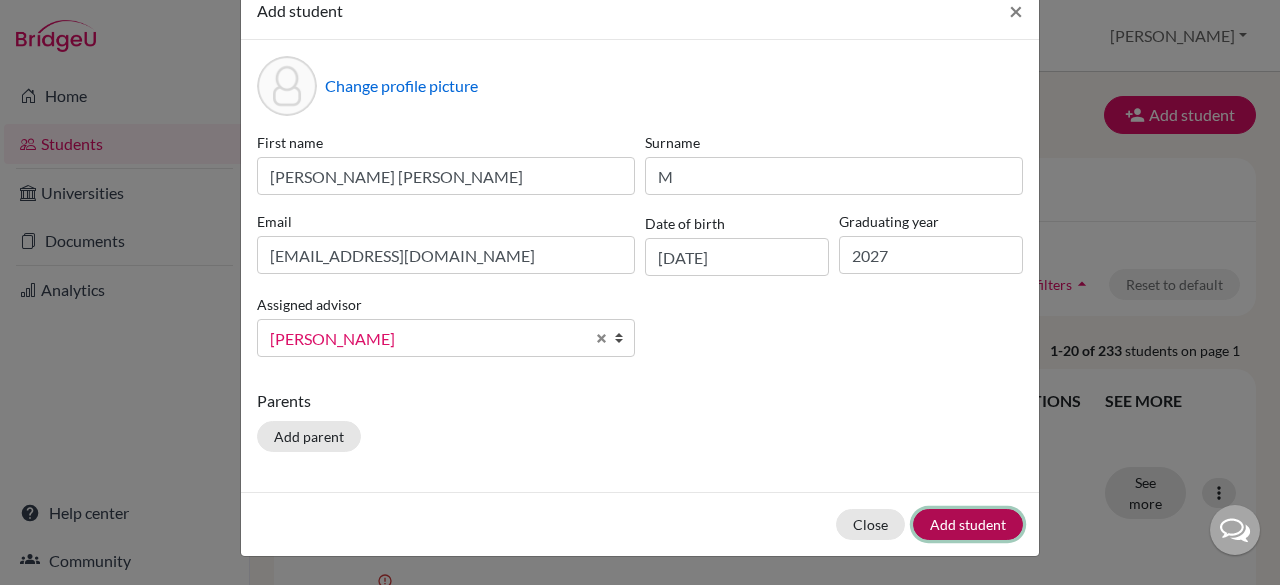 click on "Add student" at bounding box center [968, 524] 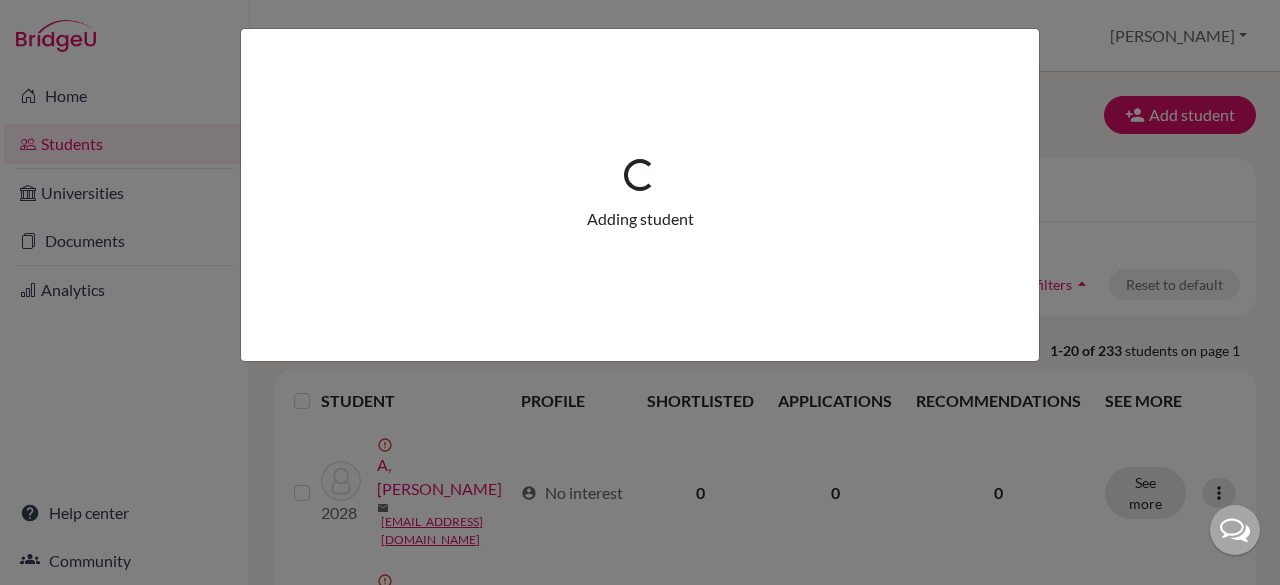 scroll, scrollTop: 0, scrollLeft: 0, axis: both 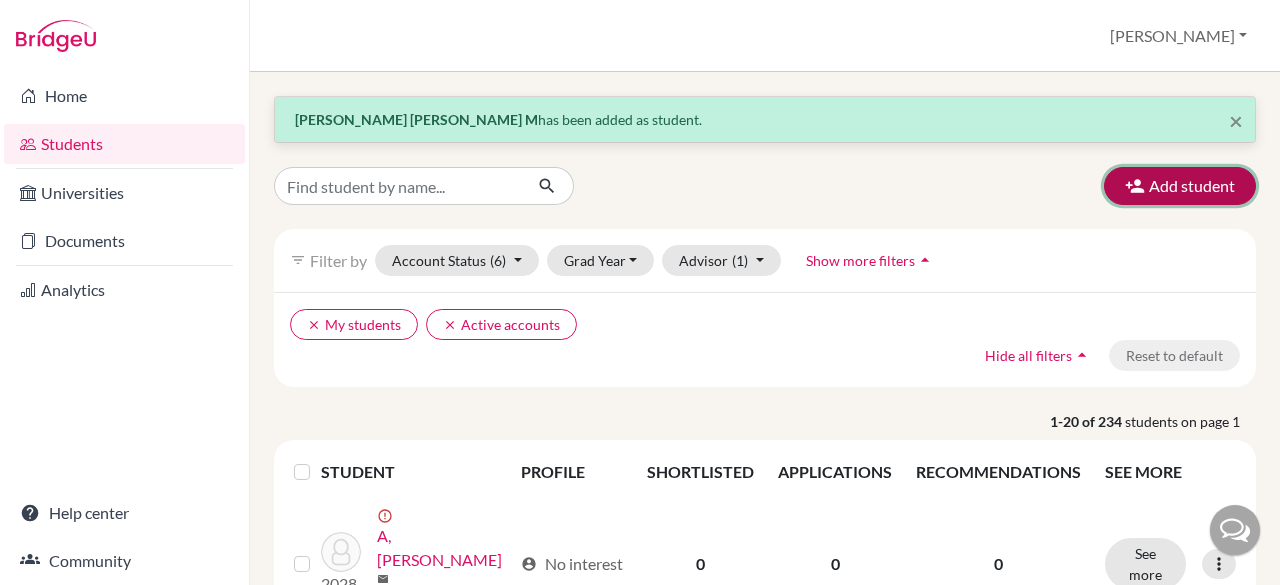 click on "Add student" at bounding box center (1180, 186) 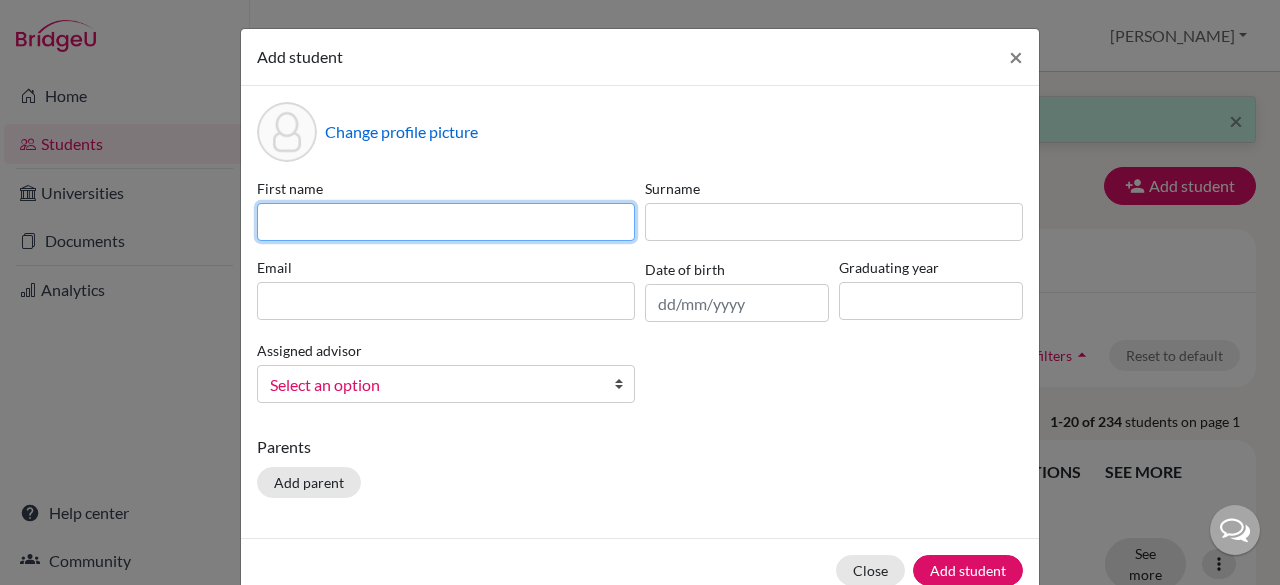 click at bounding box center [446, 222] 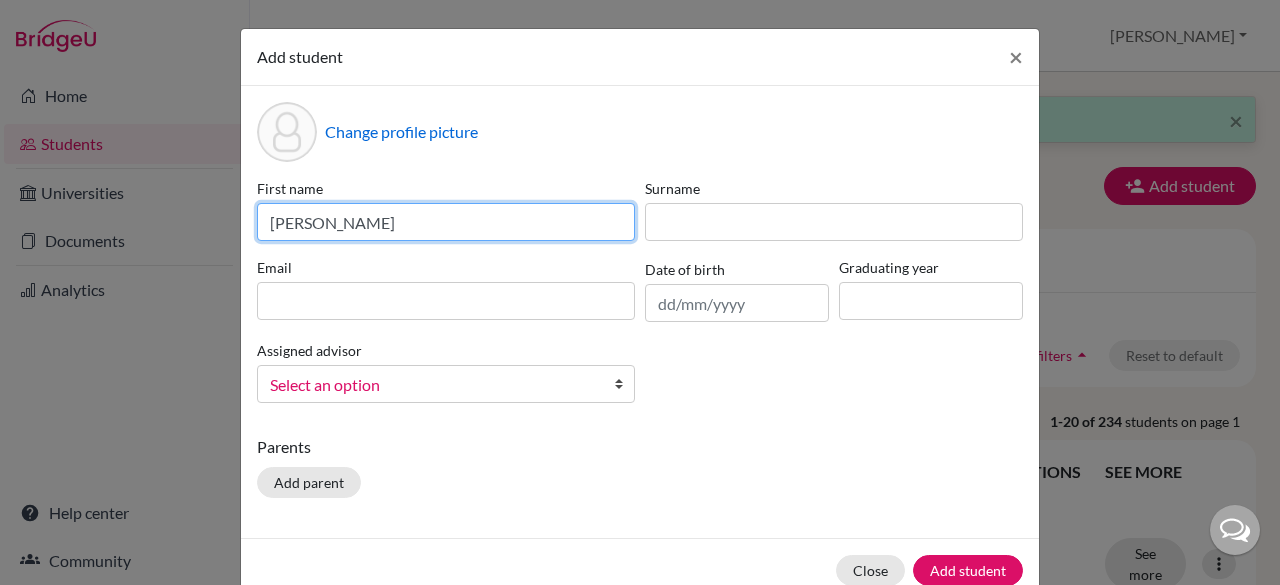 type on "[PERSON_NAME]" 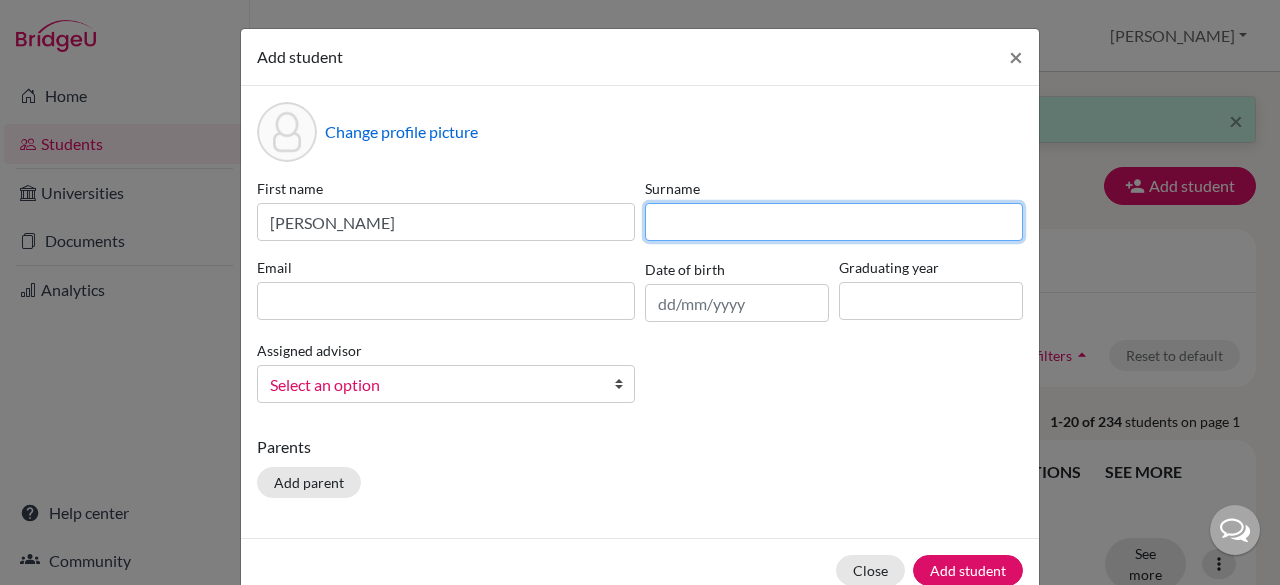 click at bounding box center (834, 222) 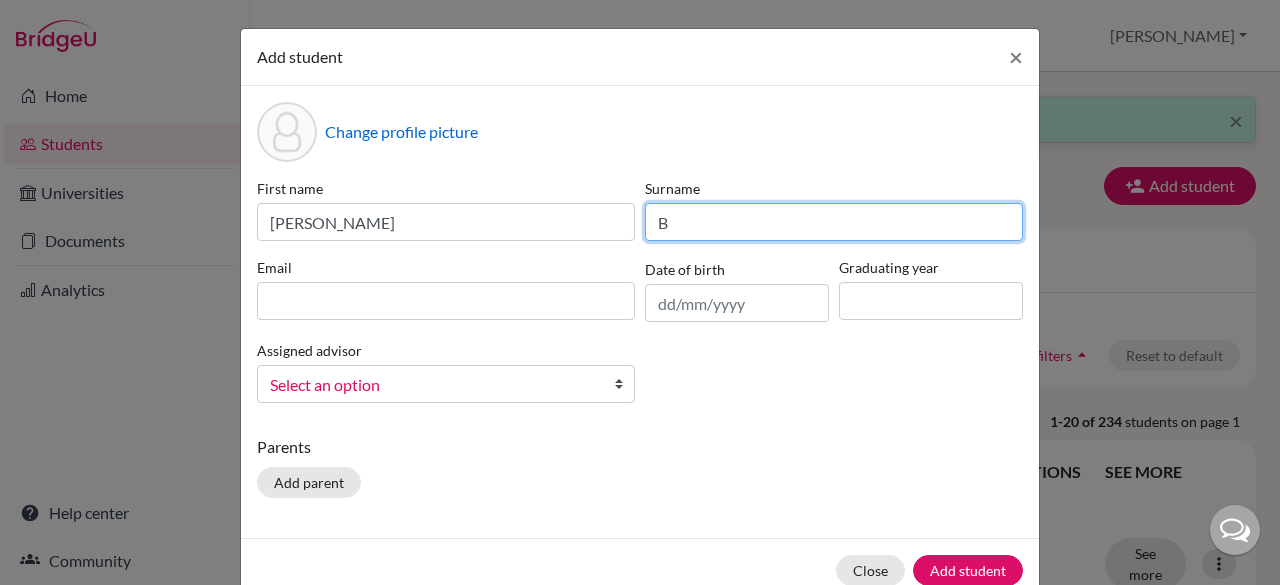 type on "B" 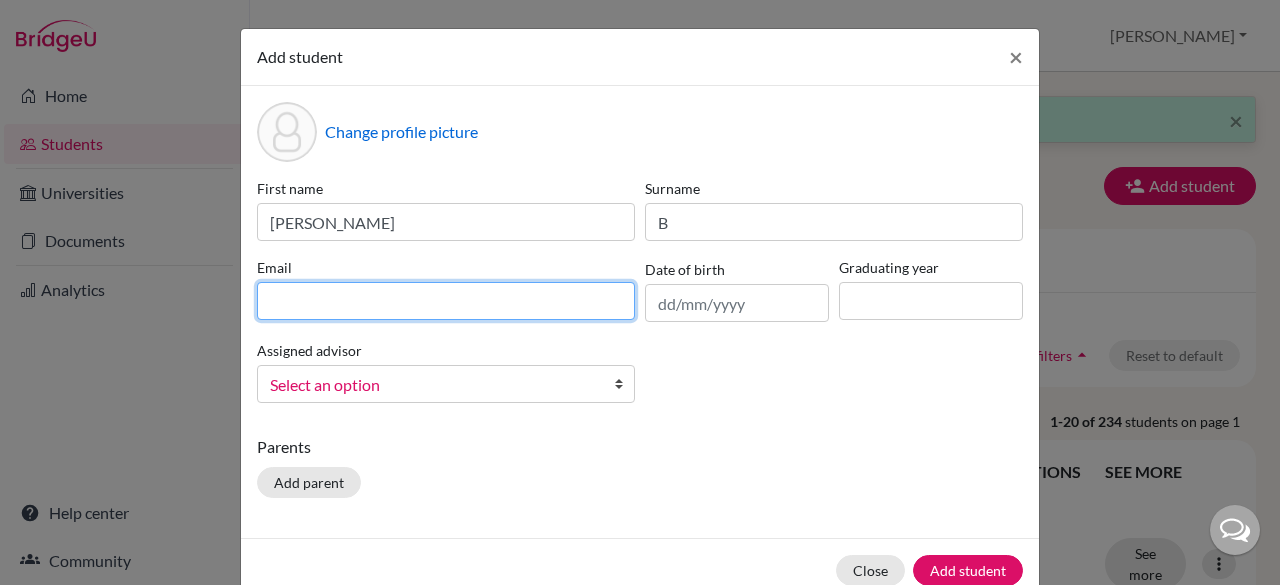 click at bounding box center (446, 301) 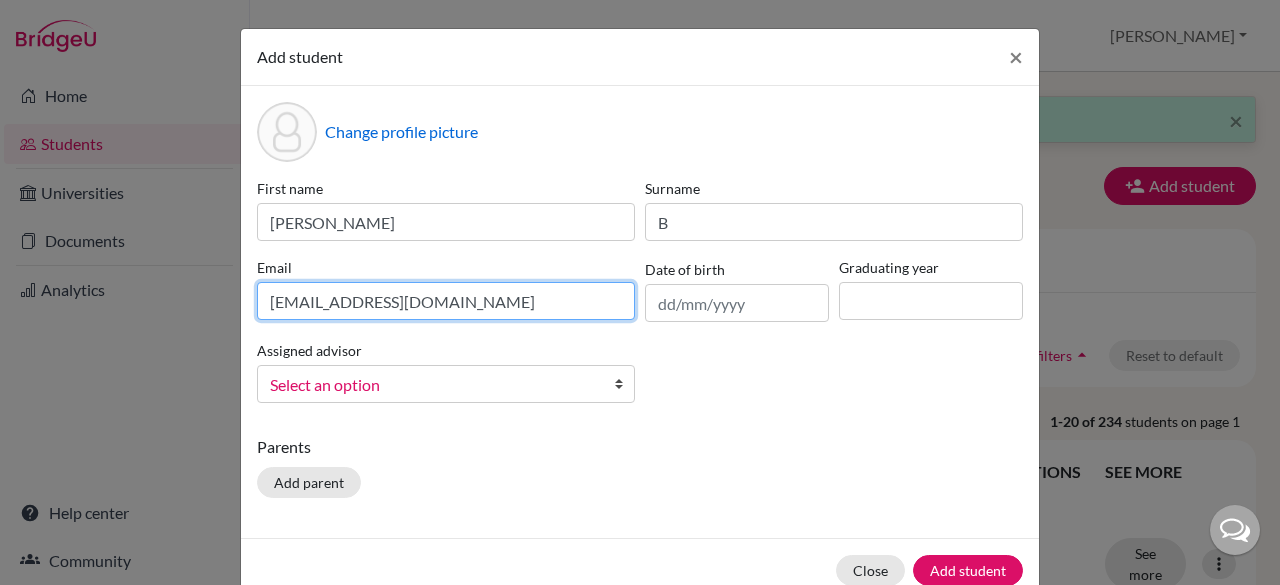 type on "[EMAIL_ADDRESS][DOMAIN_NAME]" 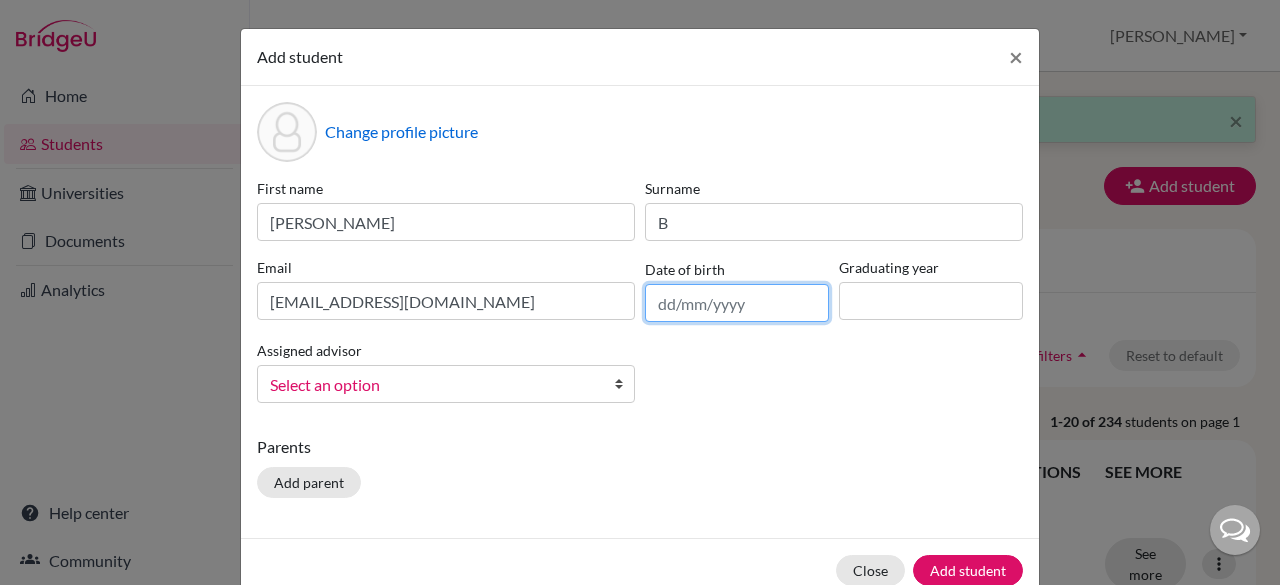 click at bounding box center (737, 303) 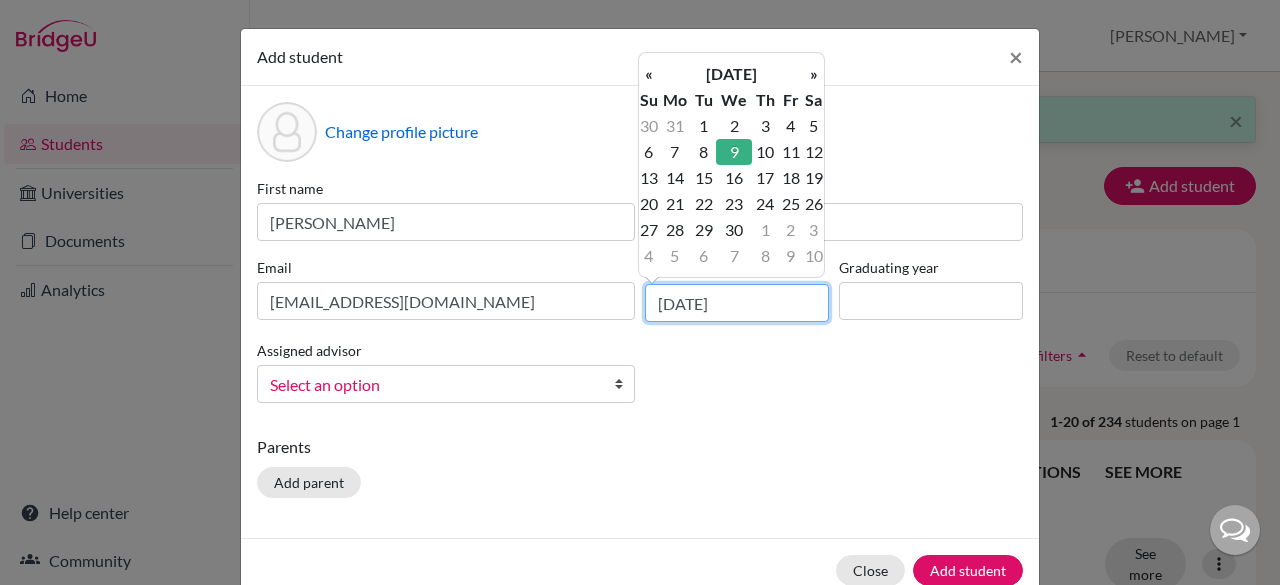 type on "[DATE]" 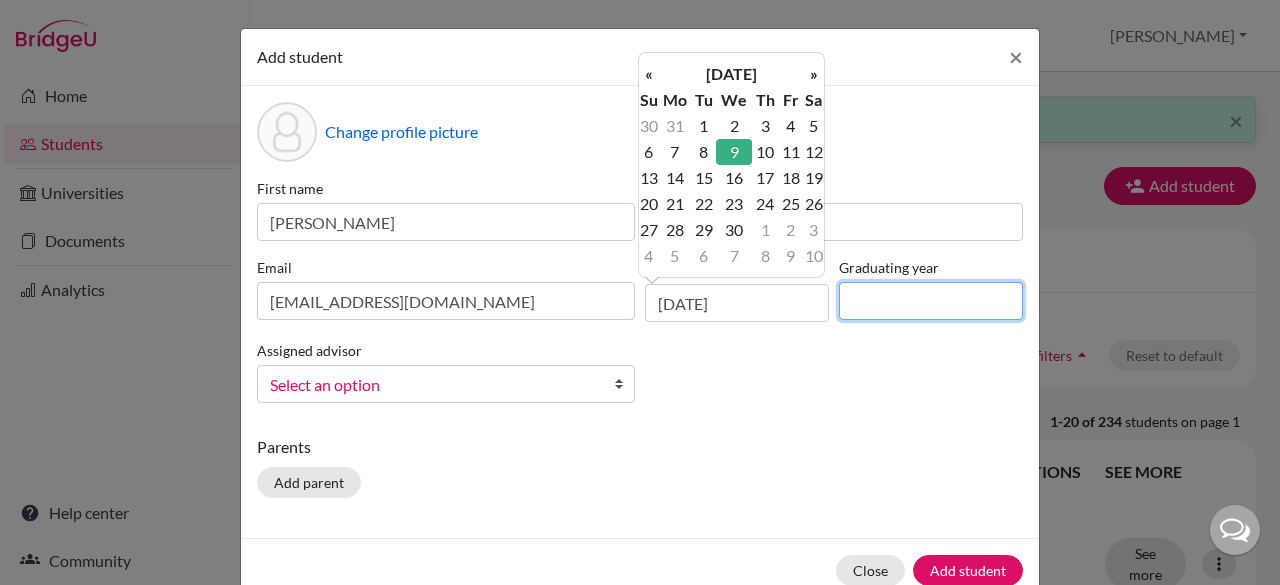 click at bounding box center [931, 301] 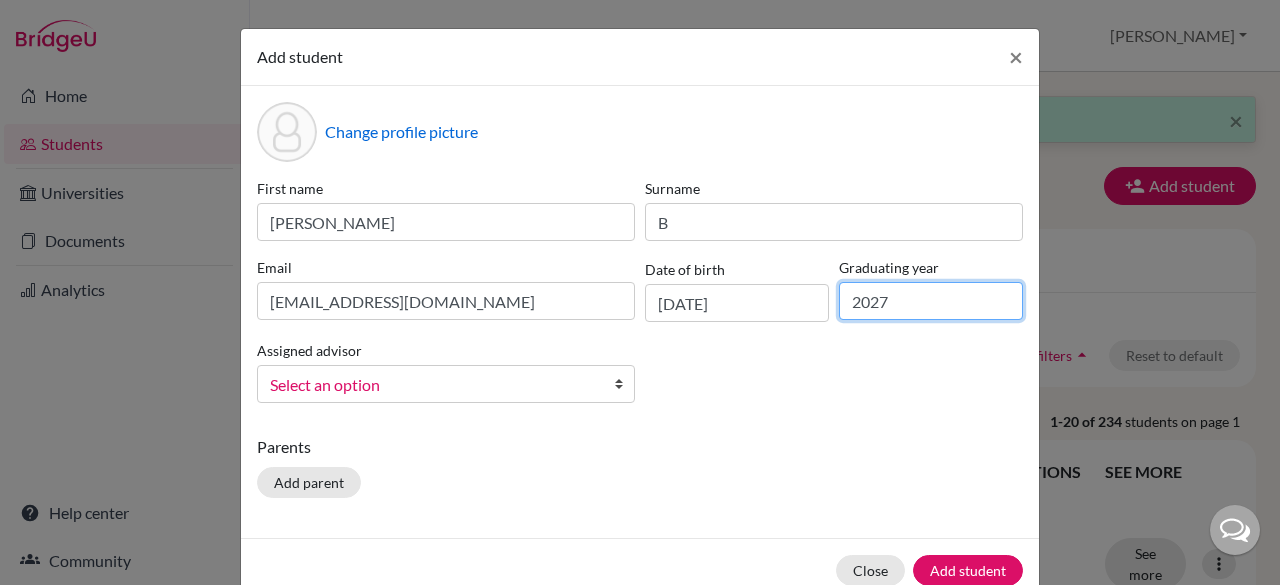 type on "2027" 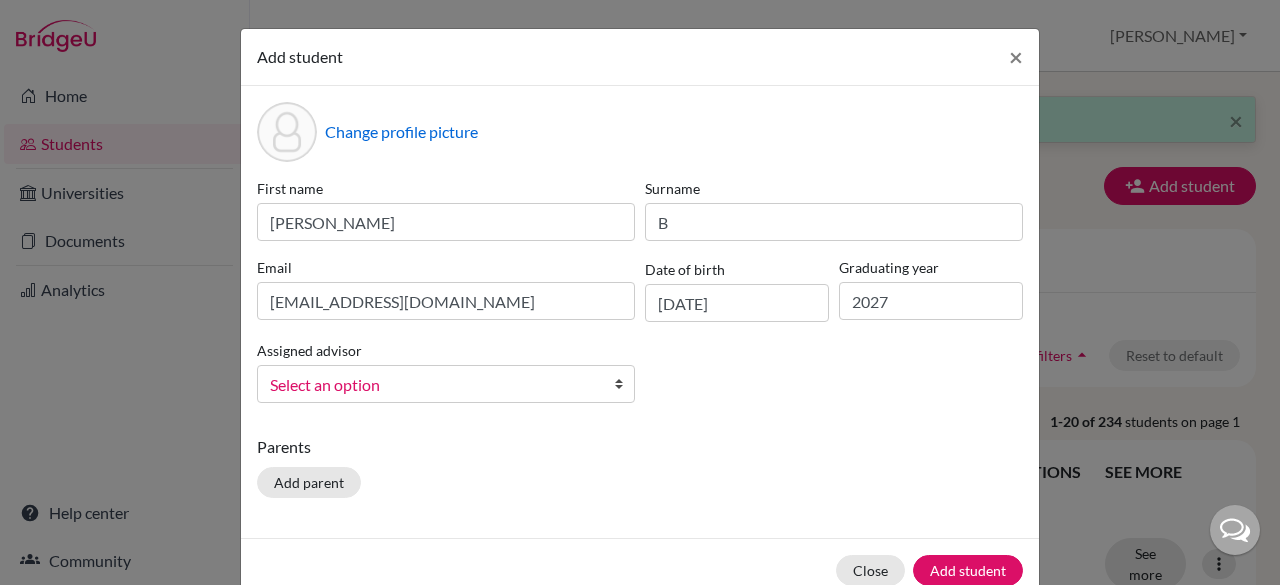 click at bounding box center (624, 384) 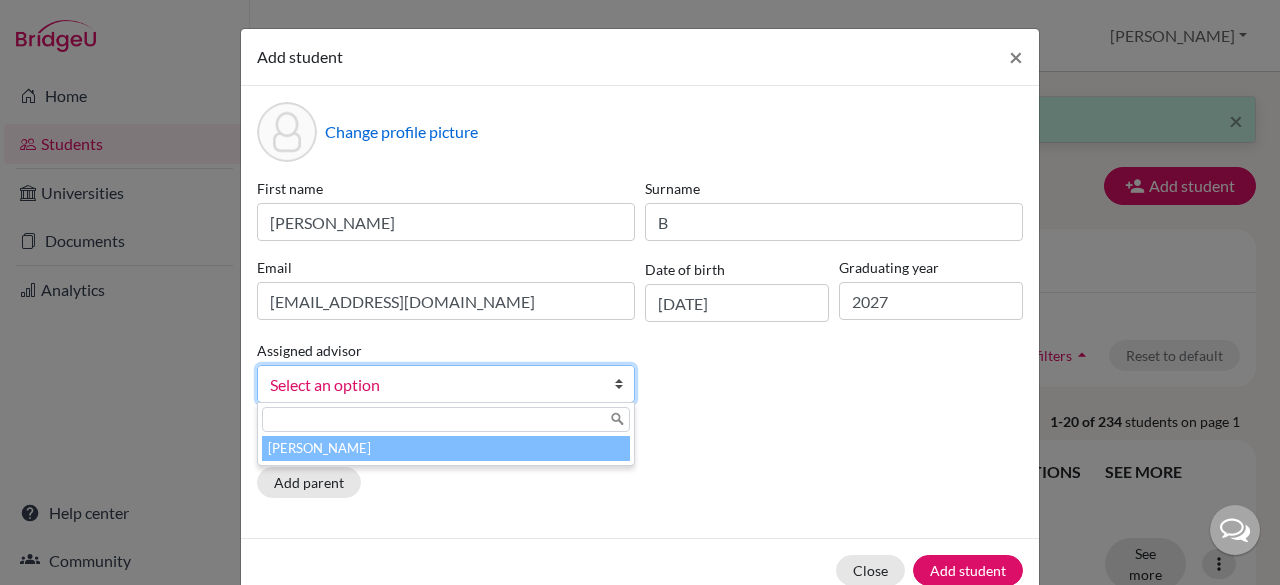 click on "[PERSON_NAME]" at bounding box center (446, 448) 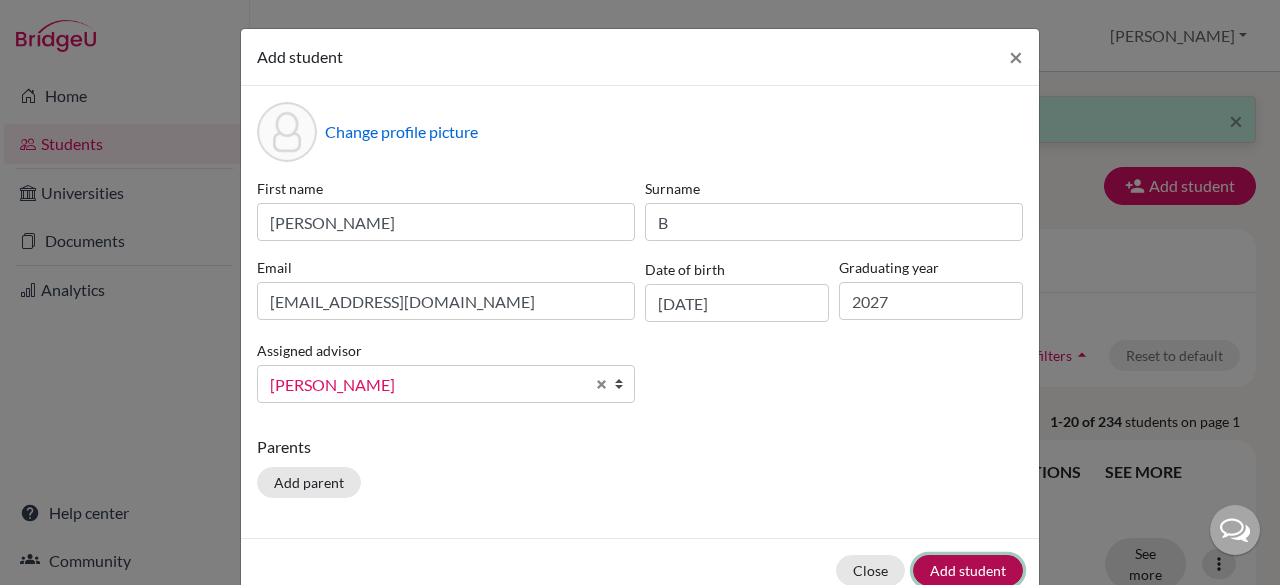 click on "Add student" at bounding box center [968, 570] 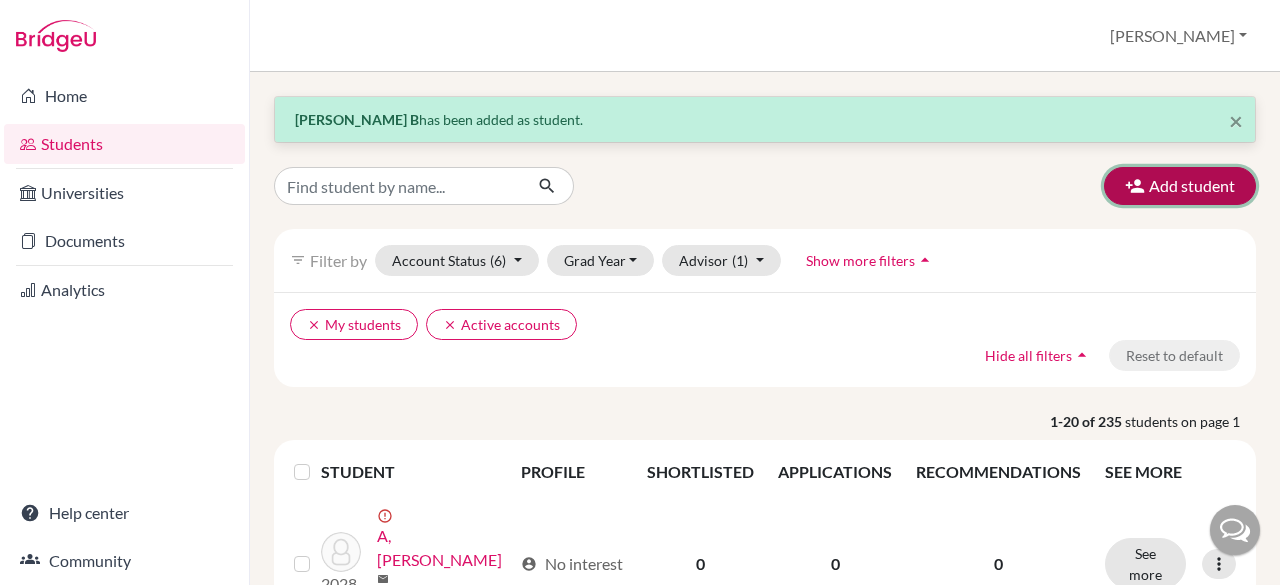 click on "Add student" at bounding box center [1180, 186] 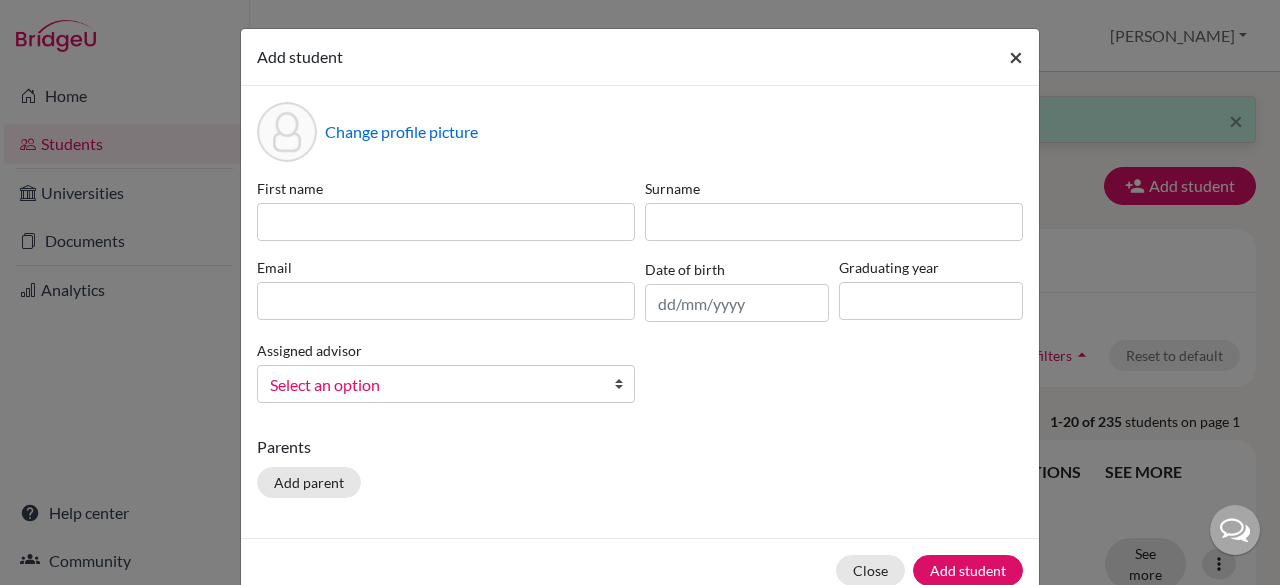 click on "×" at bounding box center [1016, 56] 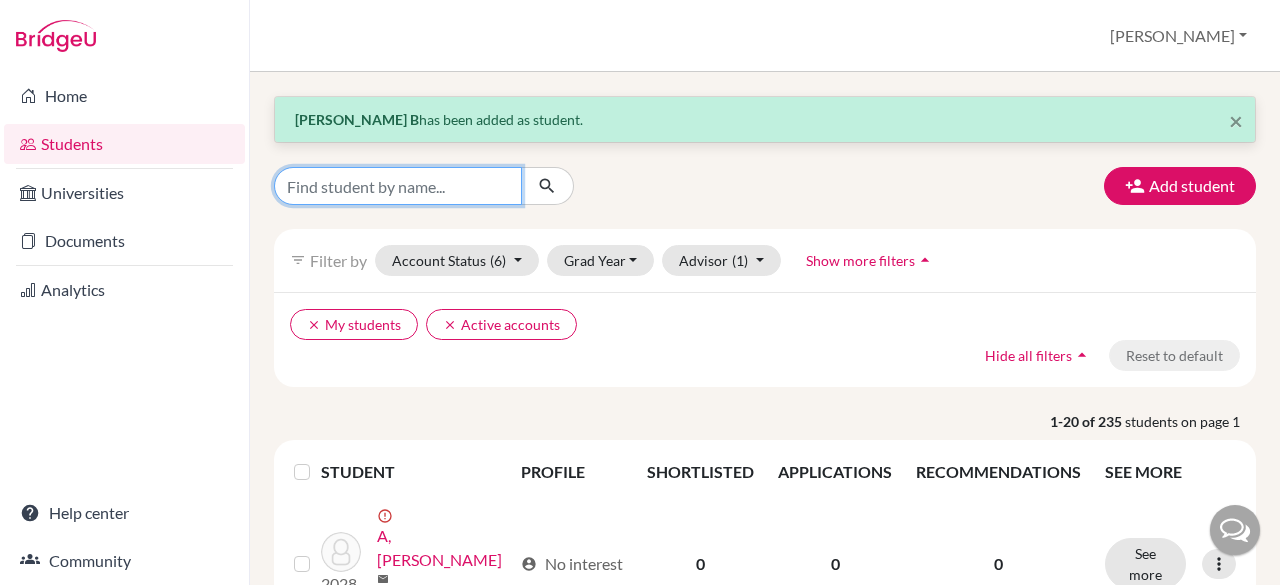 click at bounding box center [398, 186] 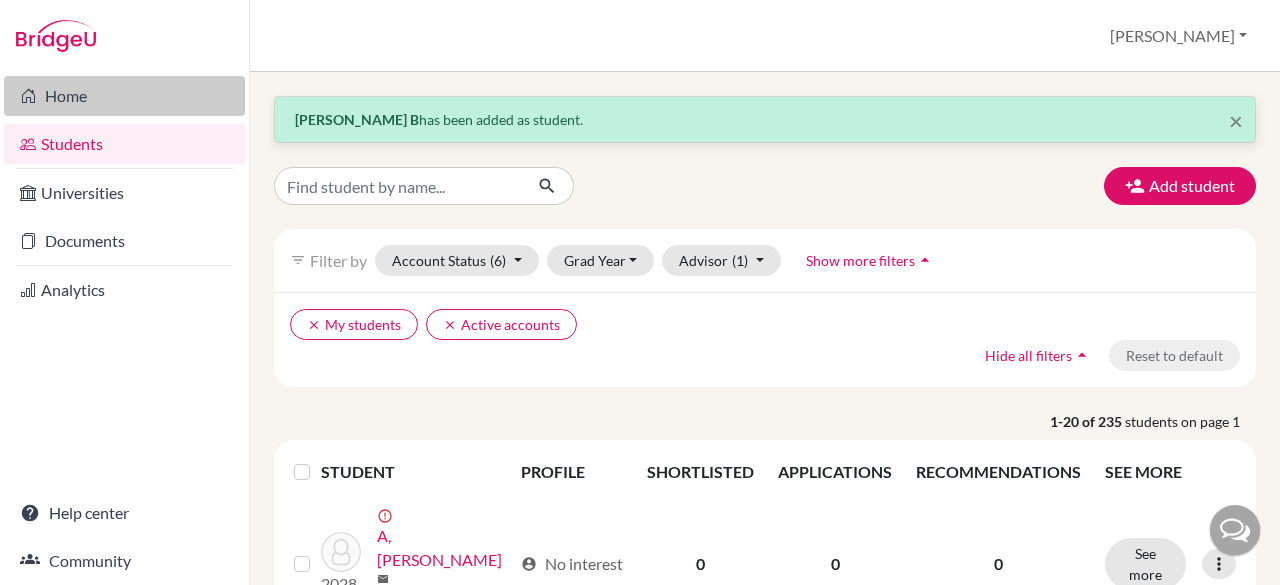 click on "Home" at bounding box center [124, 96] 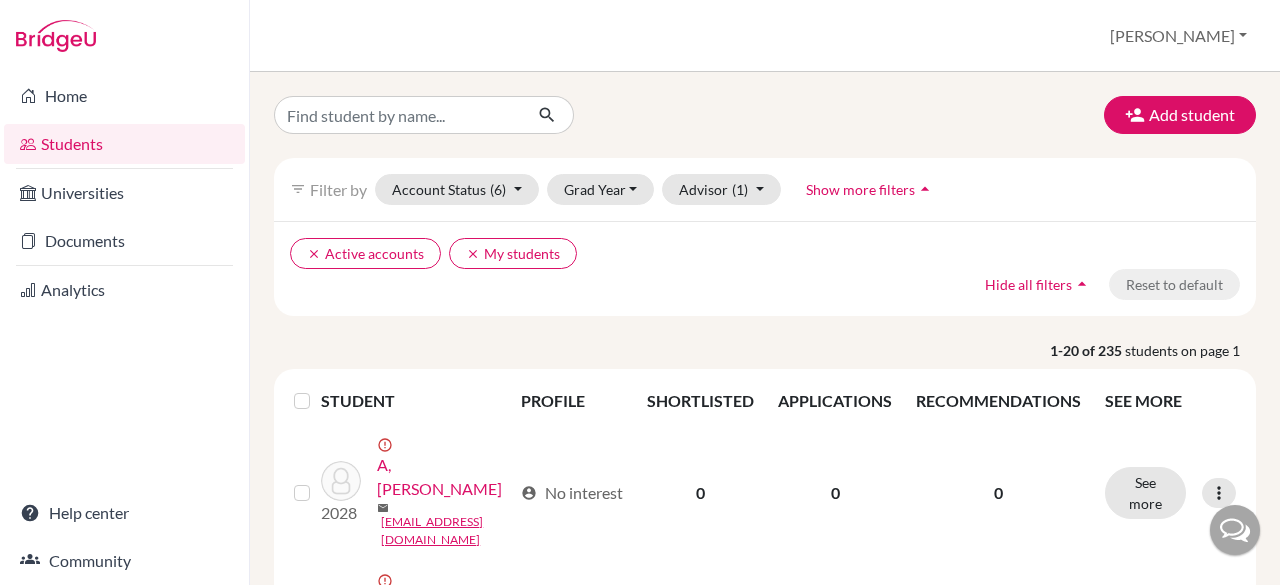 scroll, scrollTop: 0, scrollLeft: 0, axis: both 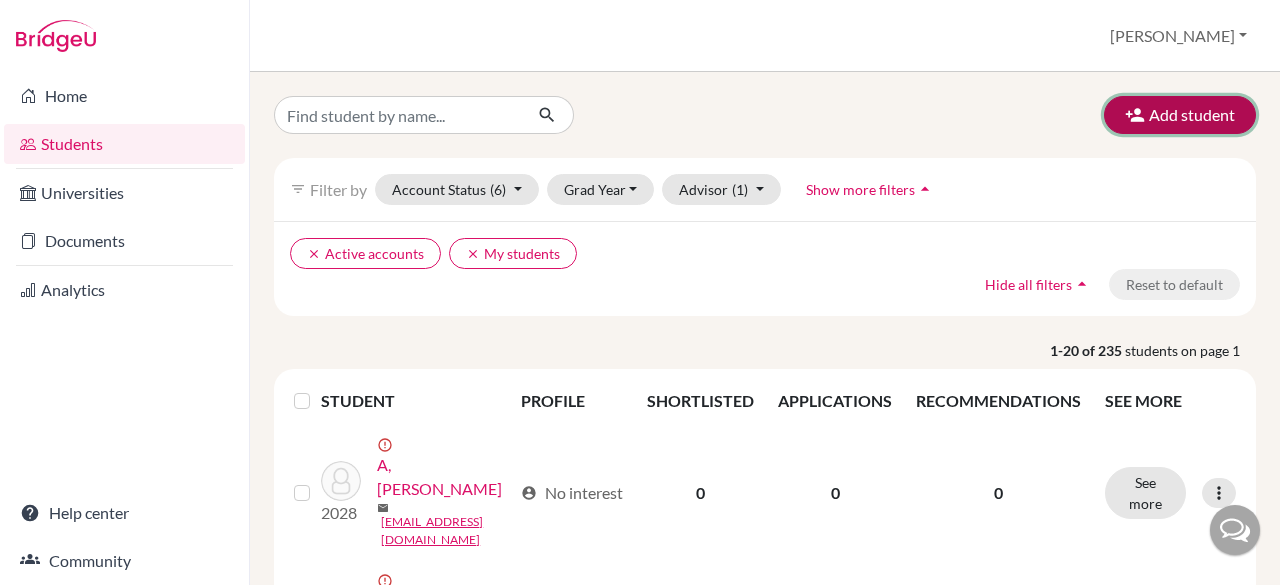 click on "Add student" at bounding box center [1180, 115] 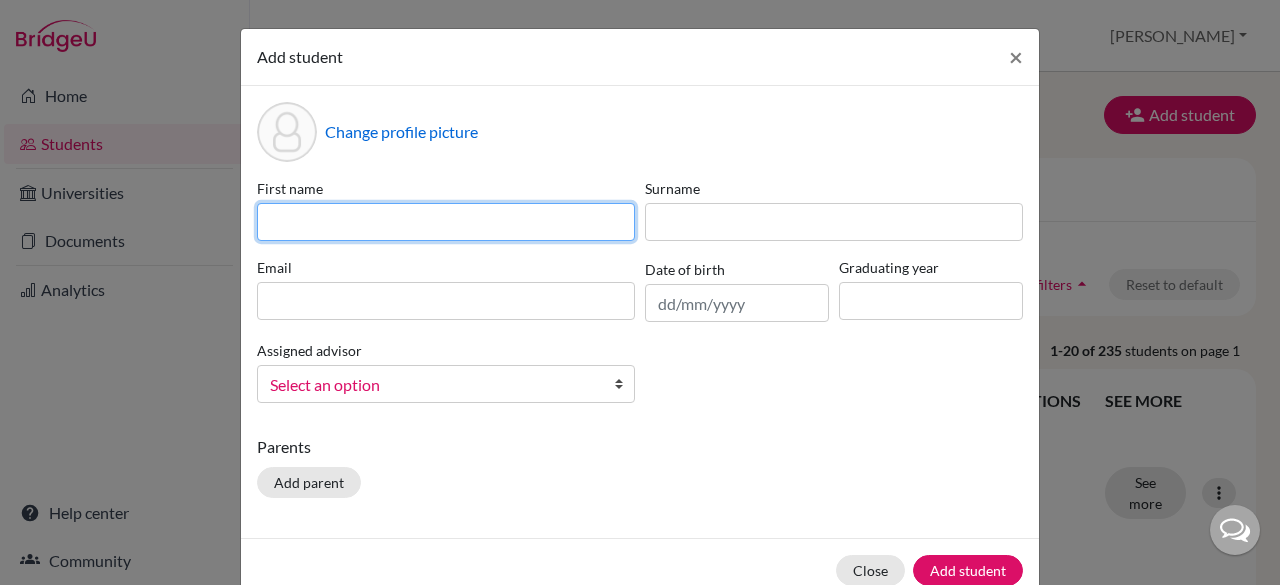 click at bounding box center (446, 222) 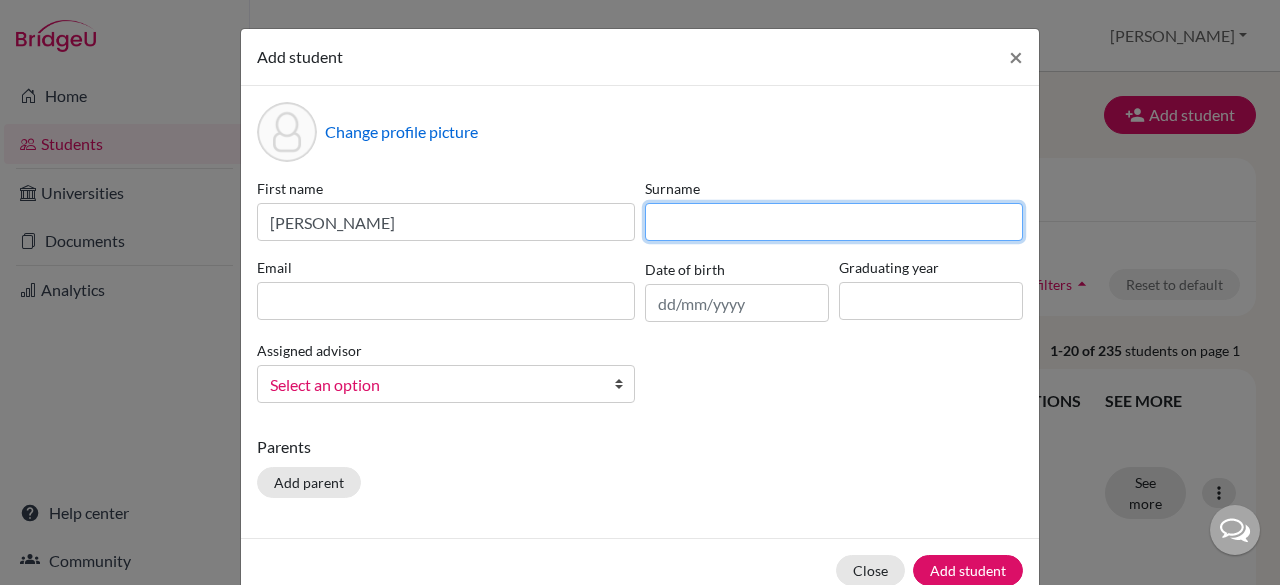 click at bounding box center (834, 222) 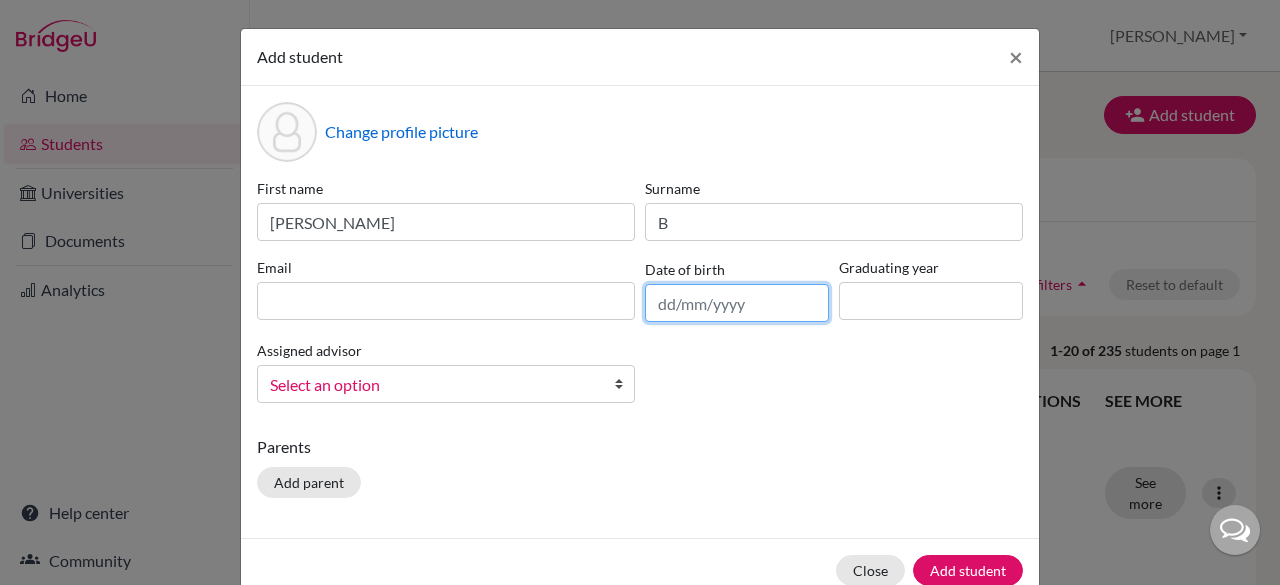 click at bounding box center [737, 303] 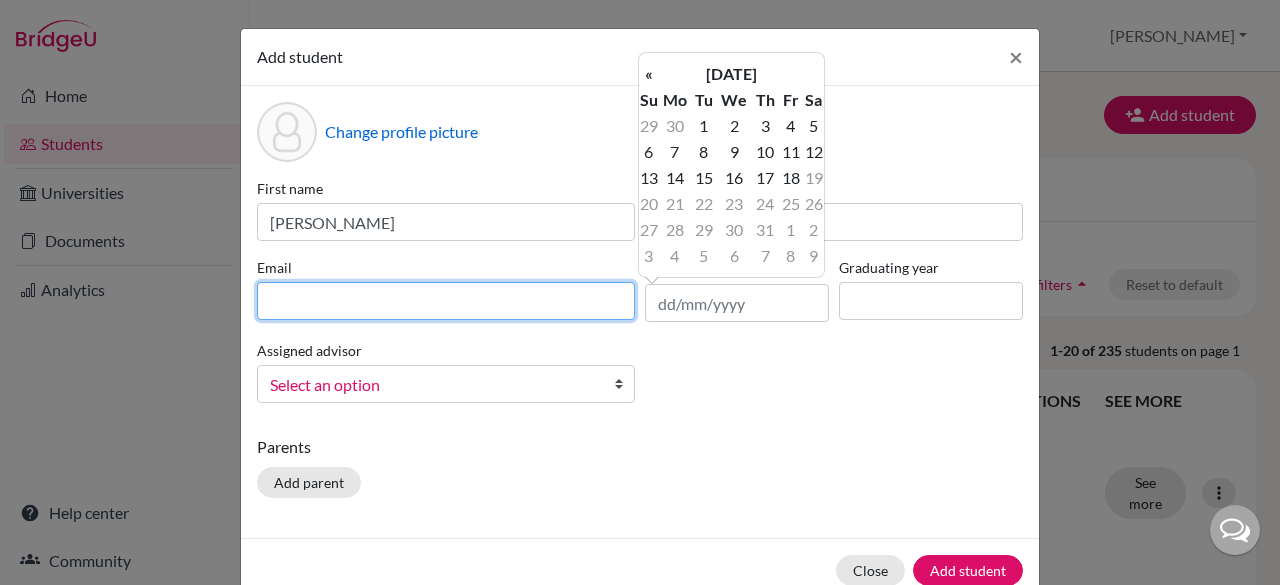 click at bounding box center (446, 301) 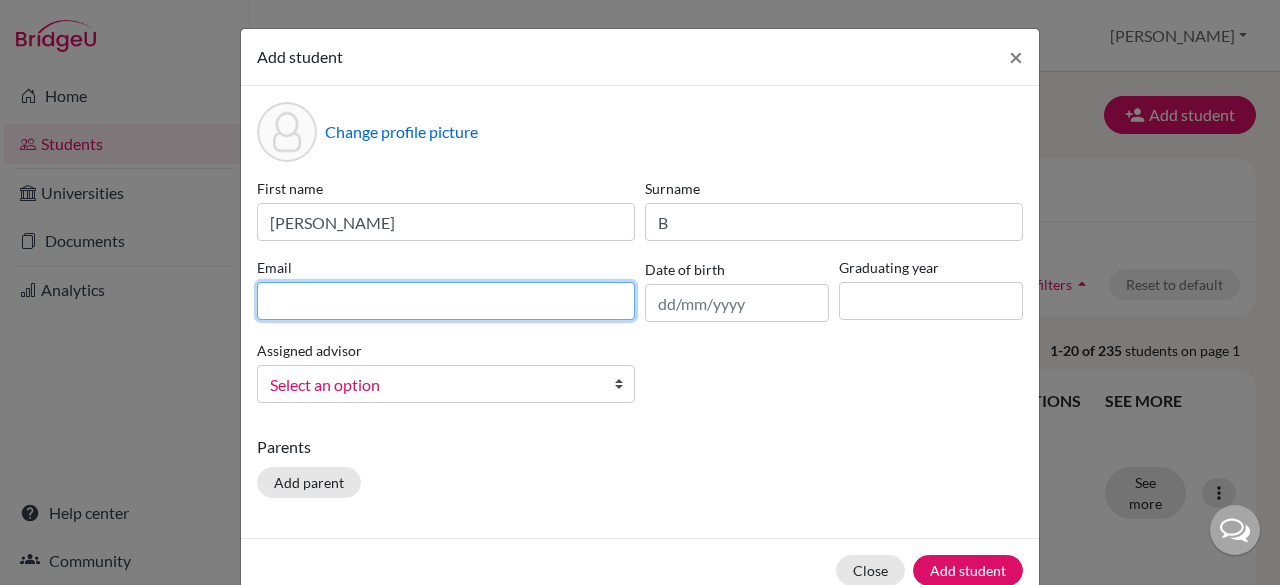 type on "[EMAIL_ADDRESS][DOMAIN_NAME]" 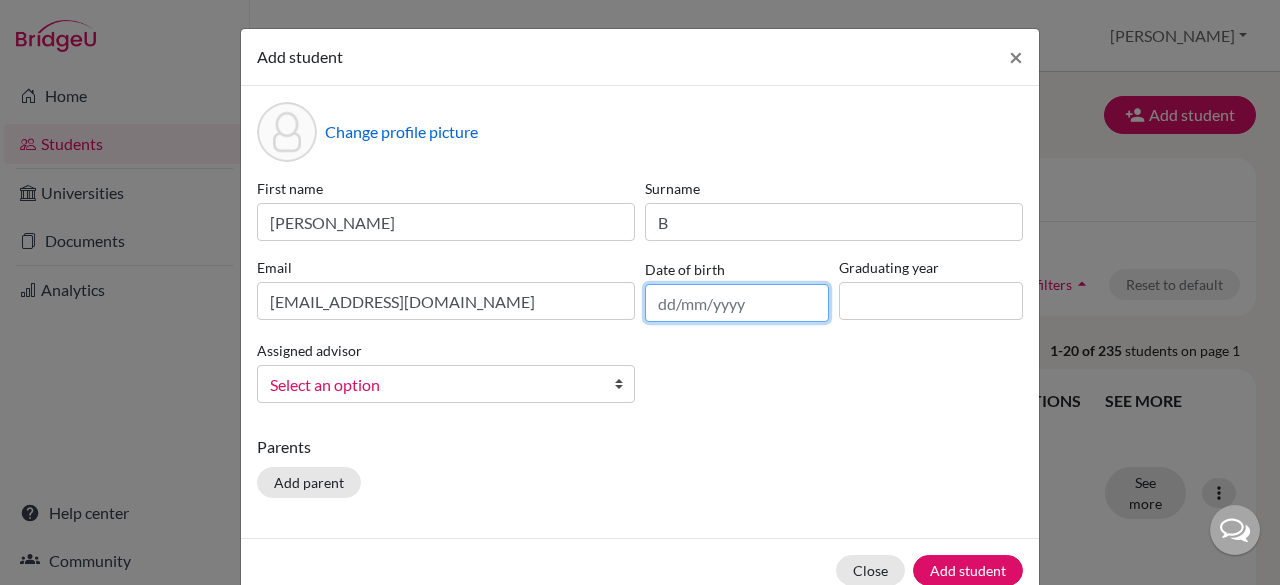 click at bounding box center [737, 303] 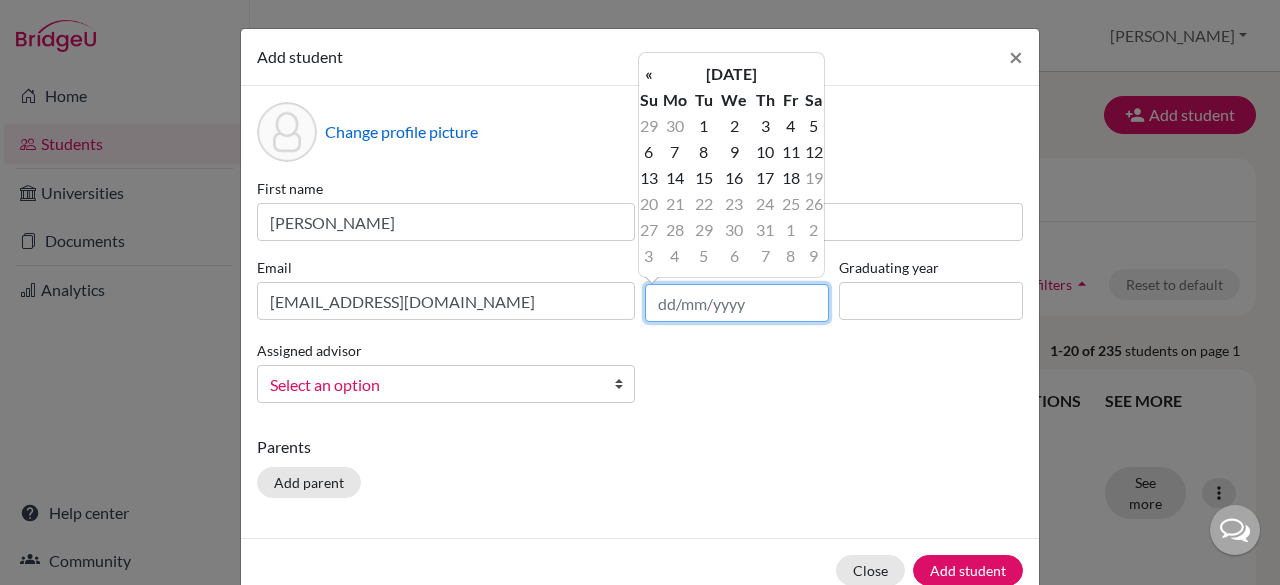 type on "[DATE]" 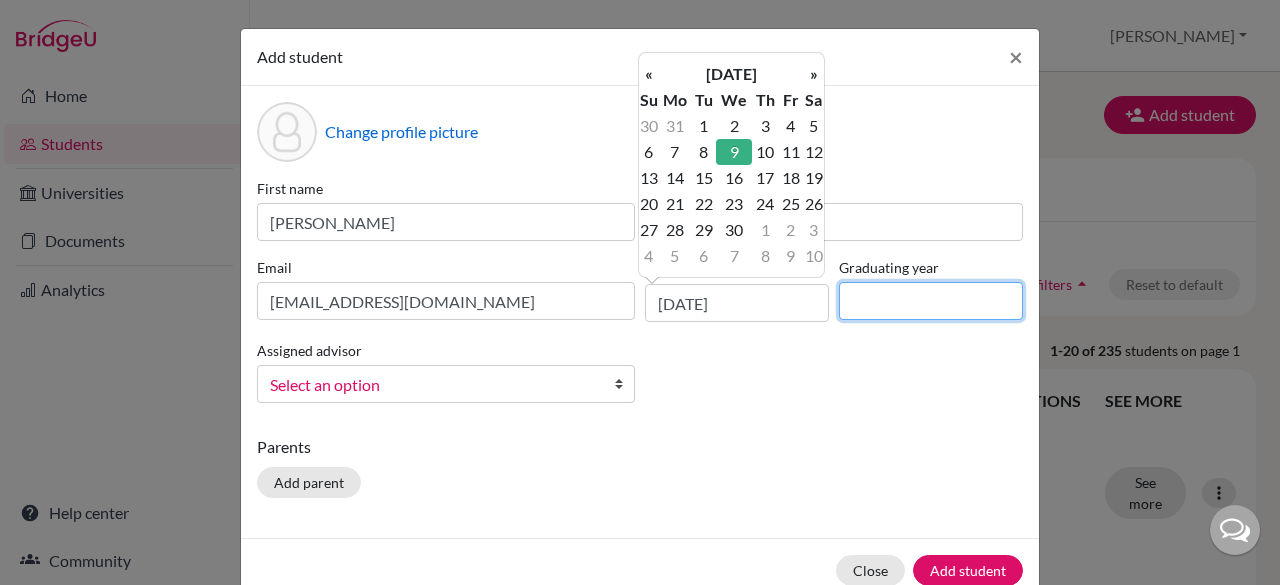 click at bounding box center (931, 301) 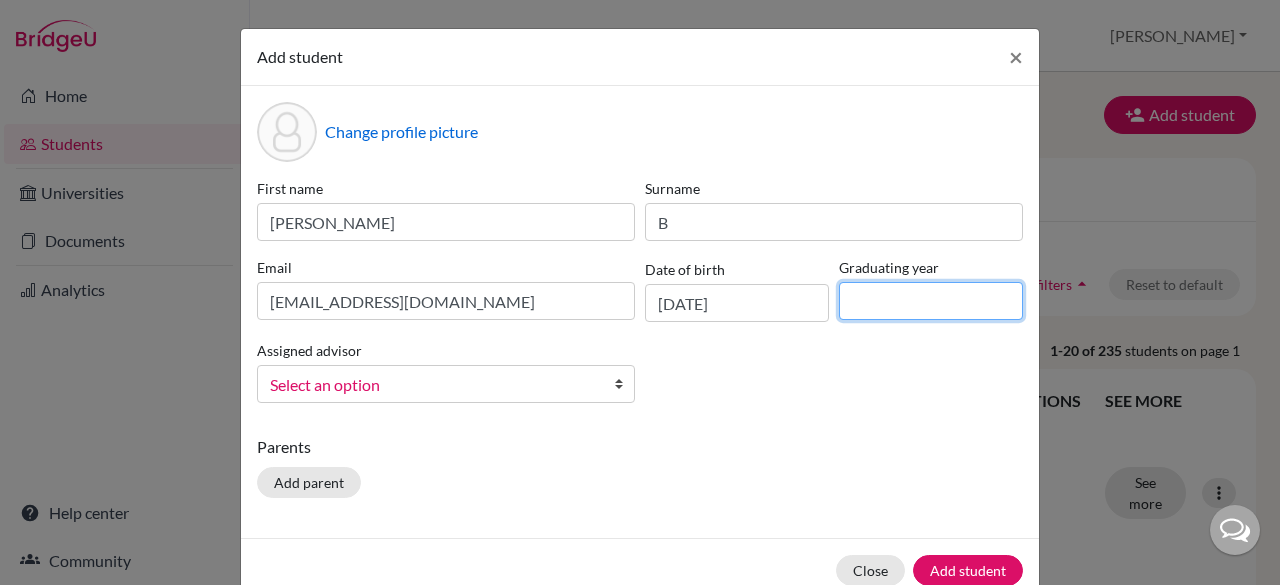 type on "2027" 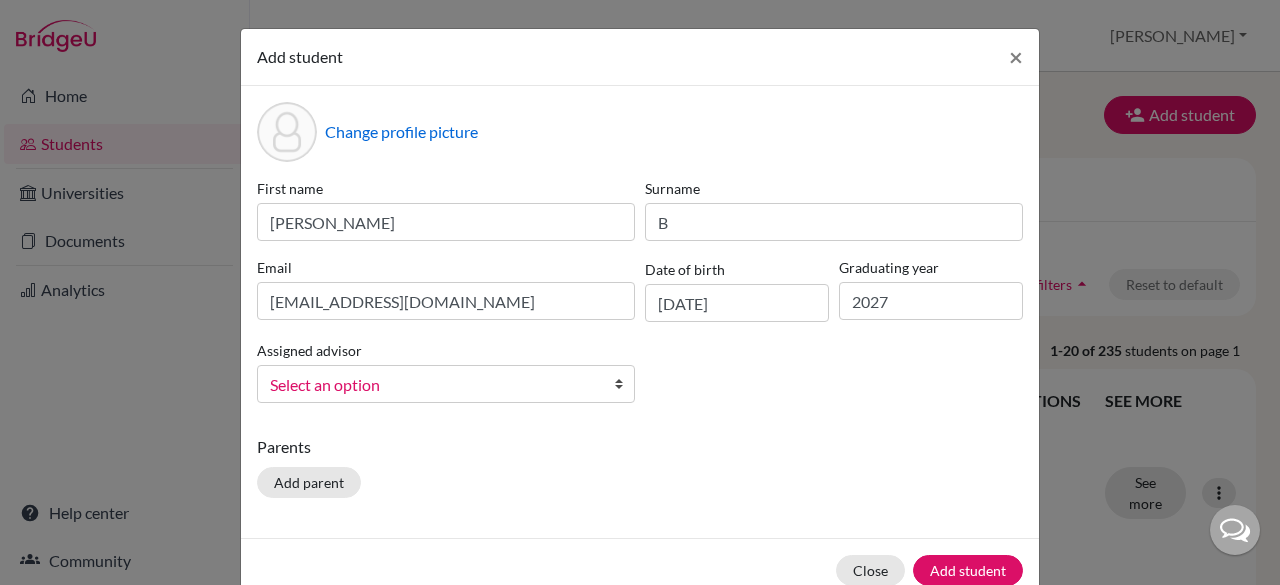 click at bounding box center (624, 384) 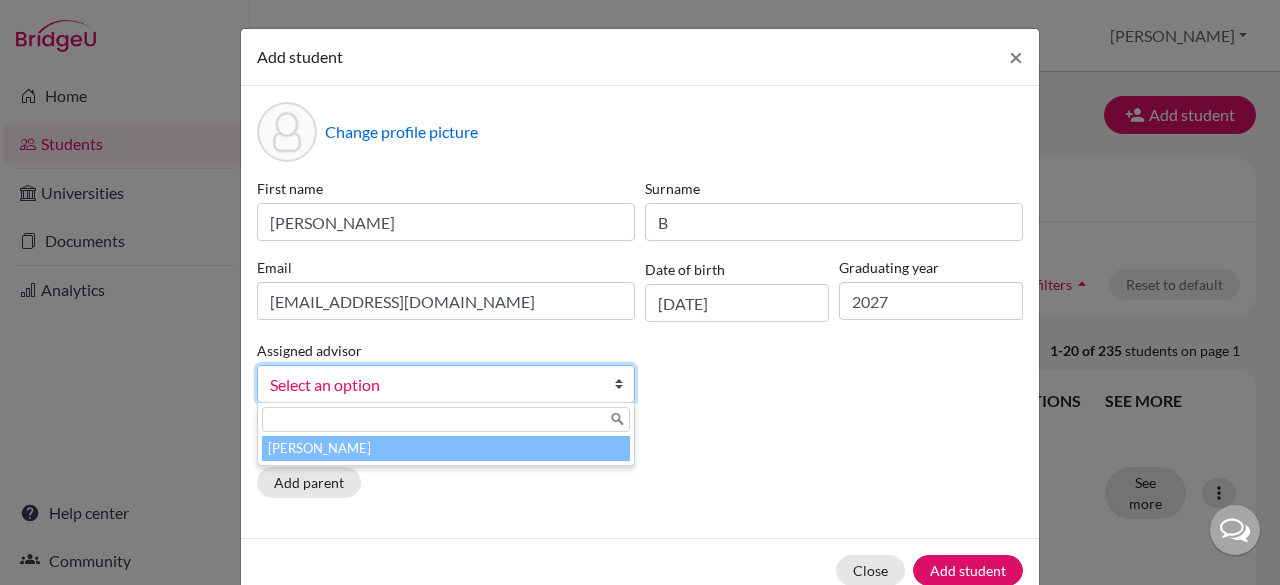 click on "[PERSON_NAME]" at bounding box center [446, 448] 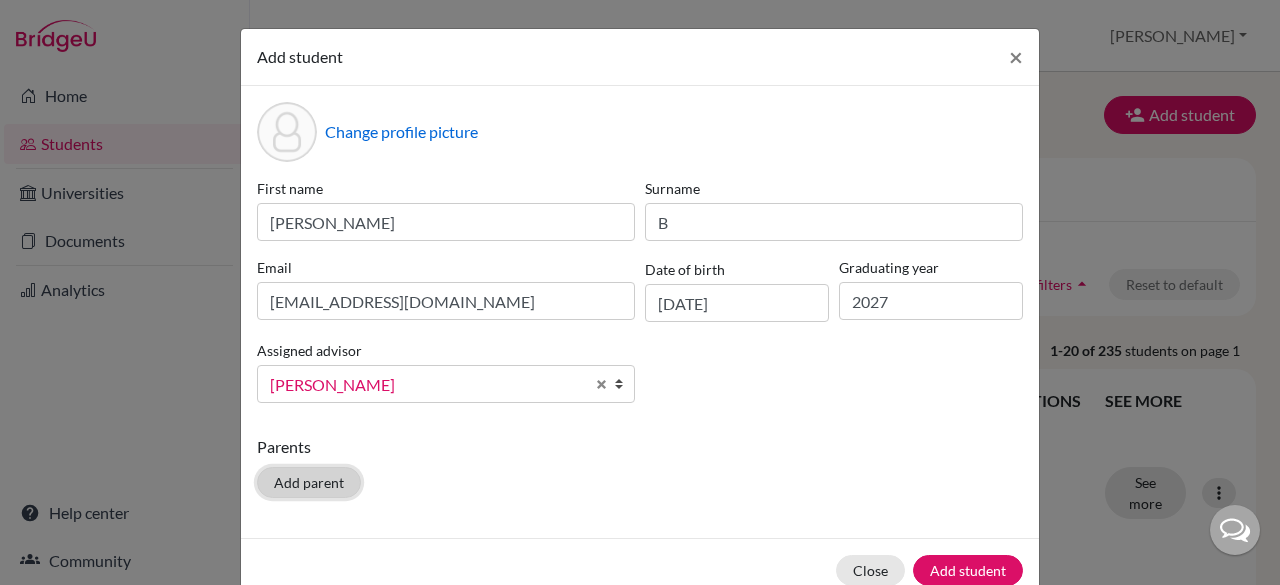 click on "Add parent" 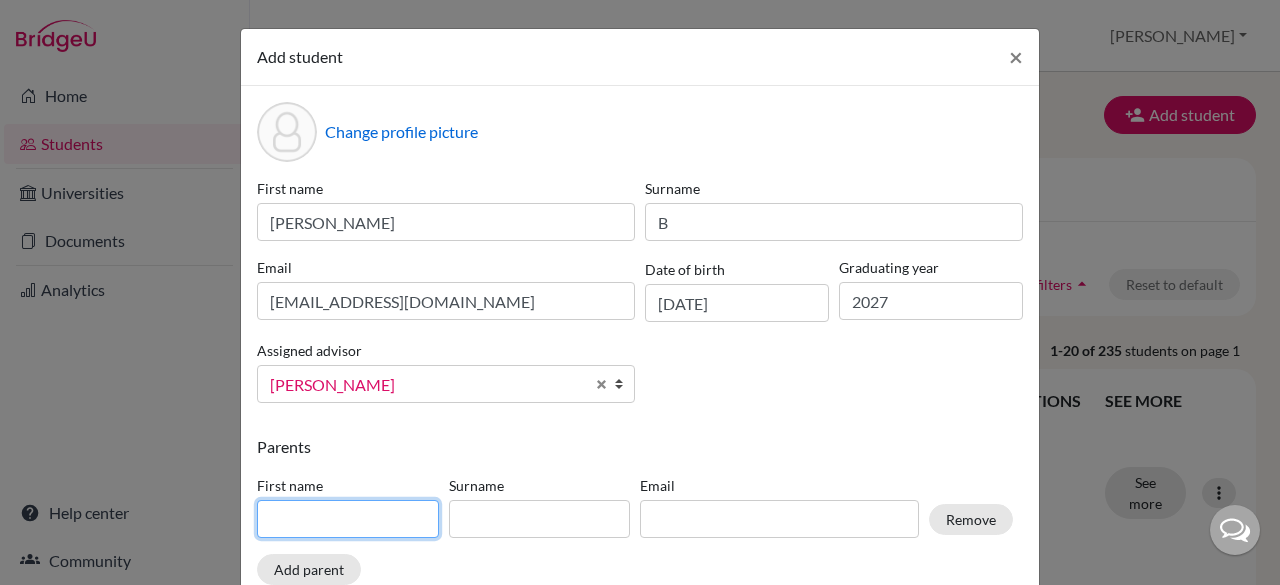 click at bounding box center [348, 519] 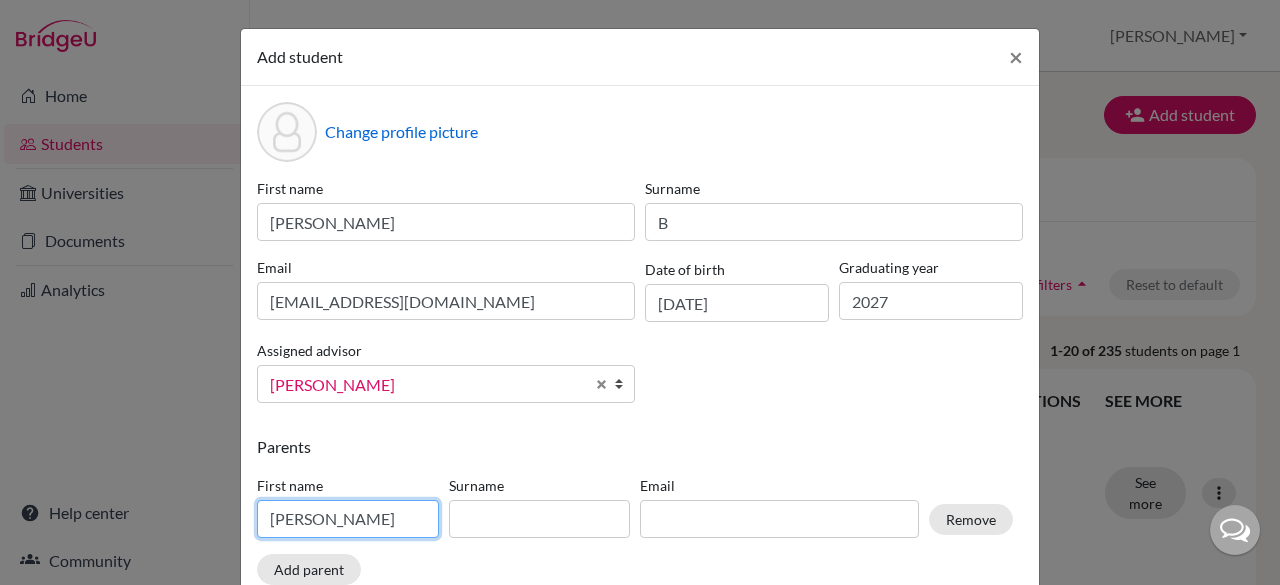 type on "Balamurugan" 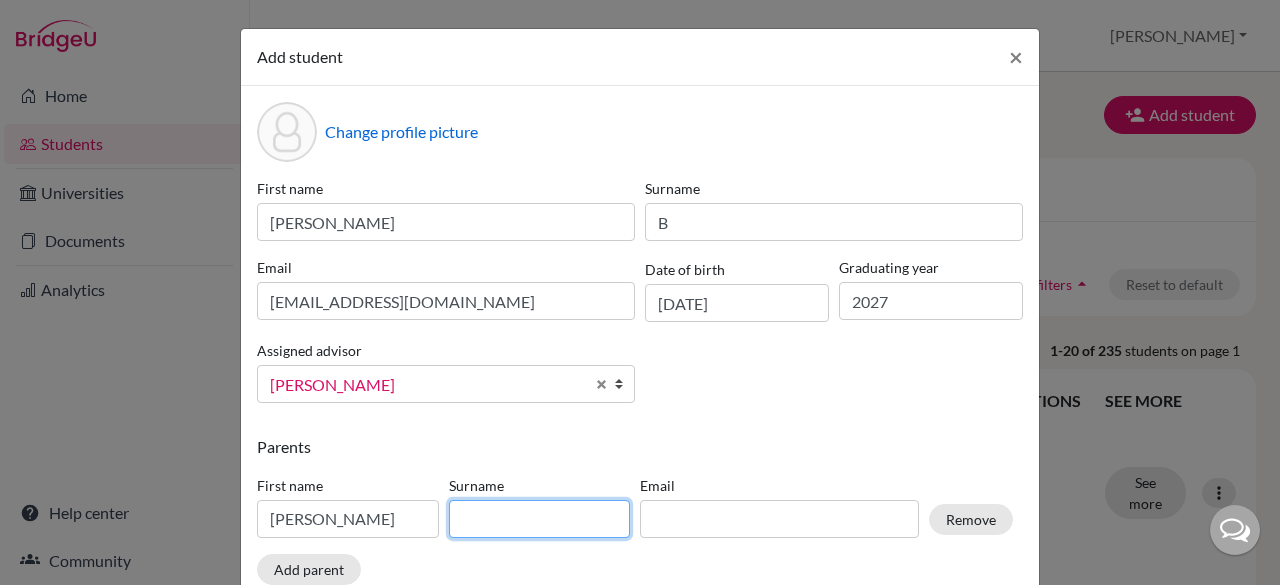 click at bounding box center [540, 519] 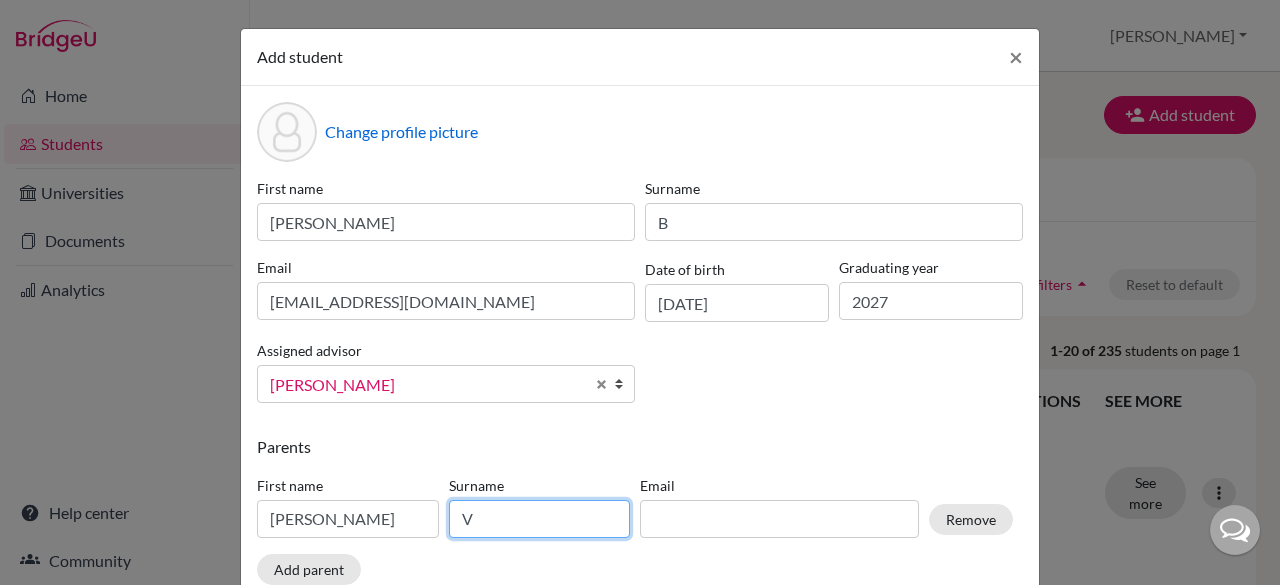type on "V" 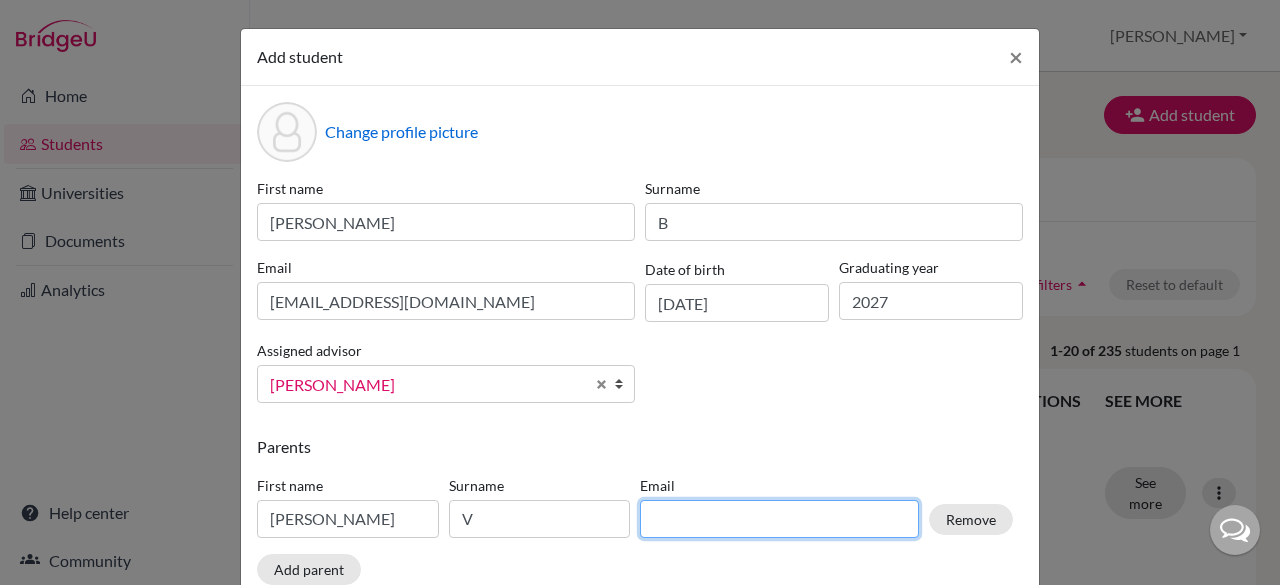 click at bounding box center [779, 519] 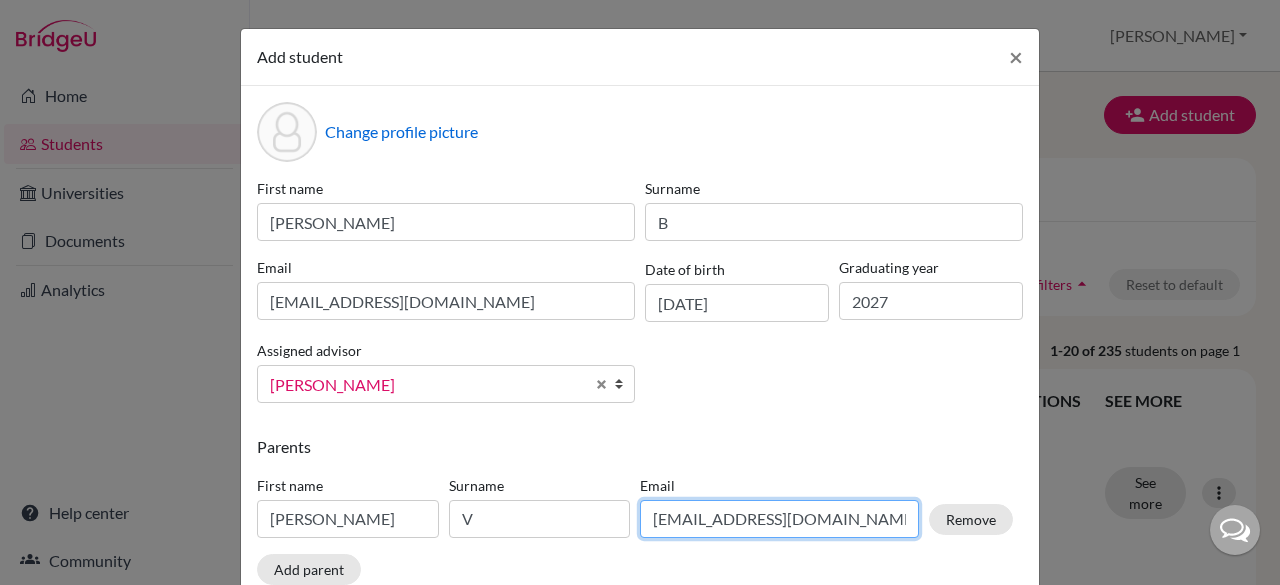 type on "vbaluvin@gmail.com" 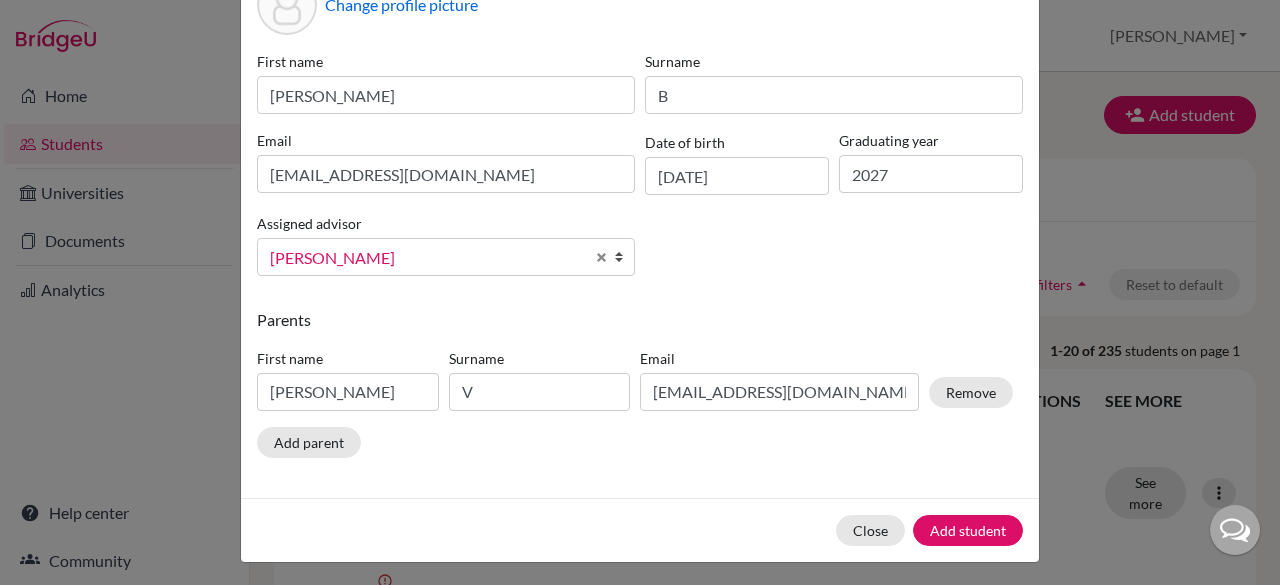 scroll, scrollTop: 133, scrollLeft: 0, axis: vertical 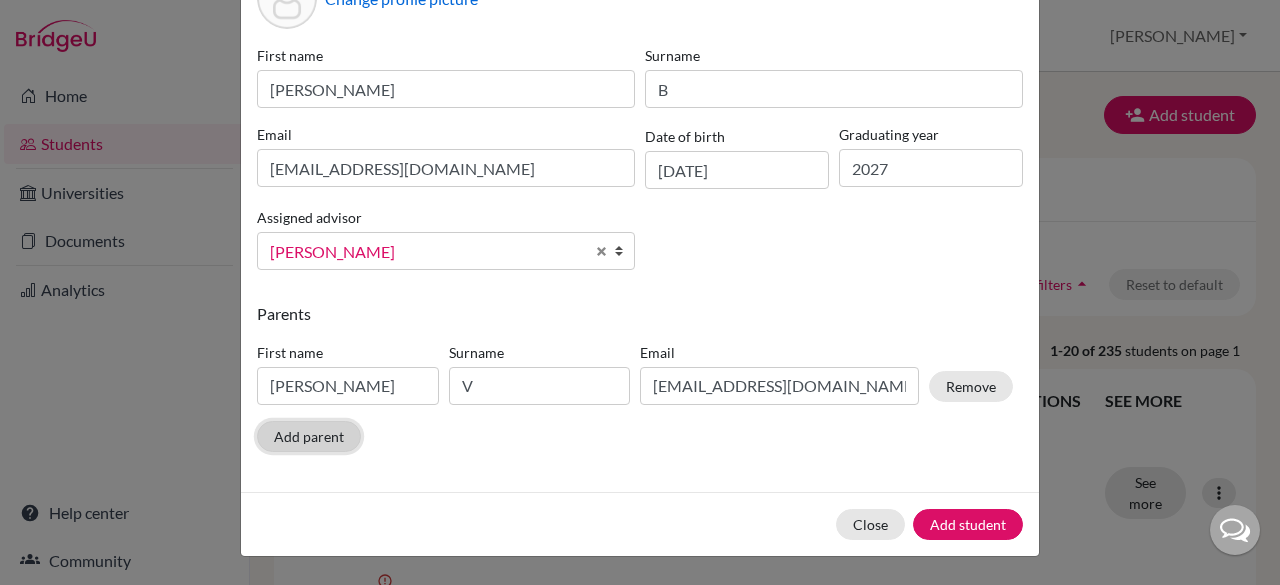 click on "Add parent" 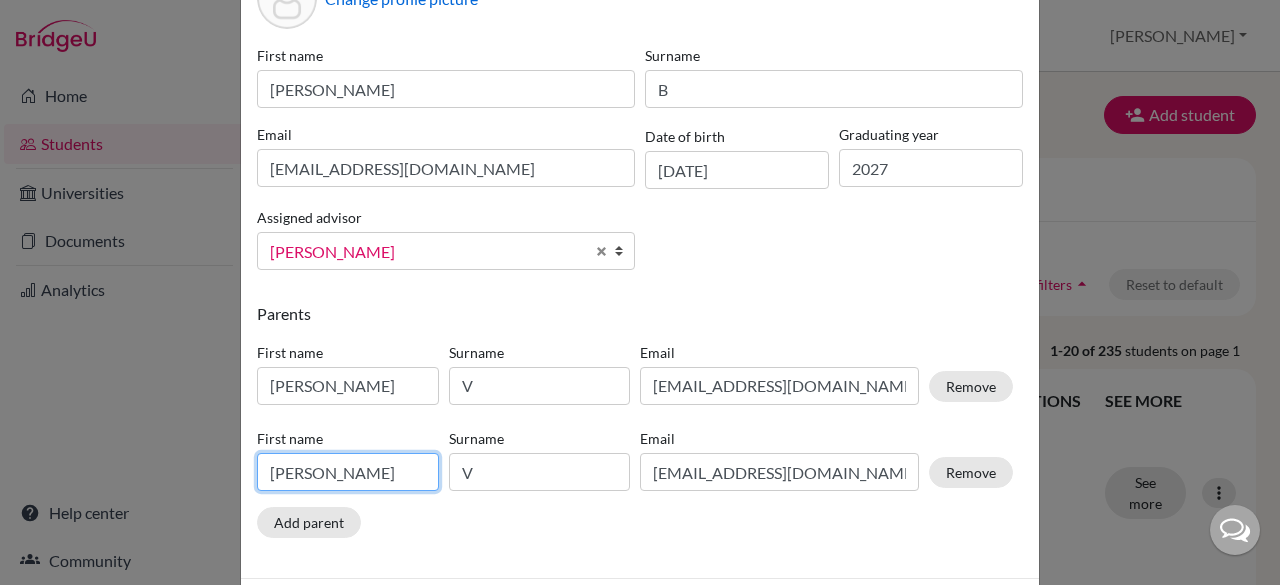 click on "Balamurugan" at bounding box center [348, 472] 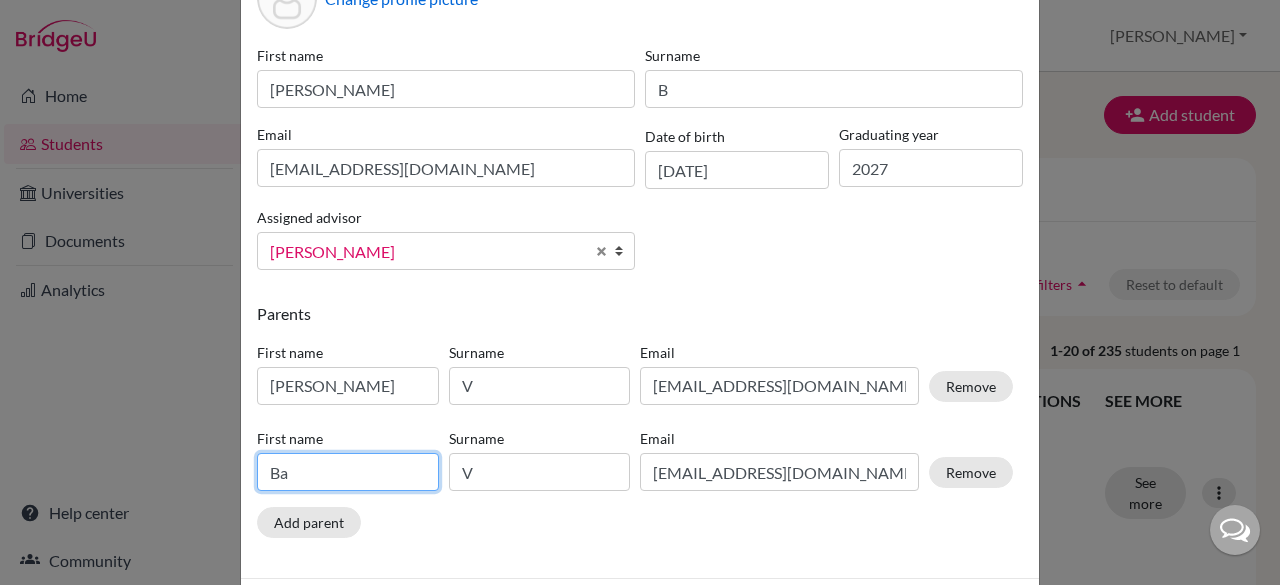 type on "B" 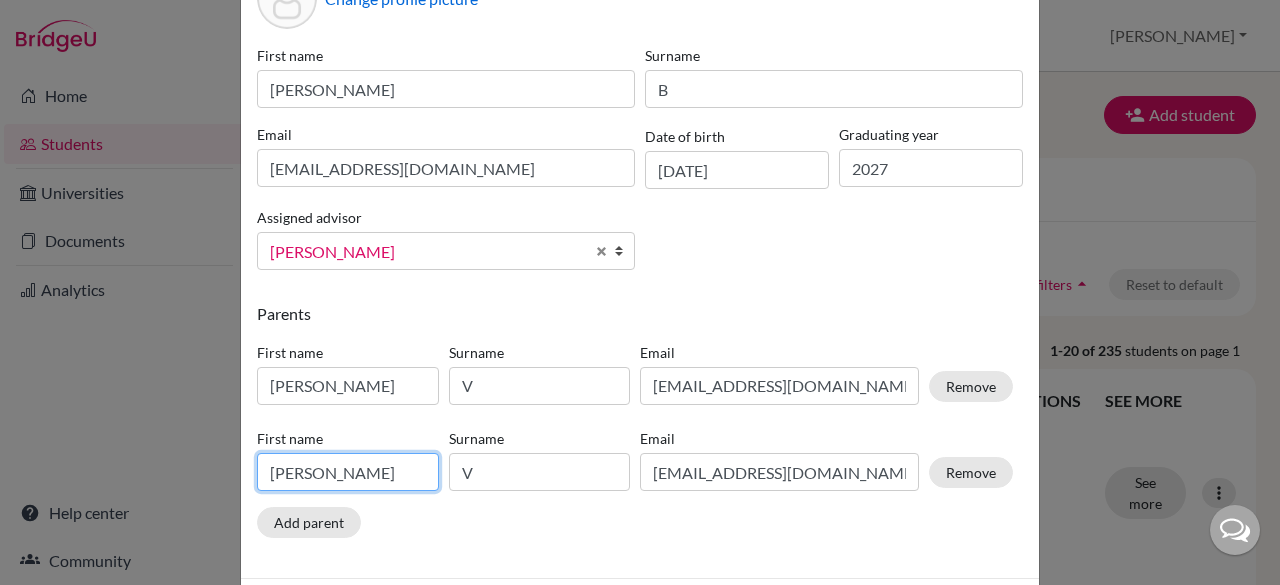 type on "Visalakshi" 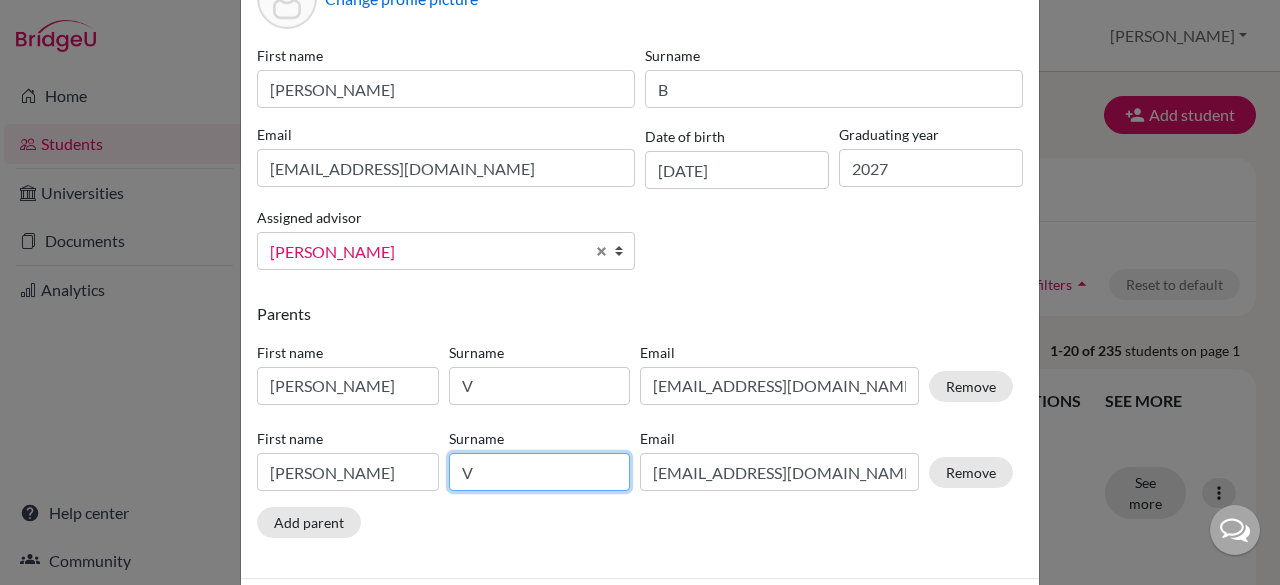 click on "V" at bounding box center [540, 472] 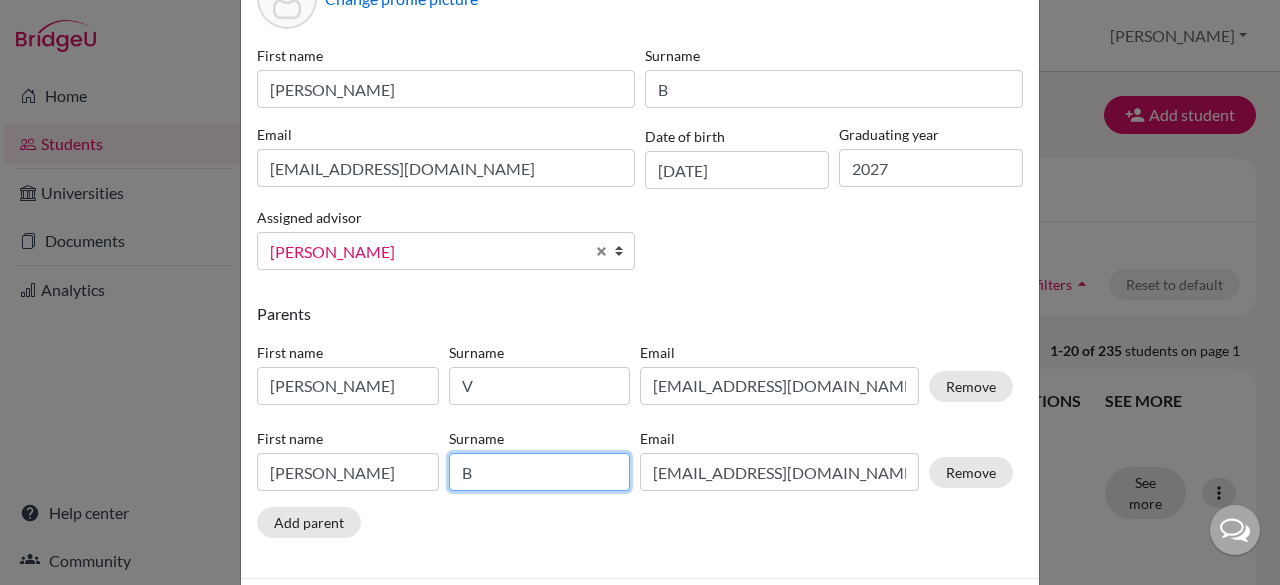 type on "B" 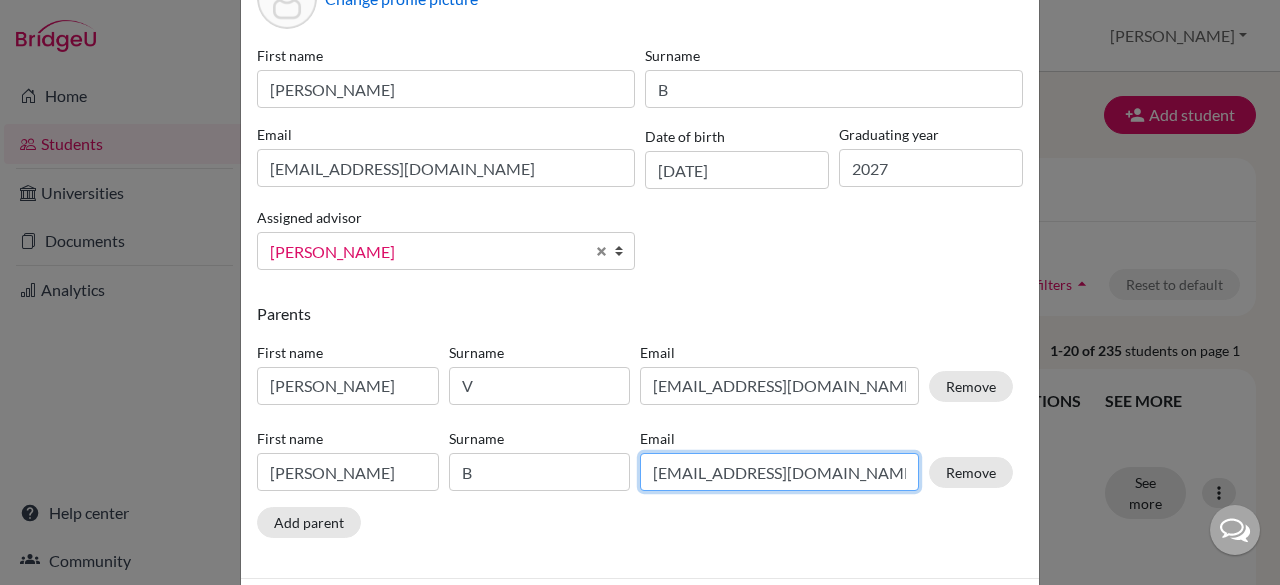 click on "vbaluvin@gmail.com" at bounding box center (779, 472) 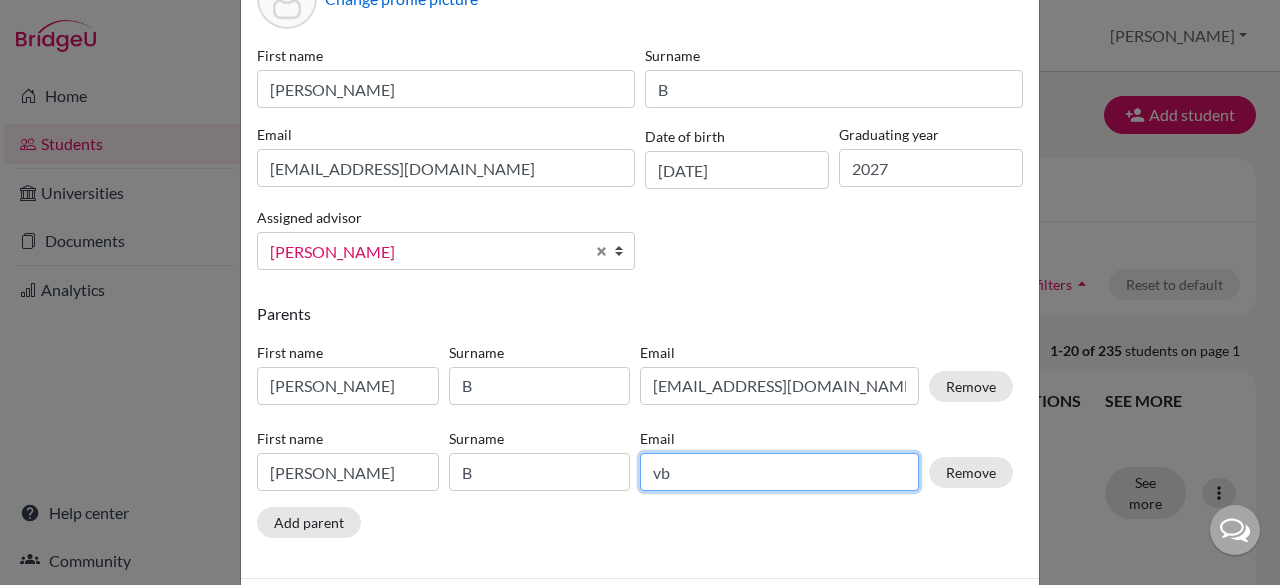 type on "v" 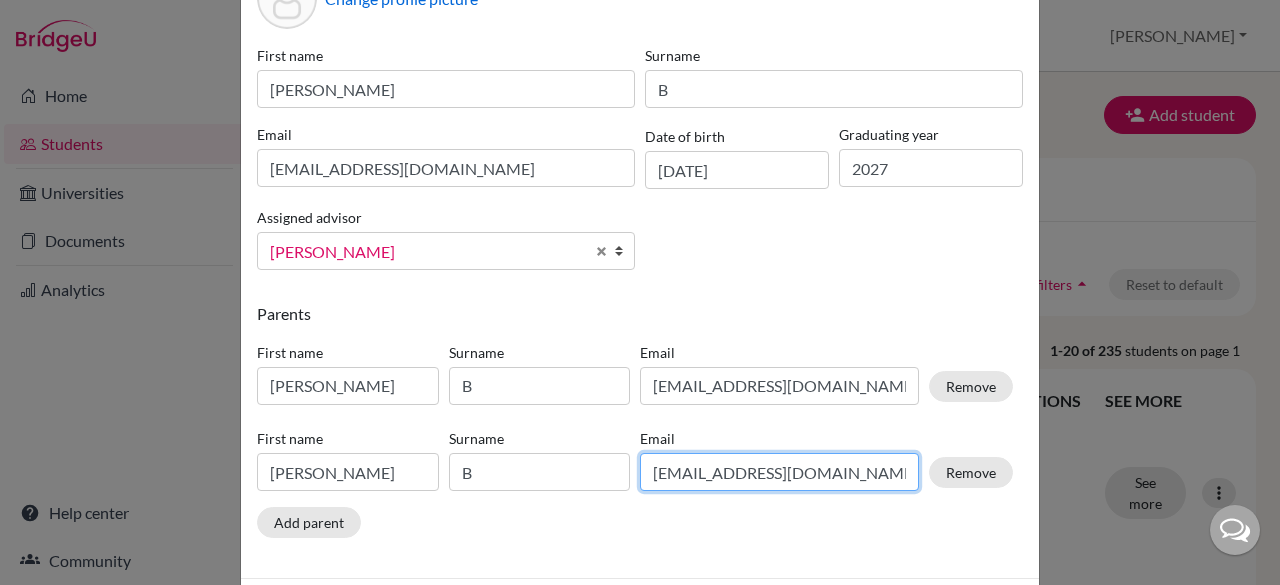 type on "visalakshib4@gmail.com" 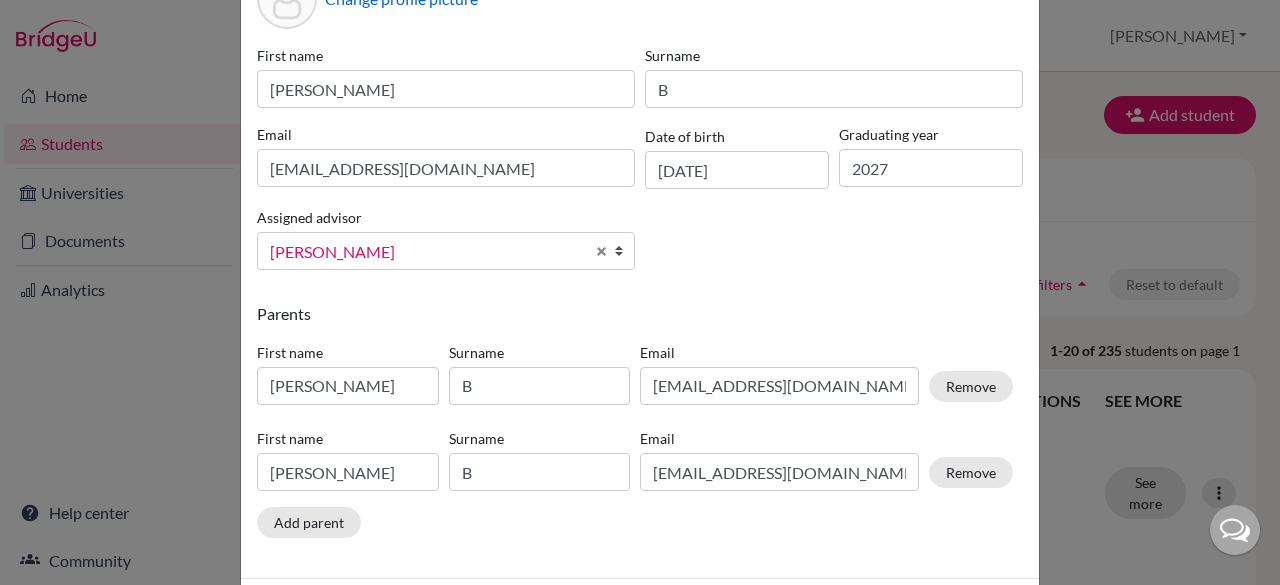 click on "Parents First name Visalakshi Surname B Email vbaluvin@gmail.com Remove First name Visalakshi Surname B Email visalakshib4@gmail.com Remove Add parent" at bounding box center [640, 424] 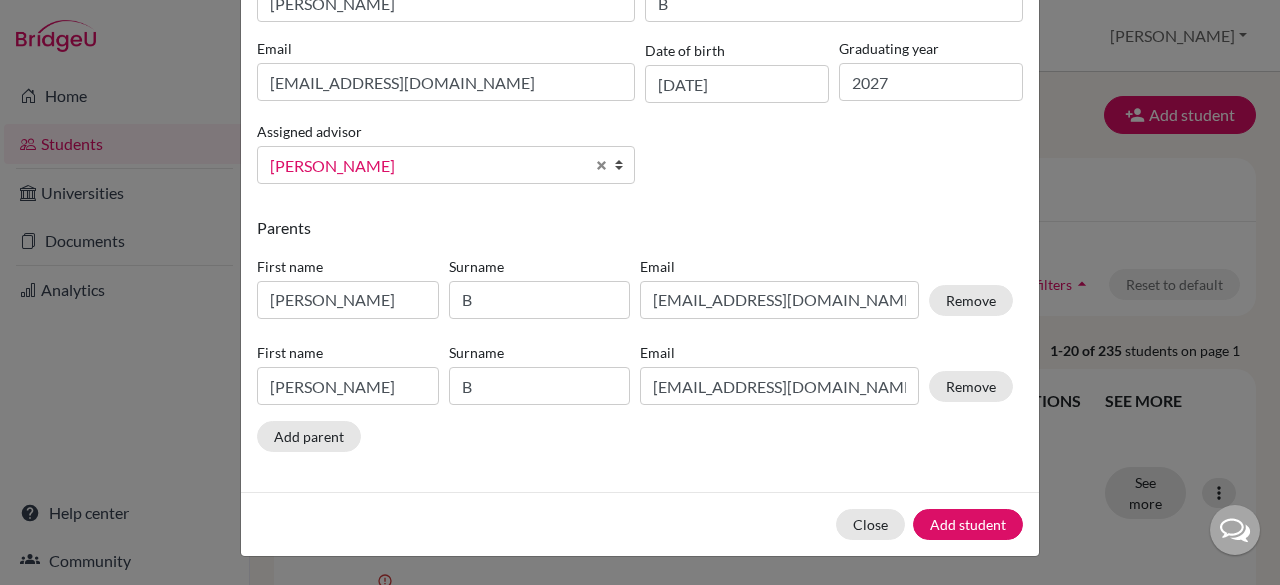 scroll, scrollTop: 220, scrollLeft: 0, axis: vertical 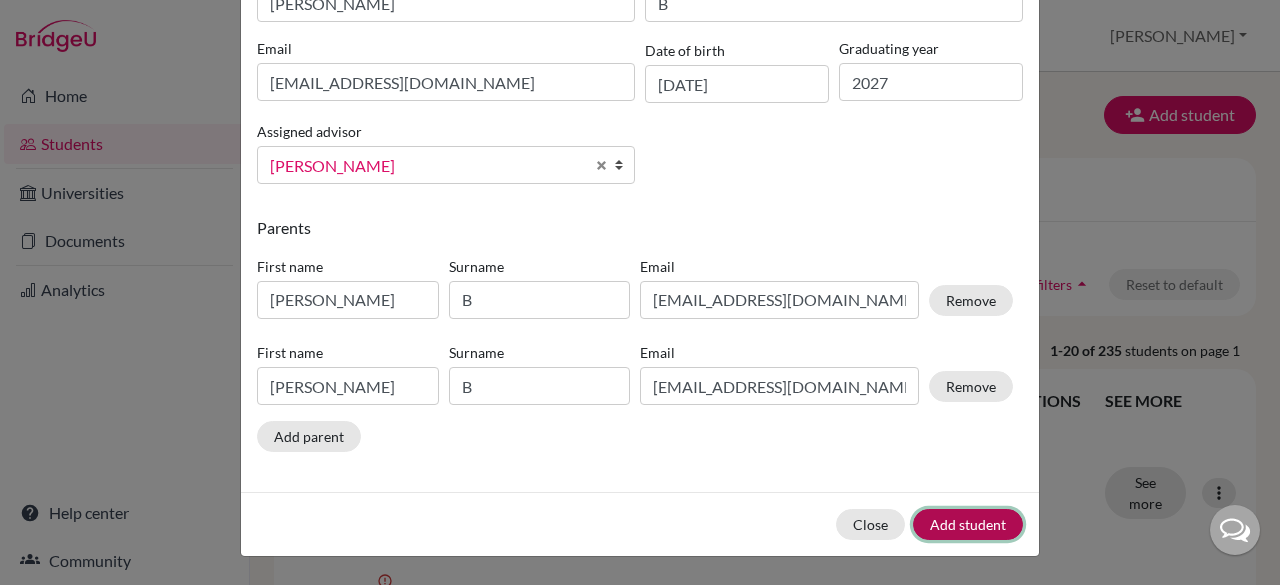 click on "Add student" at bounding box center (968, 524) 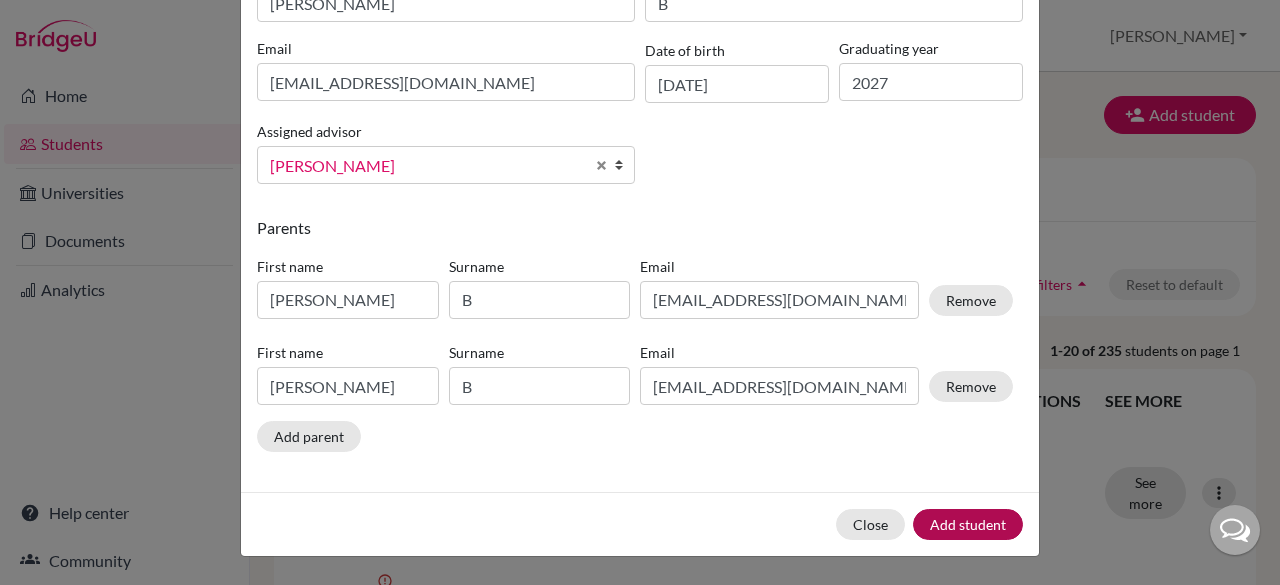 scroll, scrollTop: 0, scrollLeft: 0, axis: both 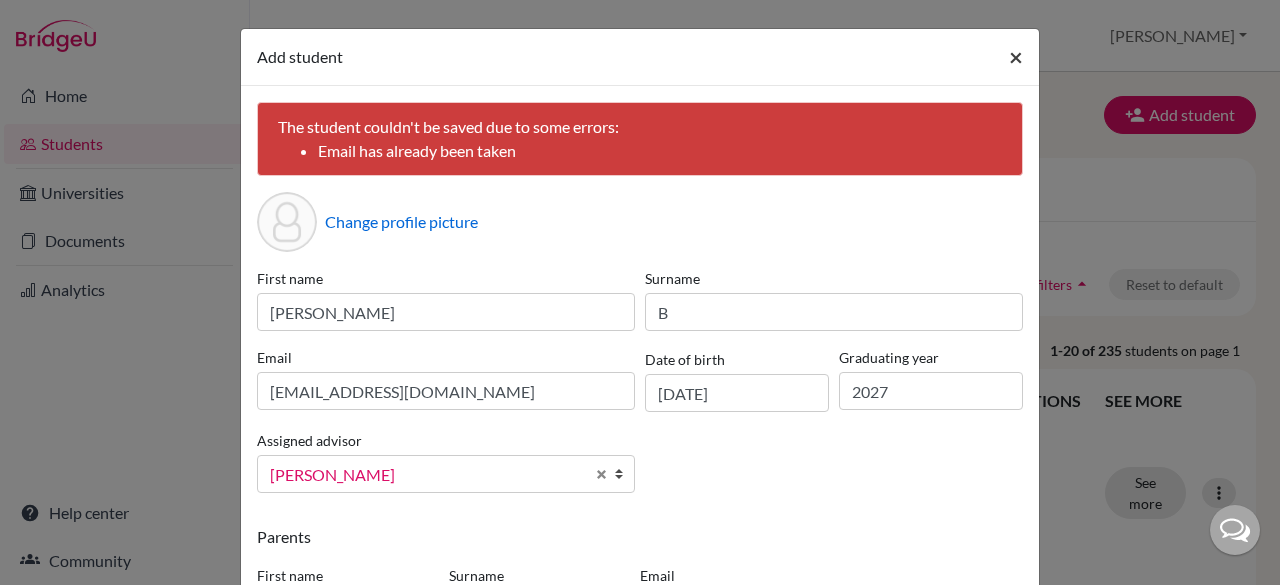 click on "×" at bounding box center (1016, 56) 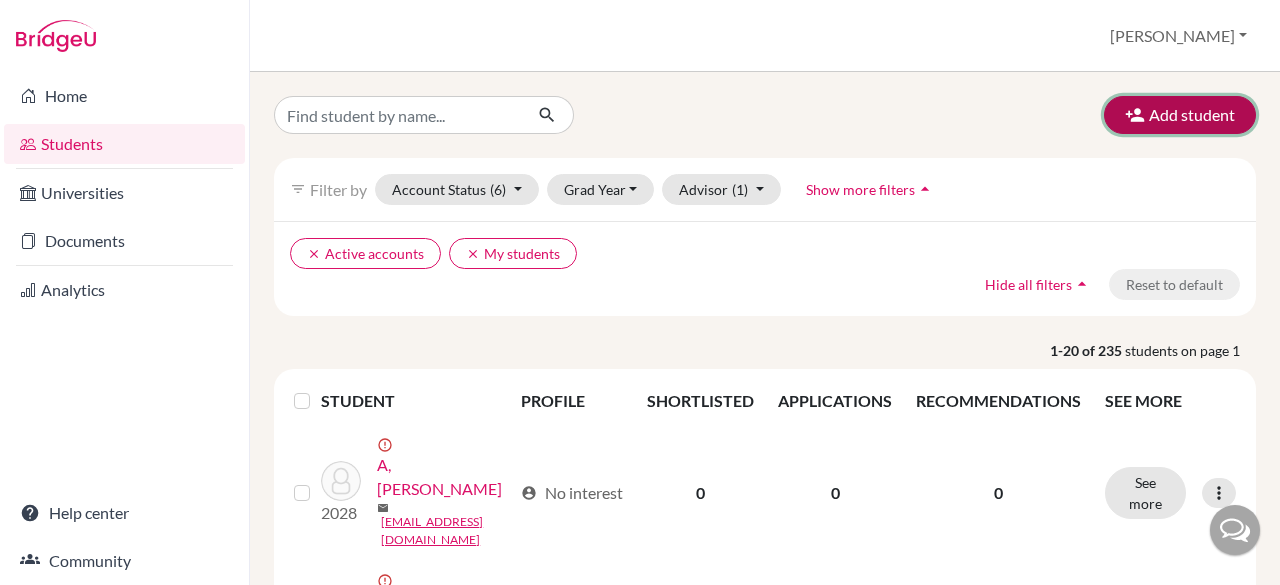 click on "Add student" at bounding box center [1180, 115] 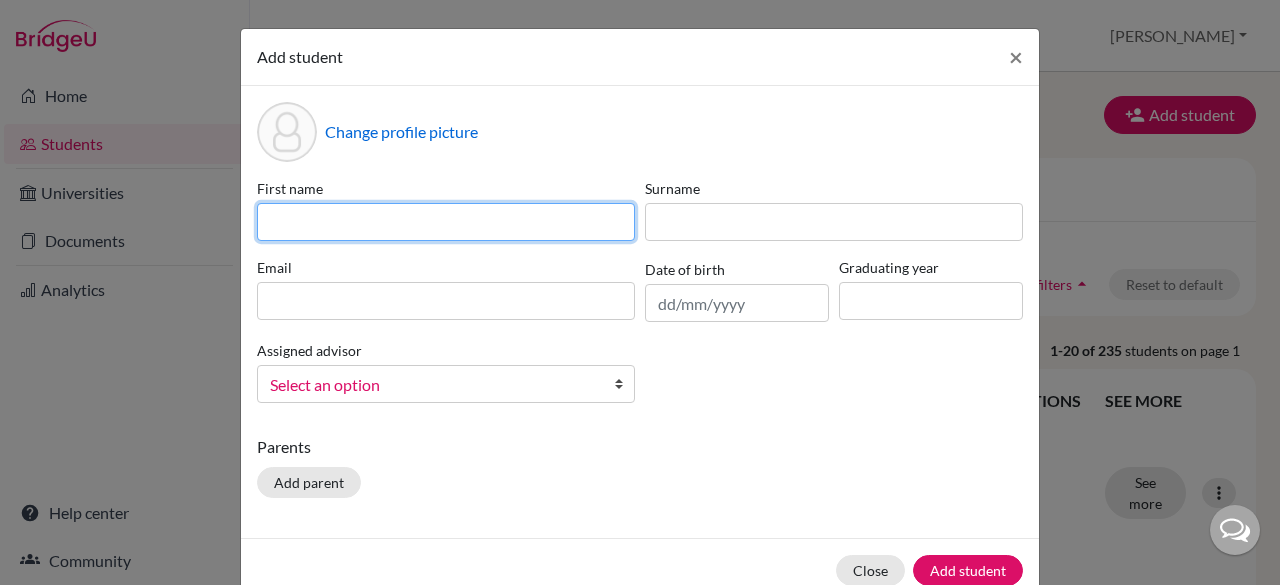 click at bounding box center [446, 222] 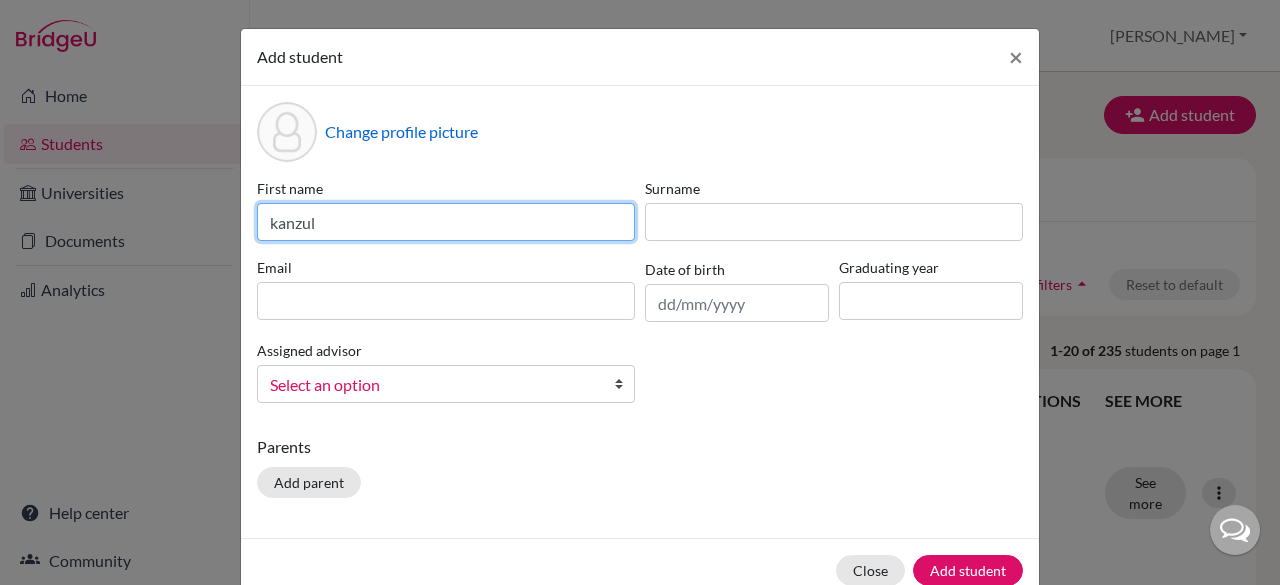 type on "kanzul" 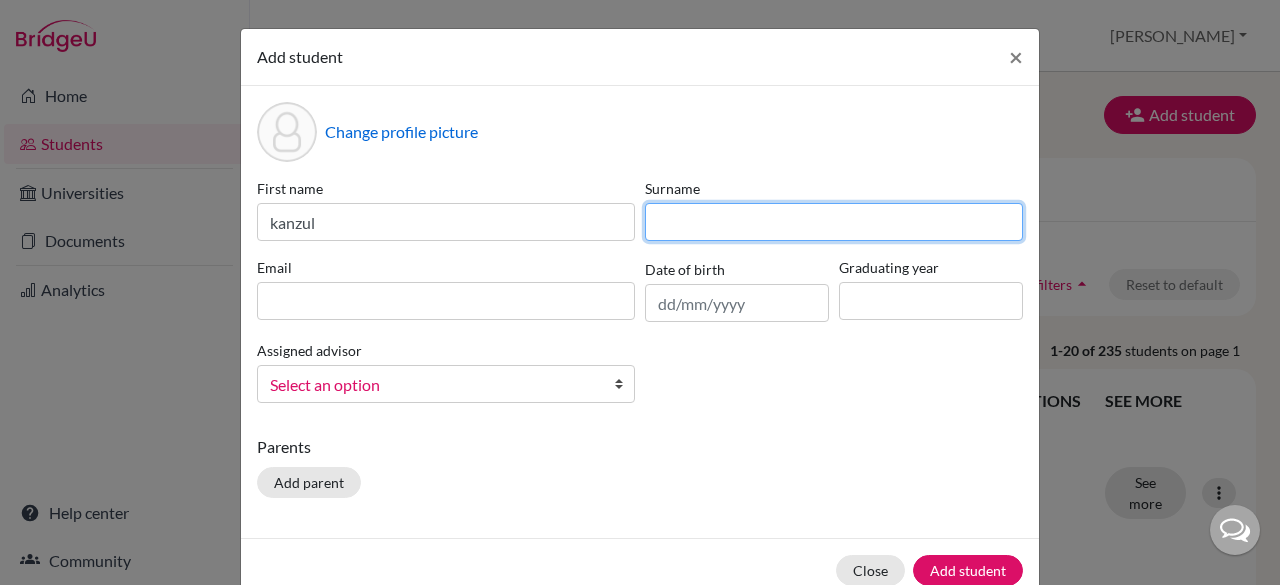 click at bounding box center (834, 222) 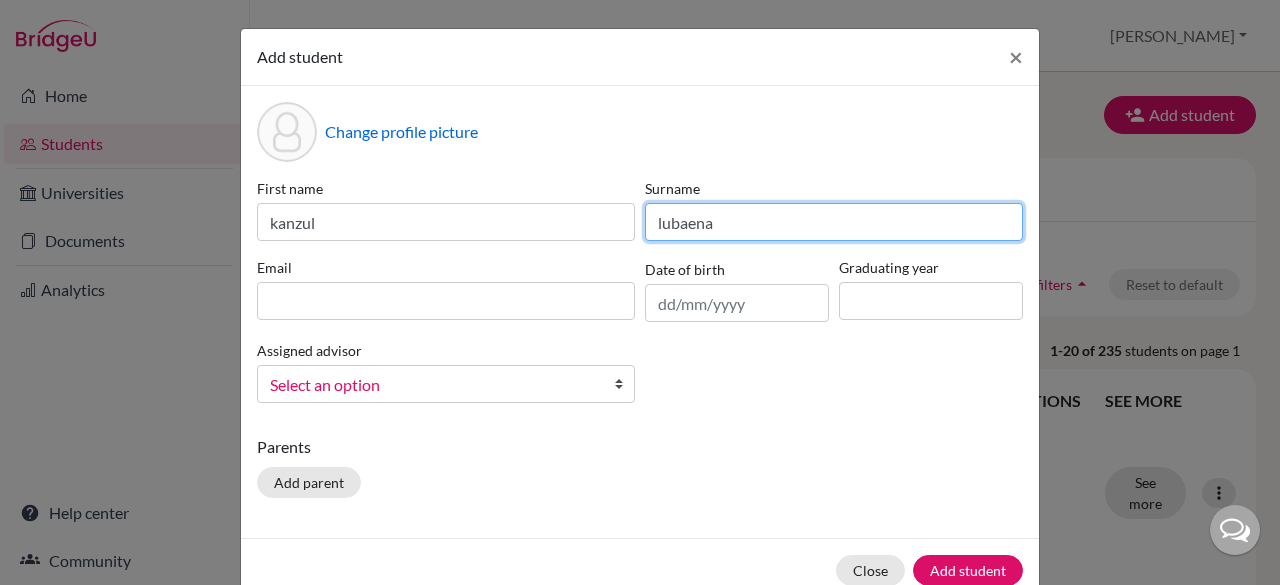 type on "lubaena" 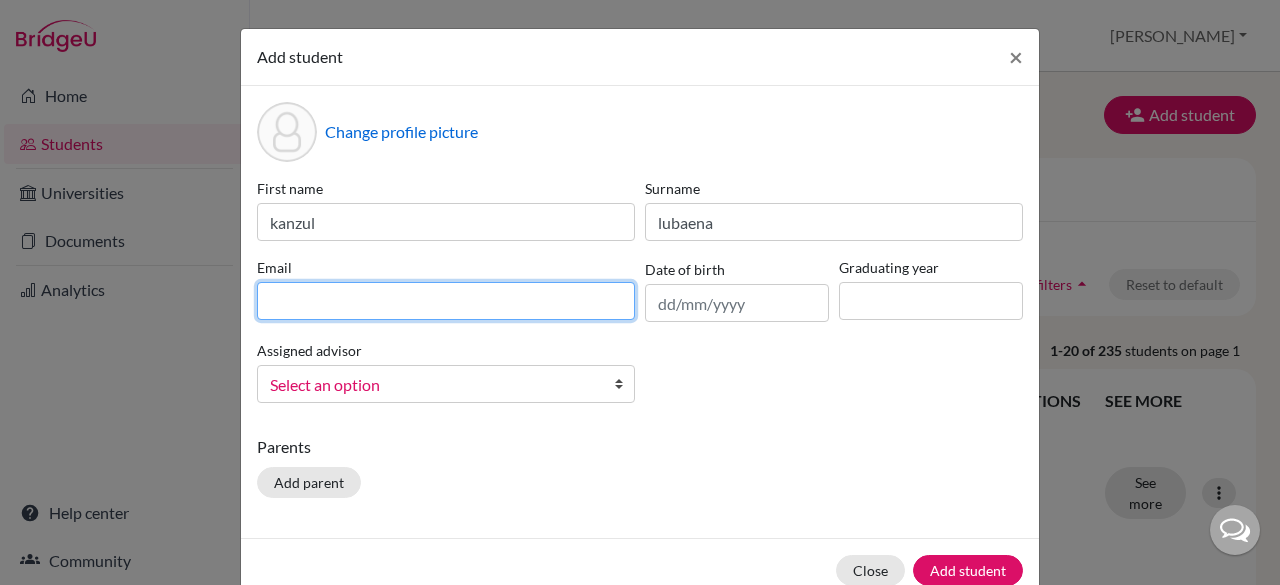 click at bounding box center [446, 301] 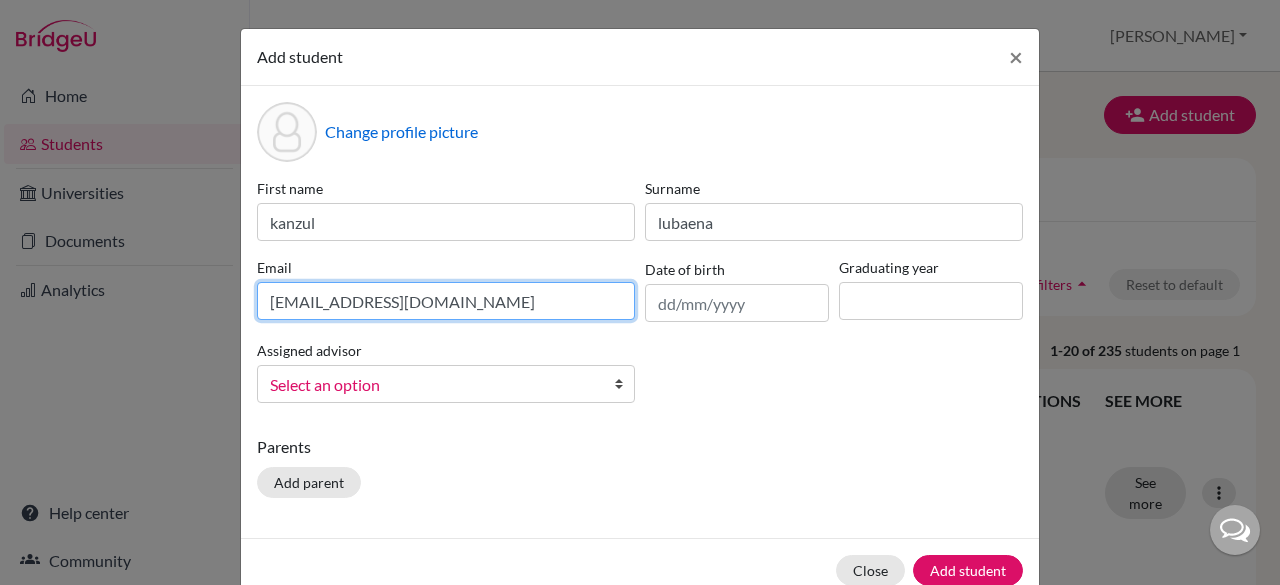 type on "kanzullubaena889@gmail.com" 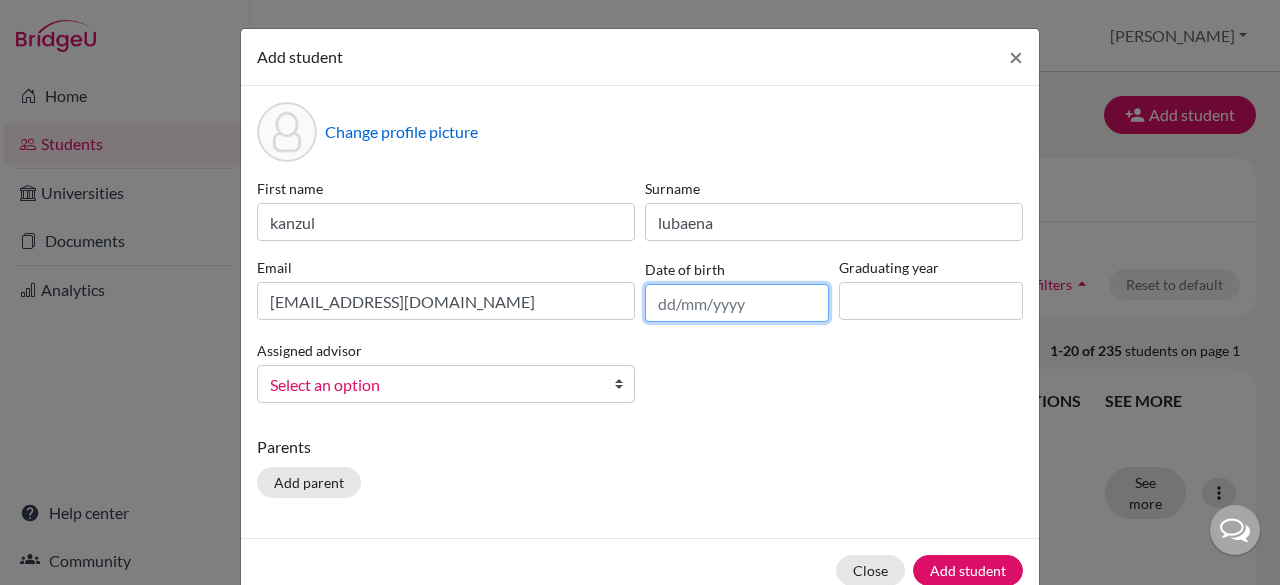 click at bounding box center [737, 303] 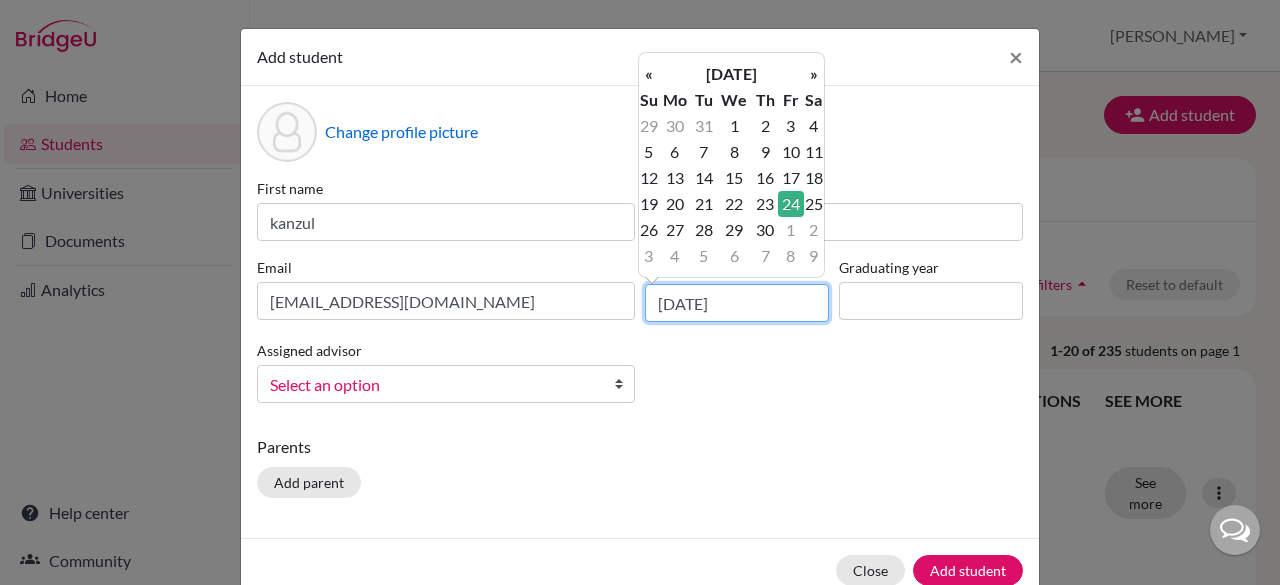 type on "24/04/2009" 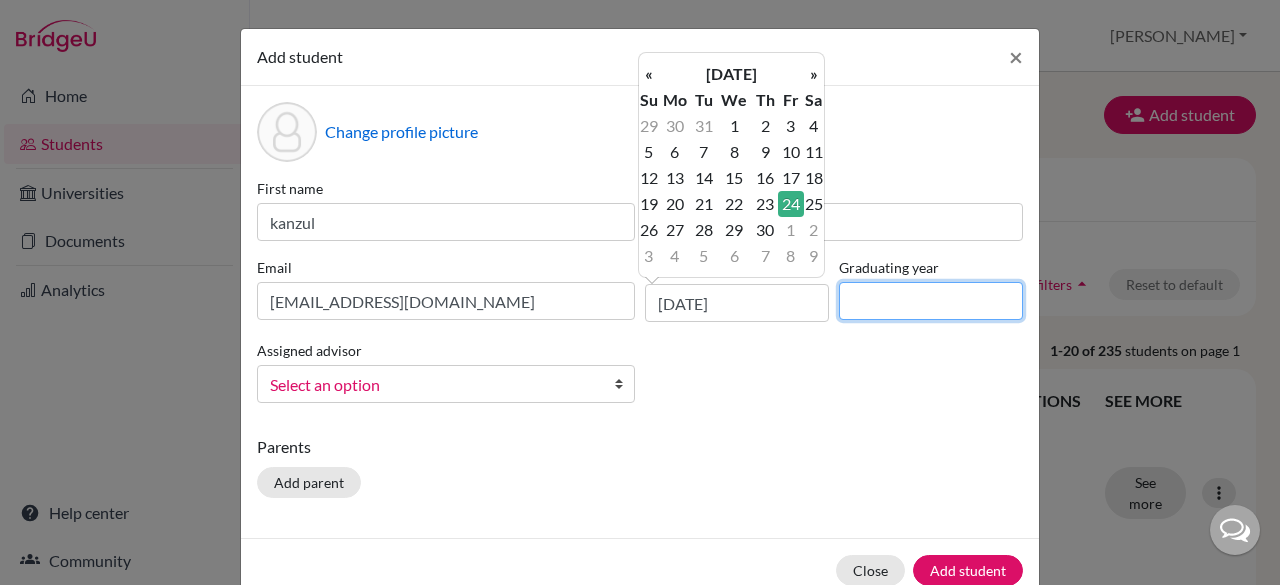 click at bounding box center [931, 301] 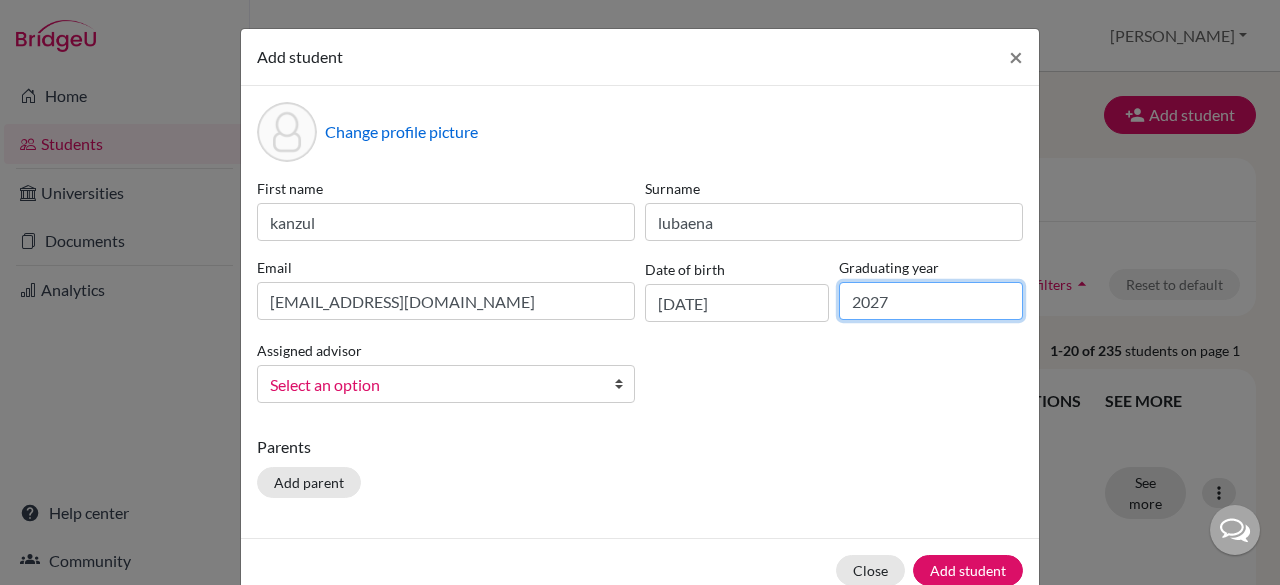 type on "2027" 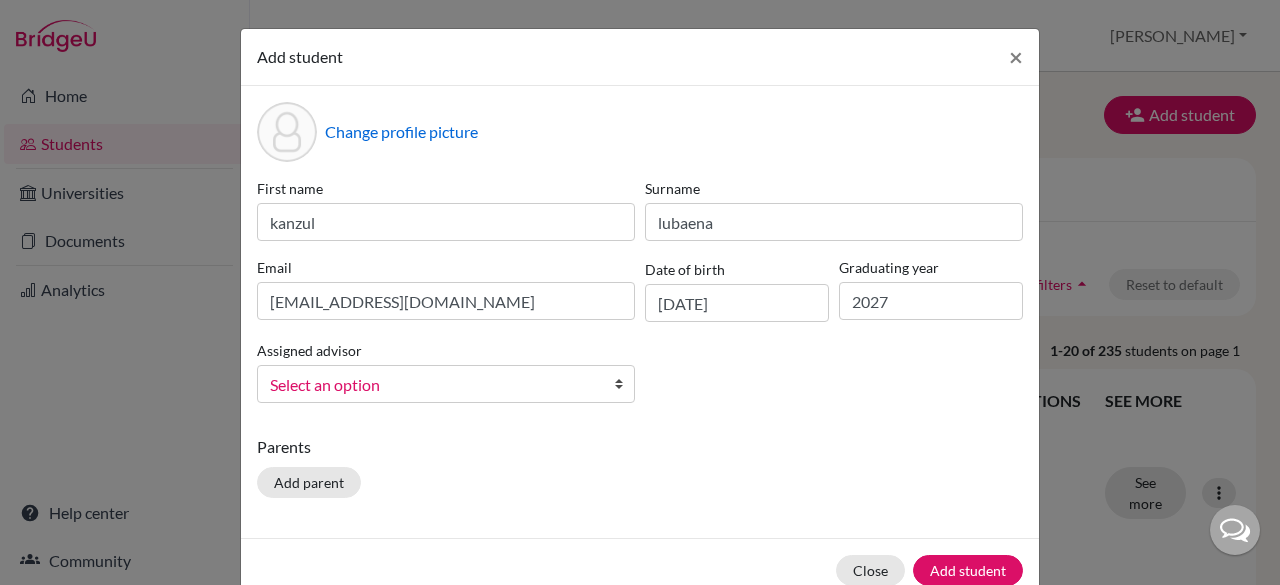 click at bounding box center (624, 384) 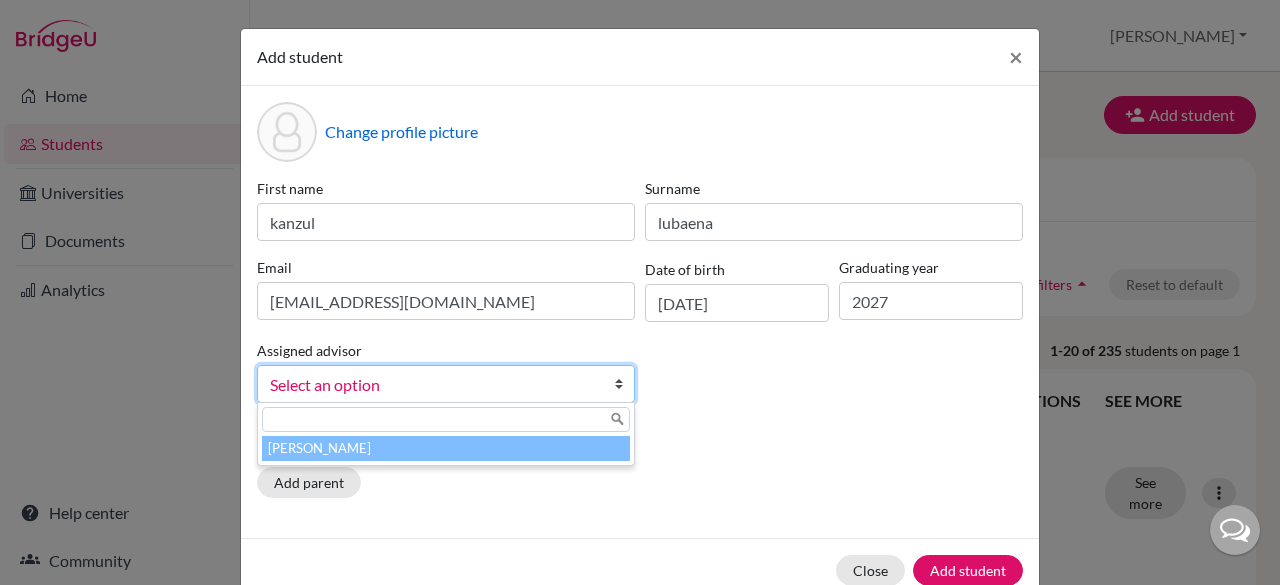 click at bounding box center (446, 419) 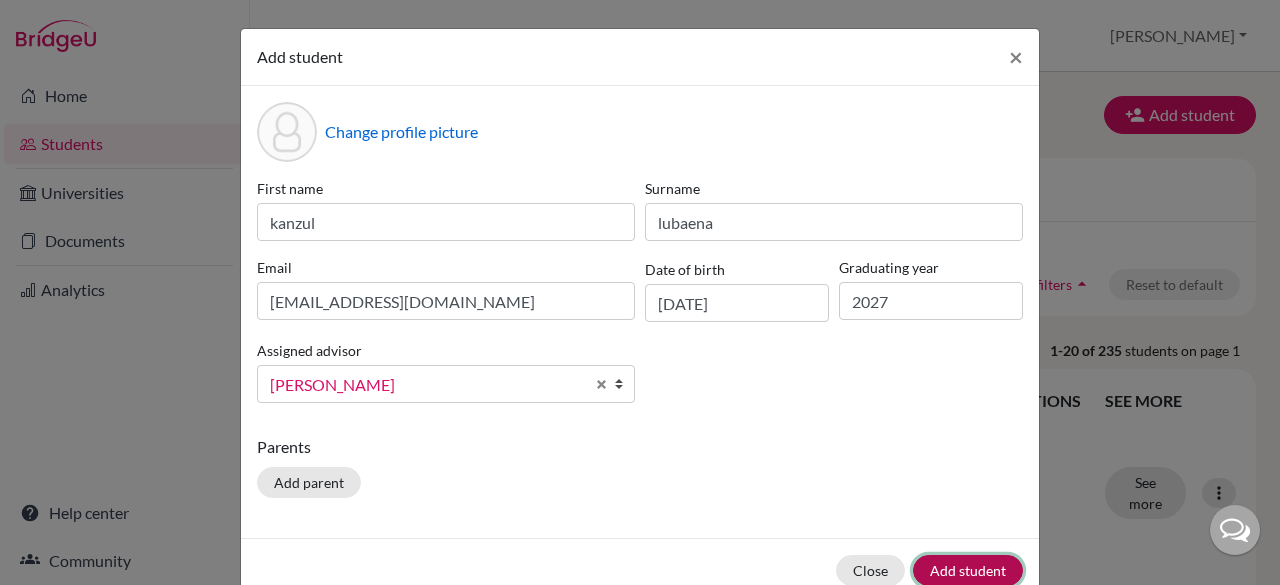 click on "Add student" at bounding box center [968, 570] 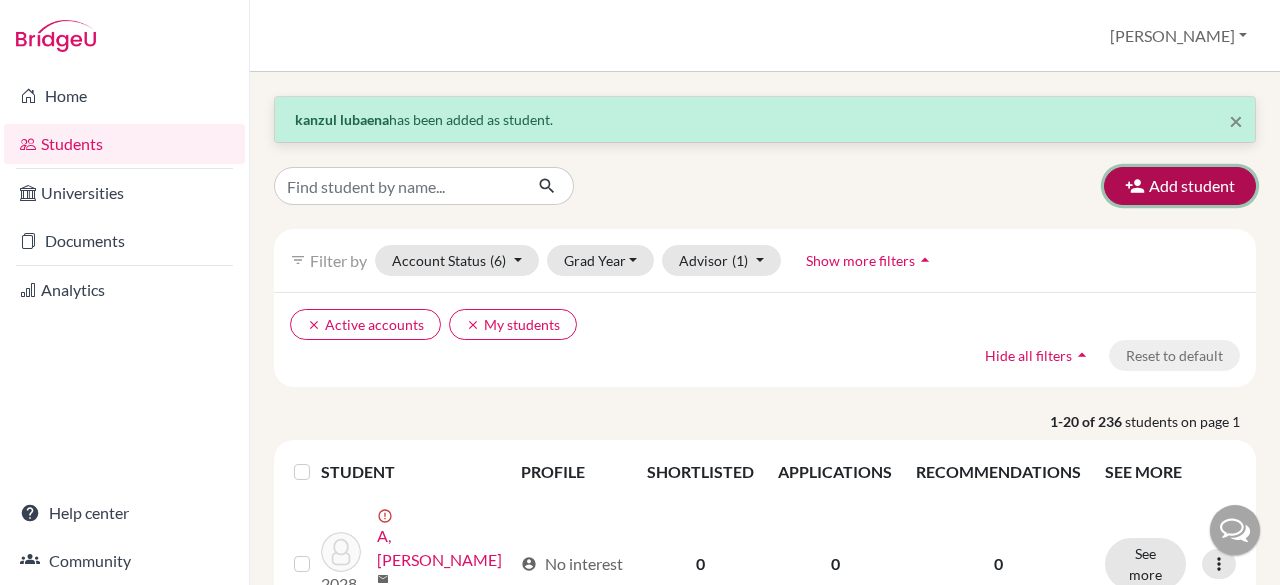 click on "Add student" at bounding box center [1180, 186] 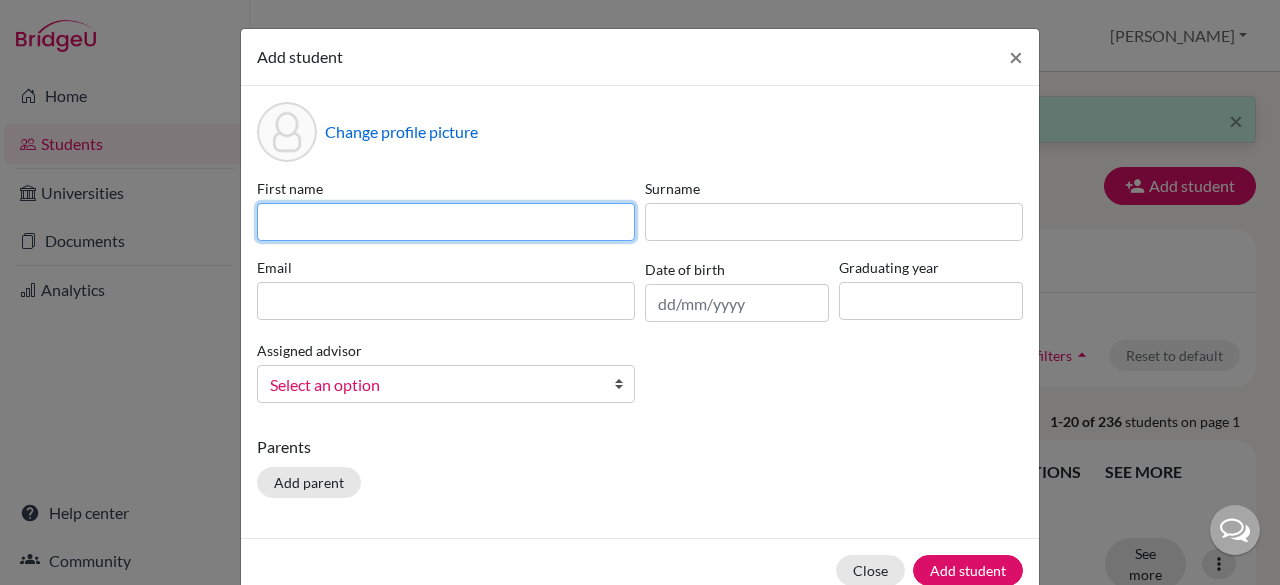click at bounding box center [446, 222] 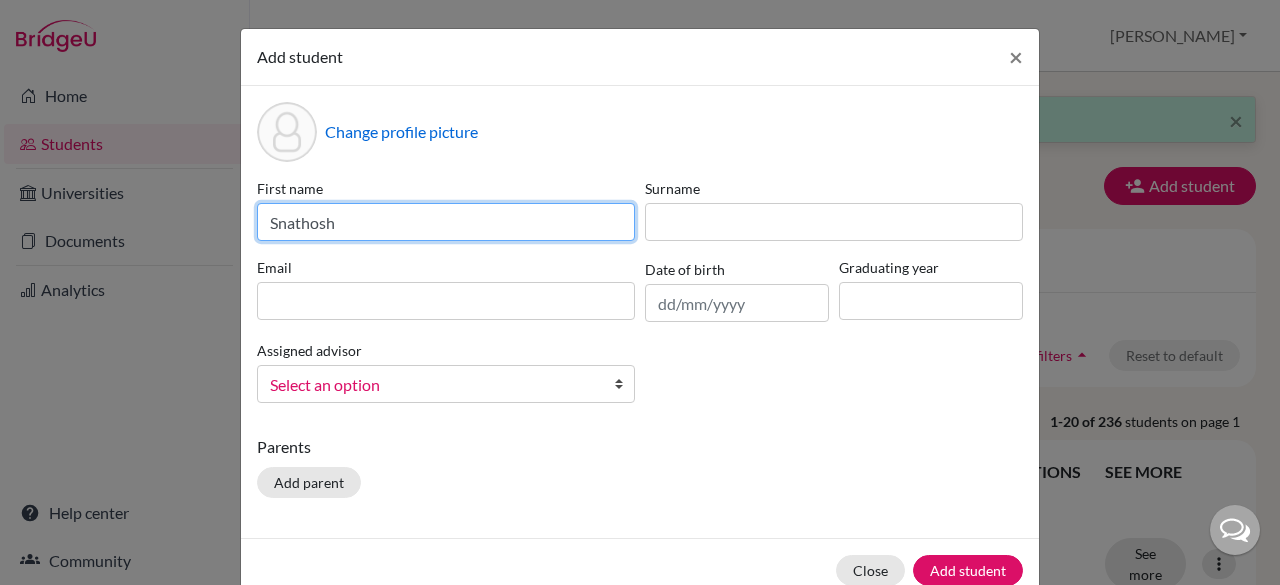 click on "Snathosh" at bounding box center [446, 222] 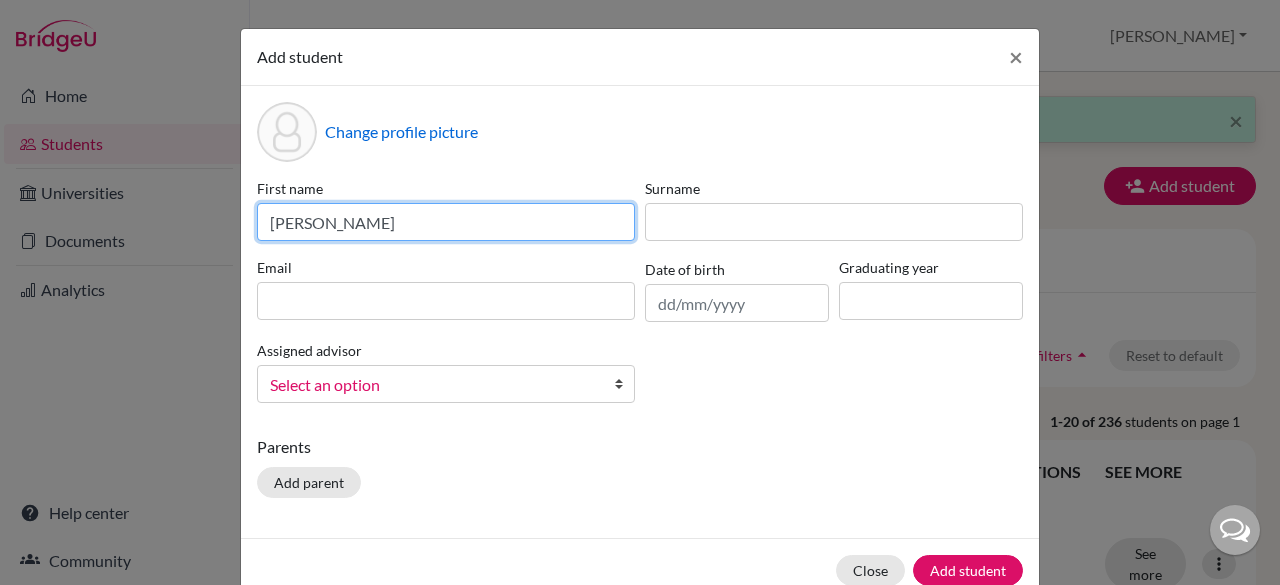 type on "Santhosh" 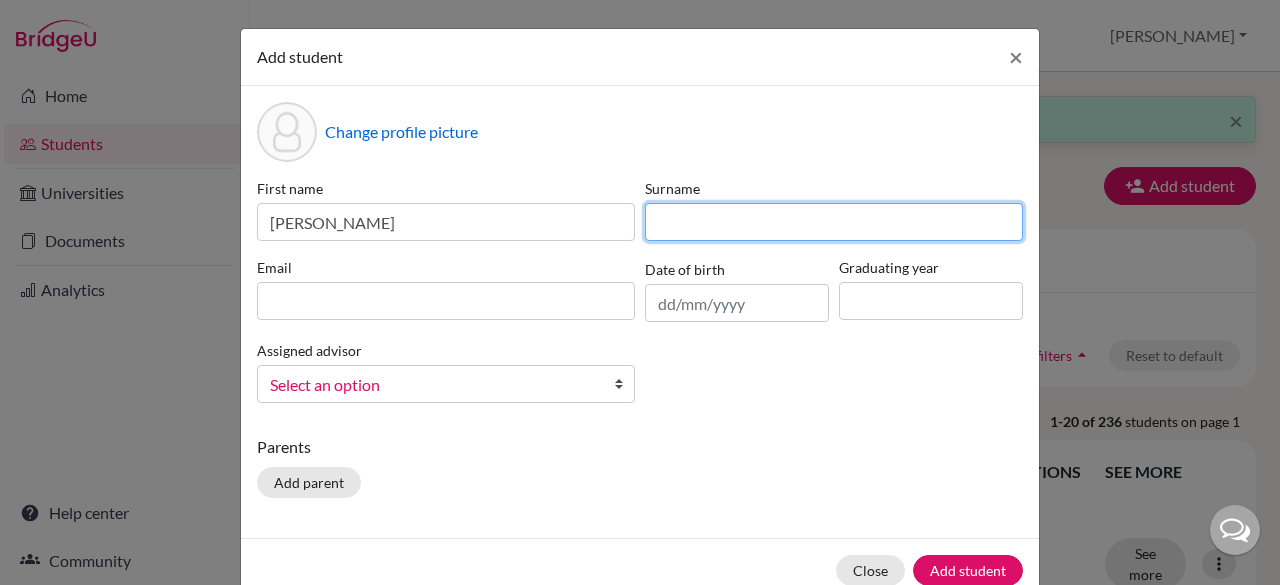 click at bounding box center (834, 222) 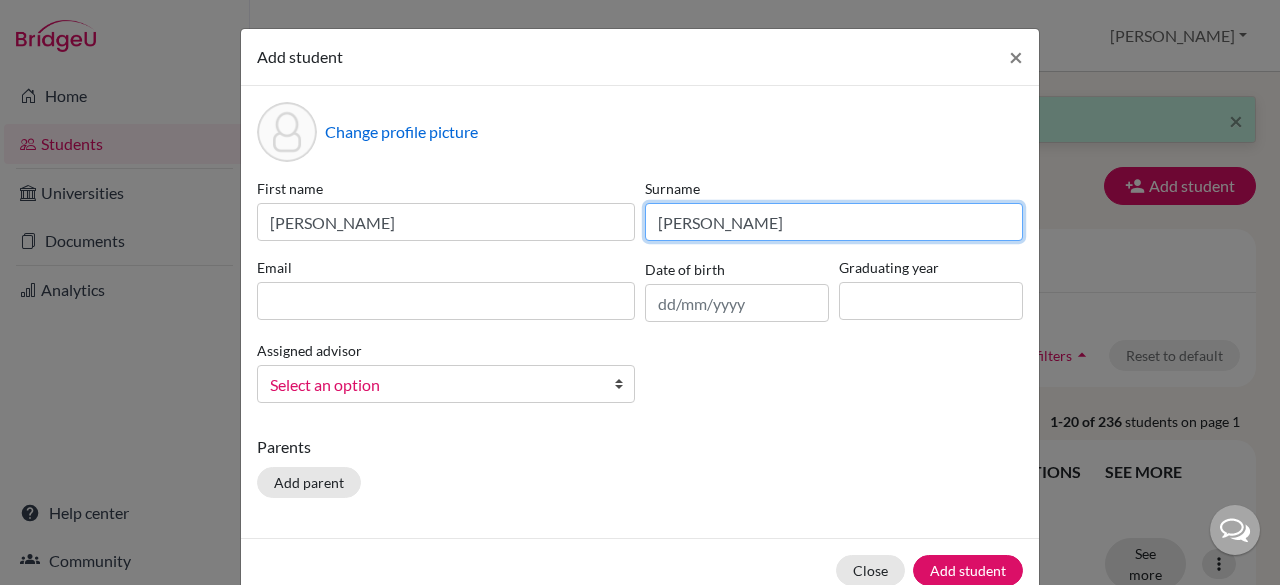type on "Saravana" 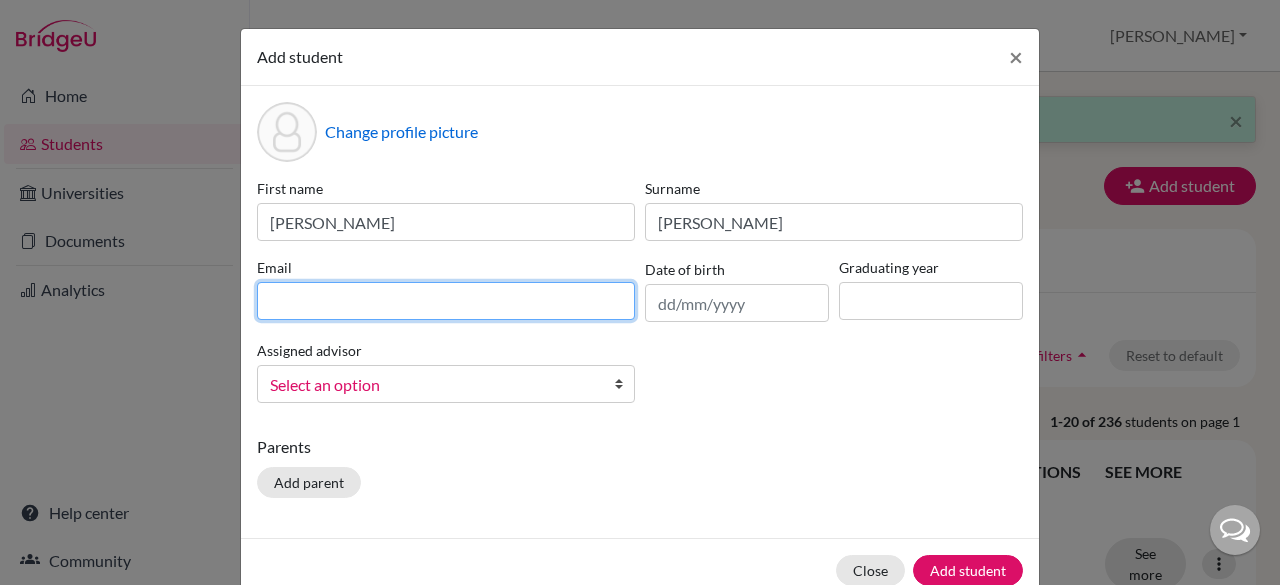 click at bounding box center (446, 301) 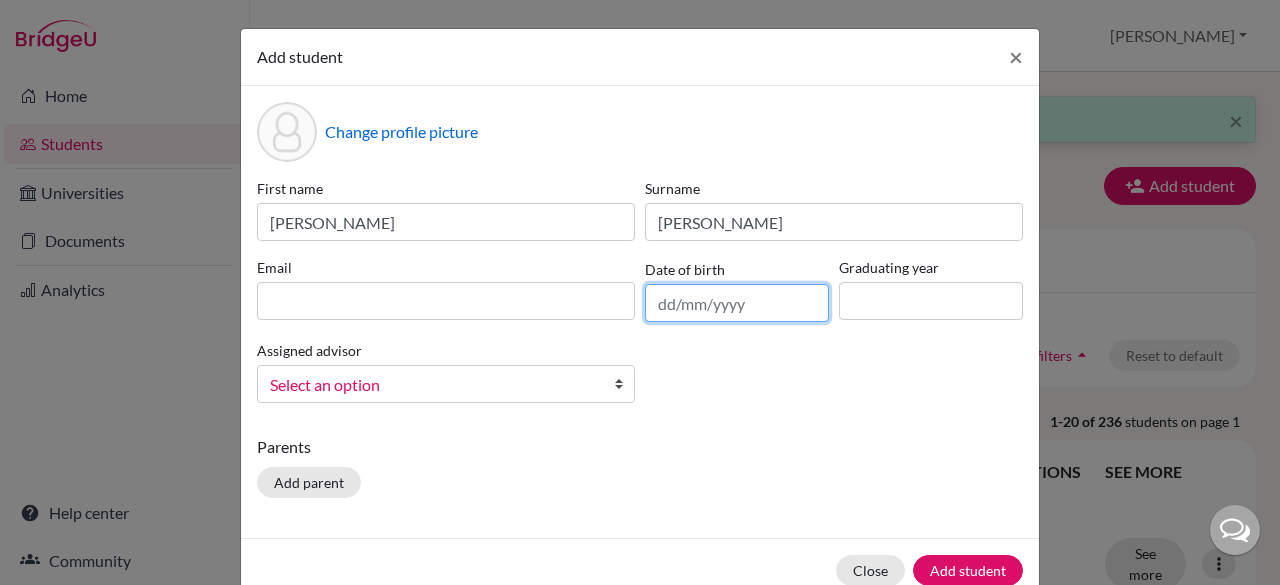 click at bounding box center (737, 303) 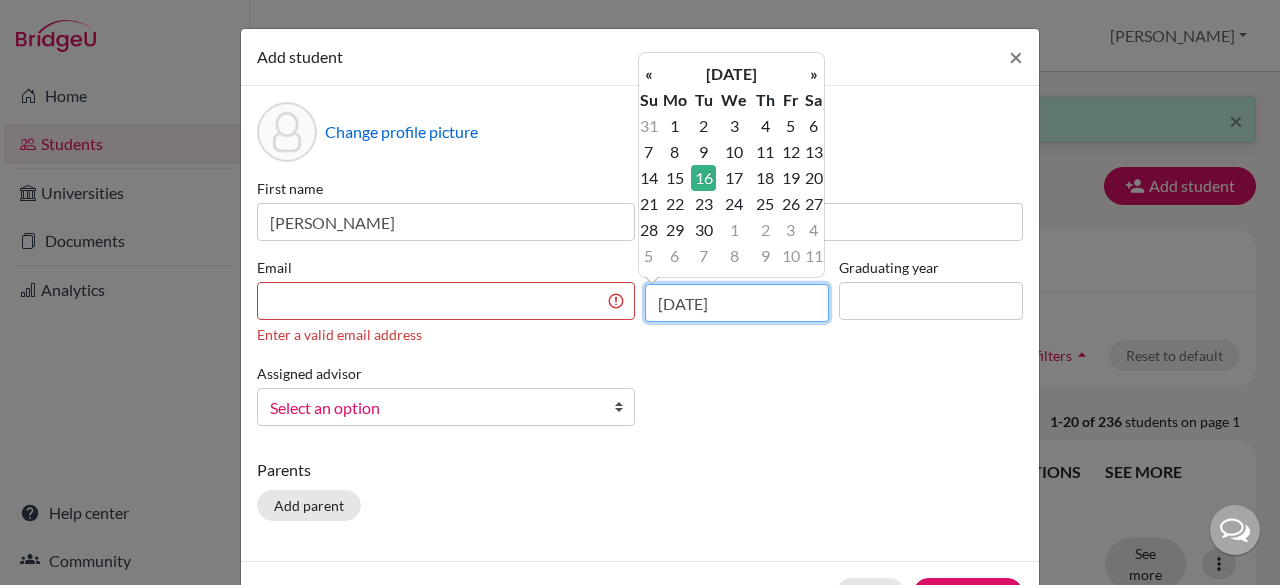 type on "16/06/2009" 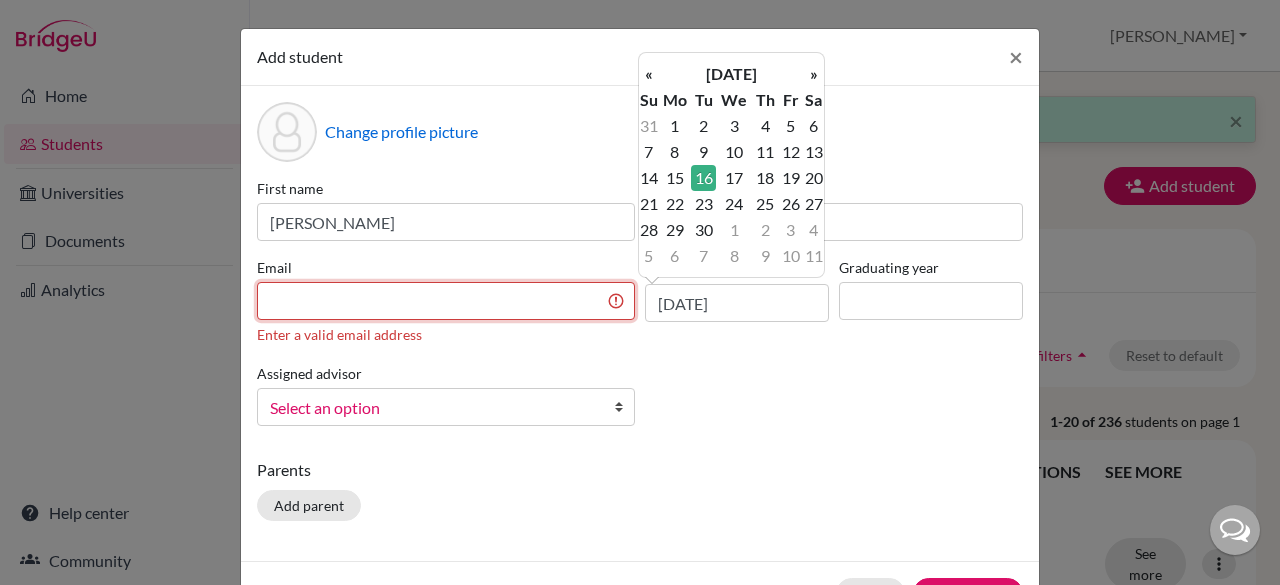click at bounding box center (446, 301) 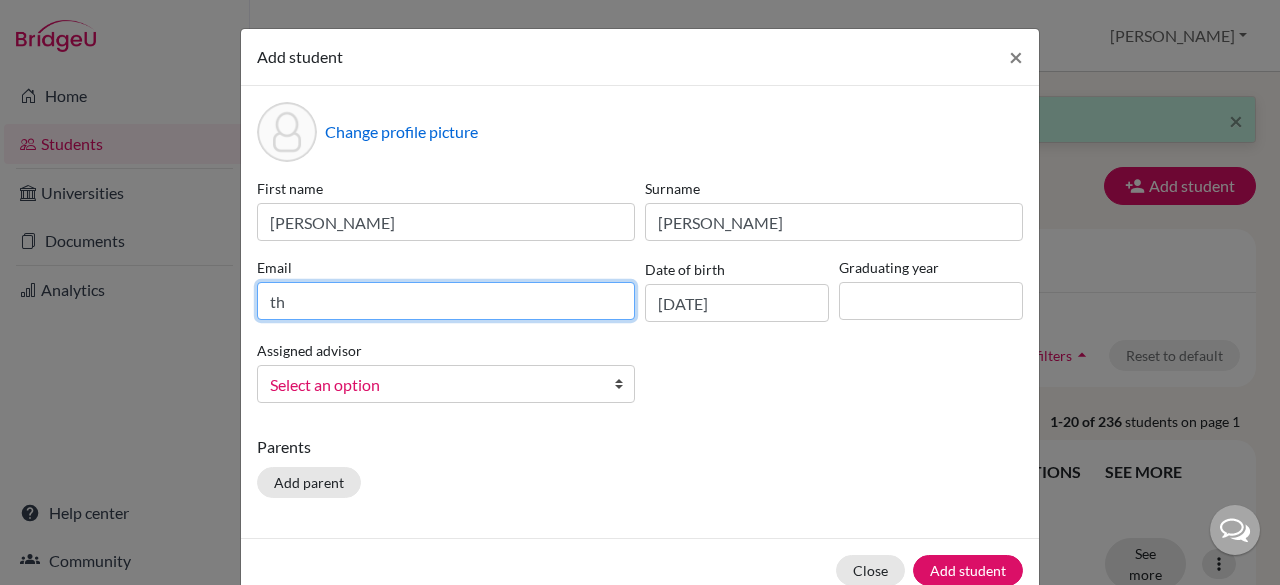 type on "t" 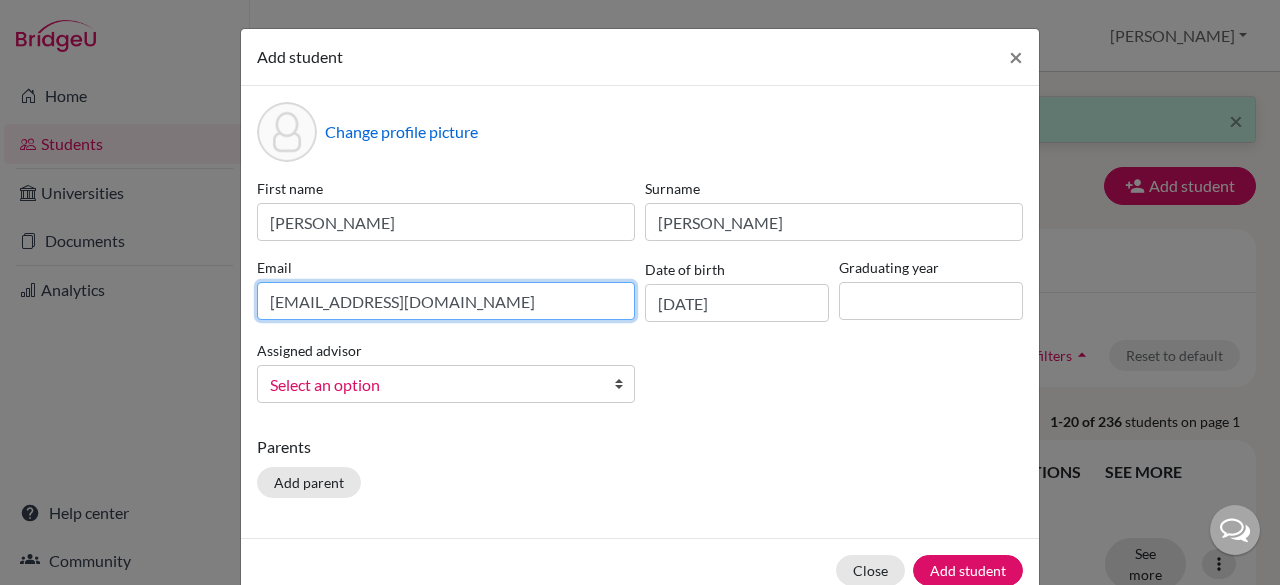 type on "ushasaravanavelu@gmail.com" 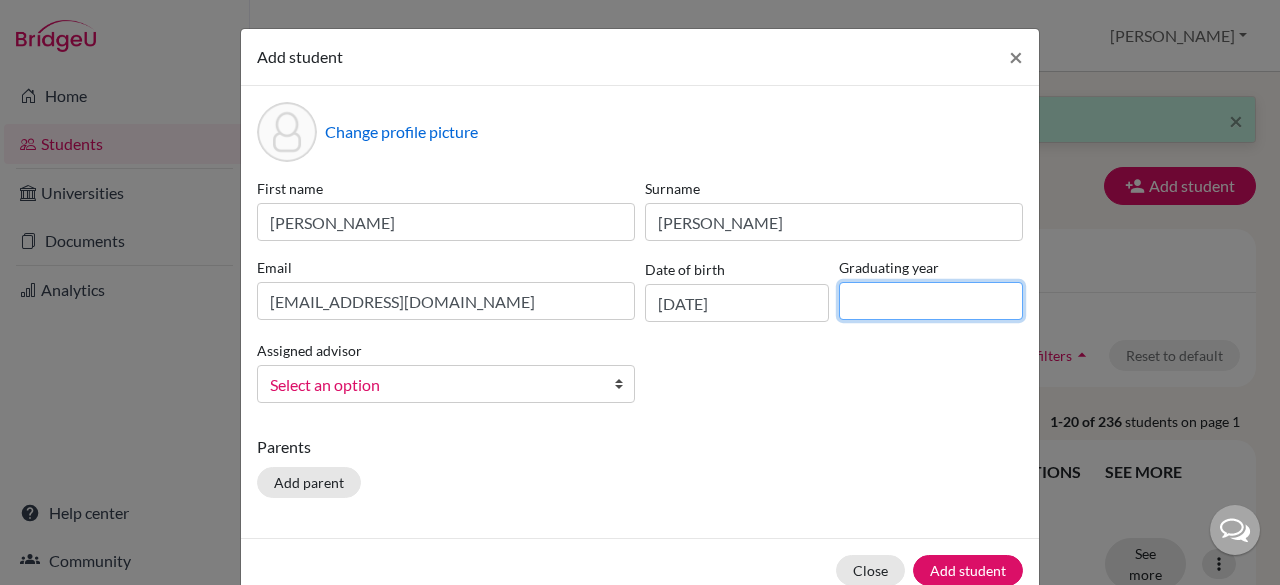 click at bounding box center [931, 301] 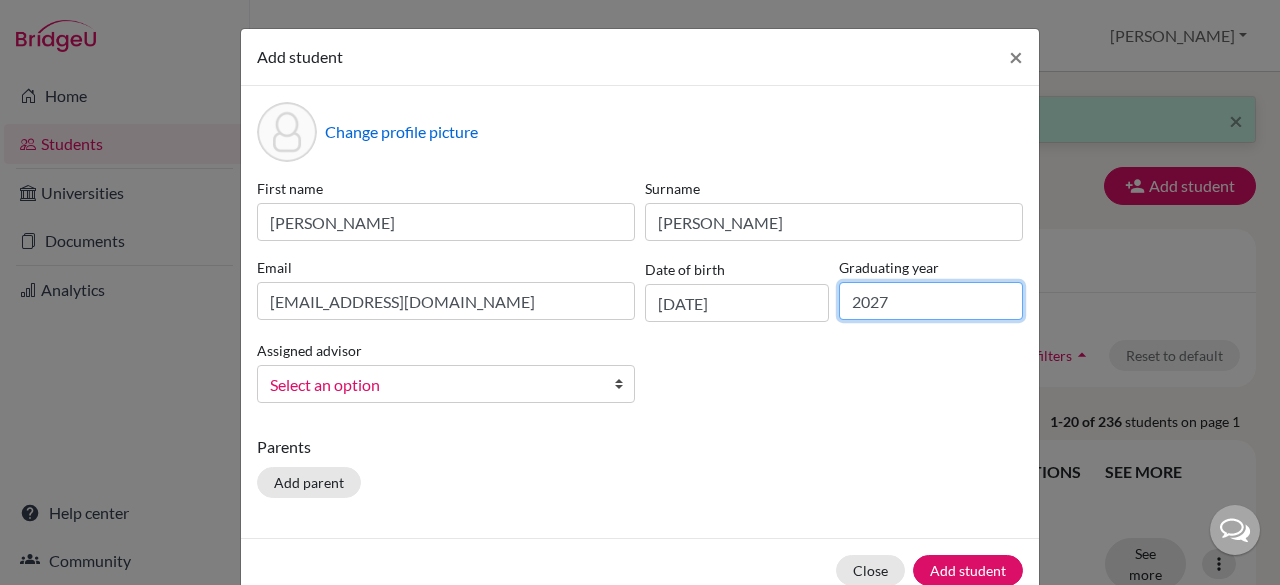 type on "2027" 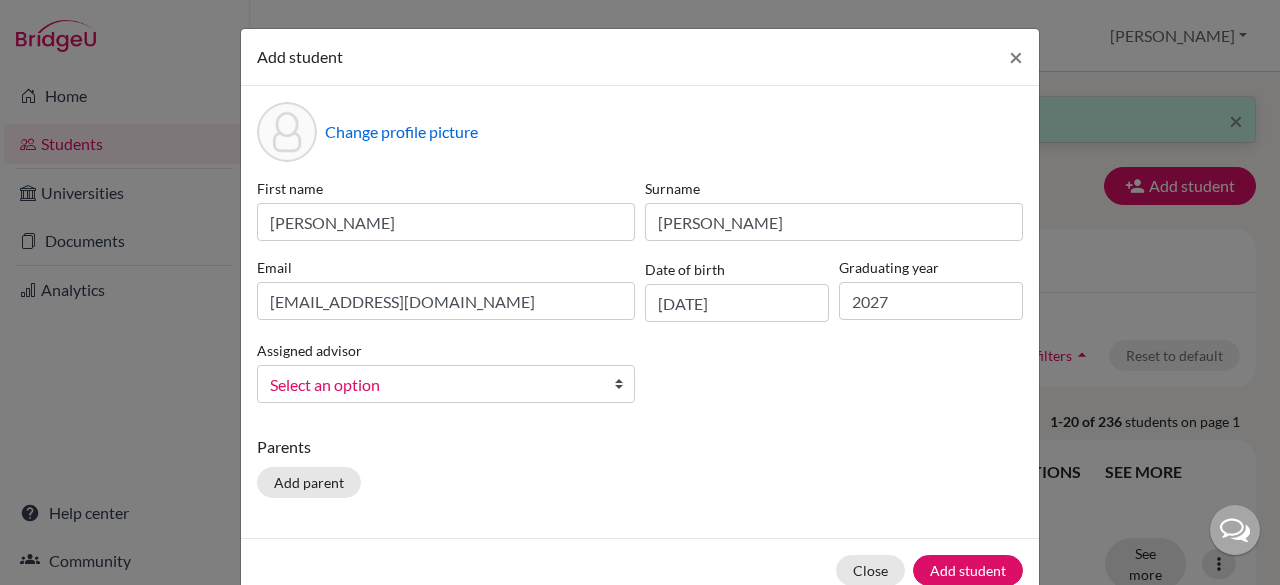 click at bounding box center [624, 384] 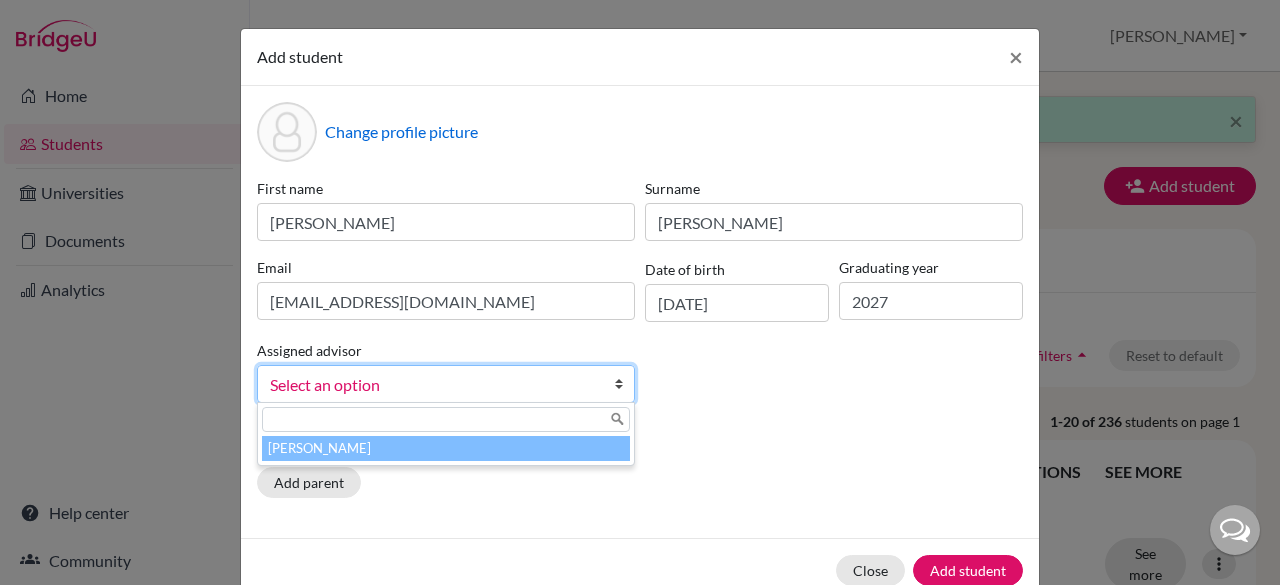 click on "[PERSON_NAME]" at bounding box center (446, 448) 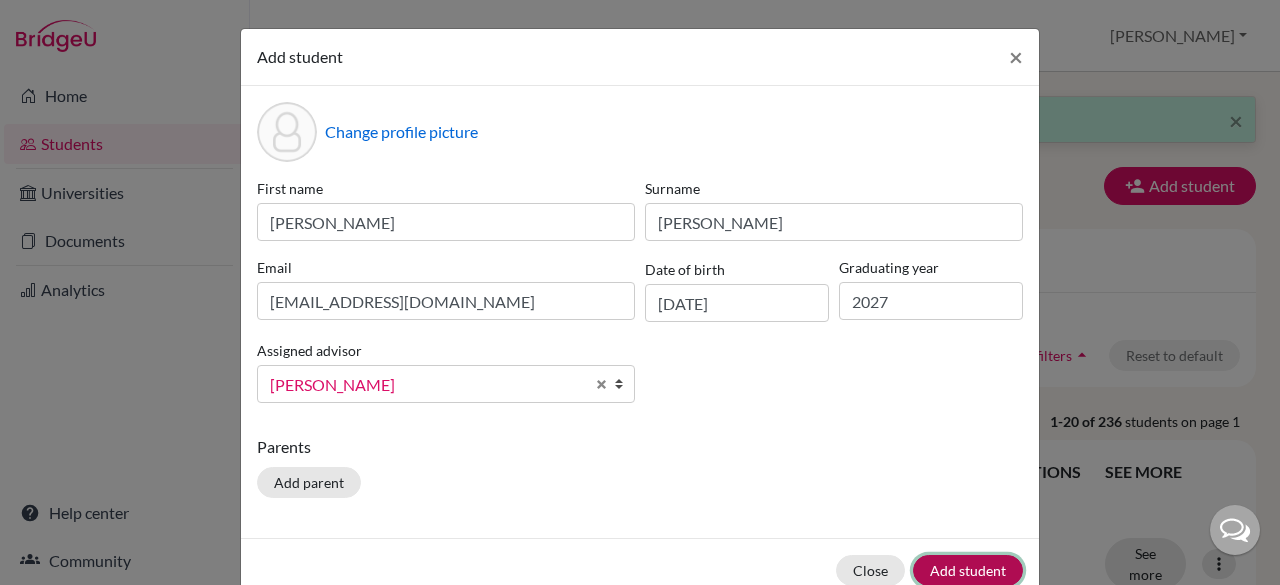 click on "Add student" at bounding box center (968, 570) 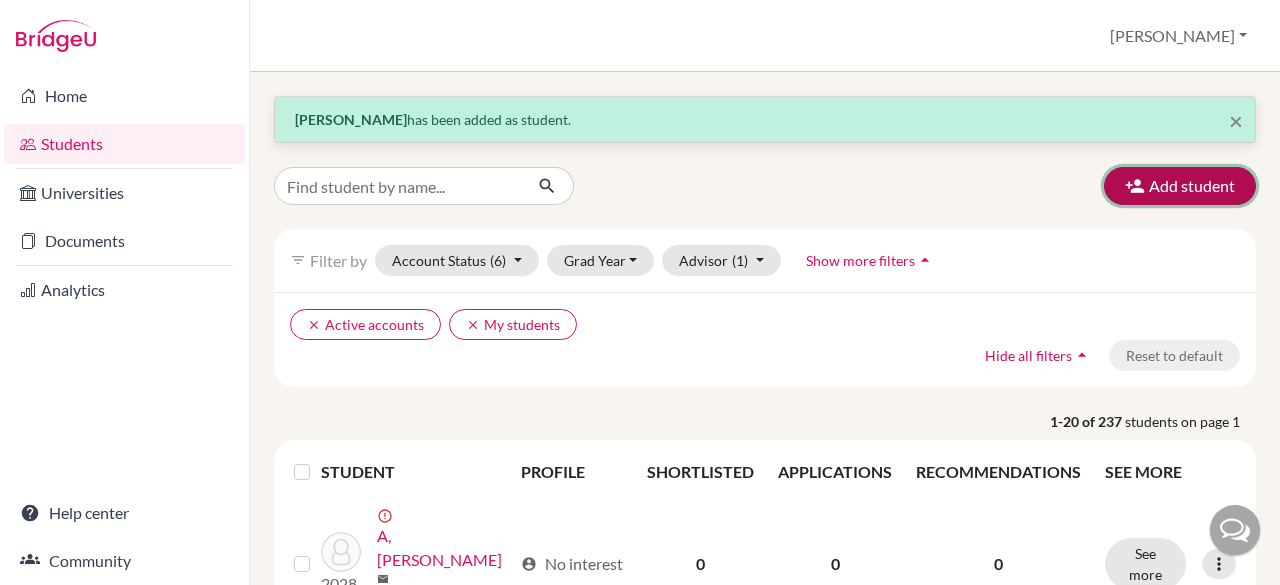 click on "Add student" at bounding box center (1180, 186) 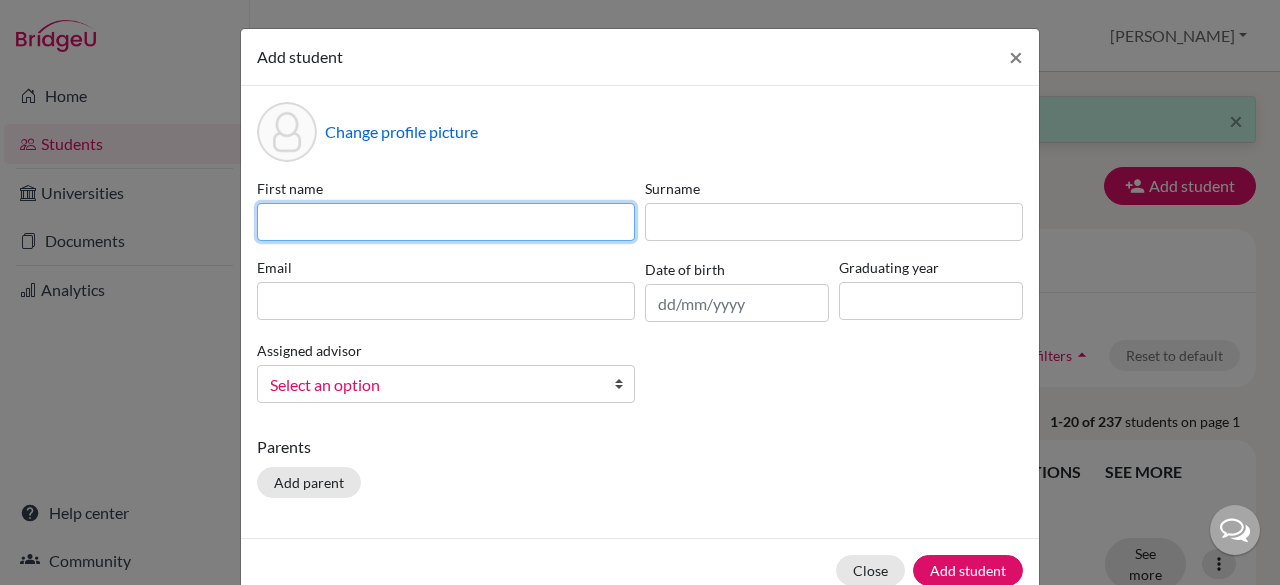 click at bounding box center [446, 222] 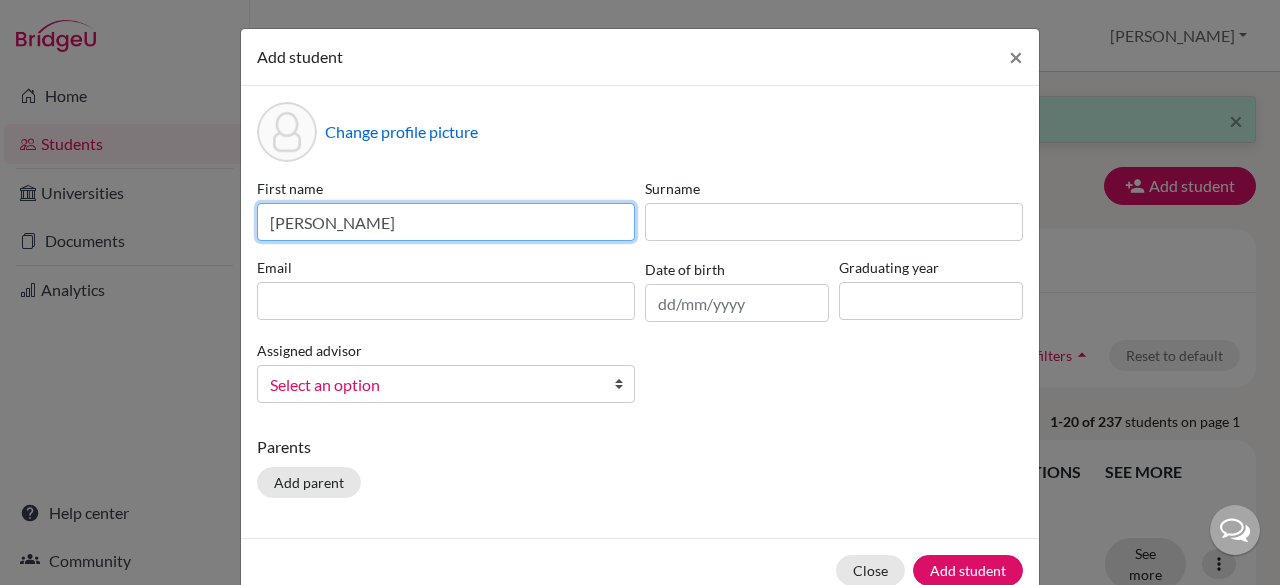 type on "vishwajit" 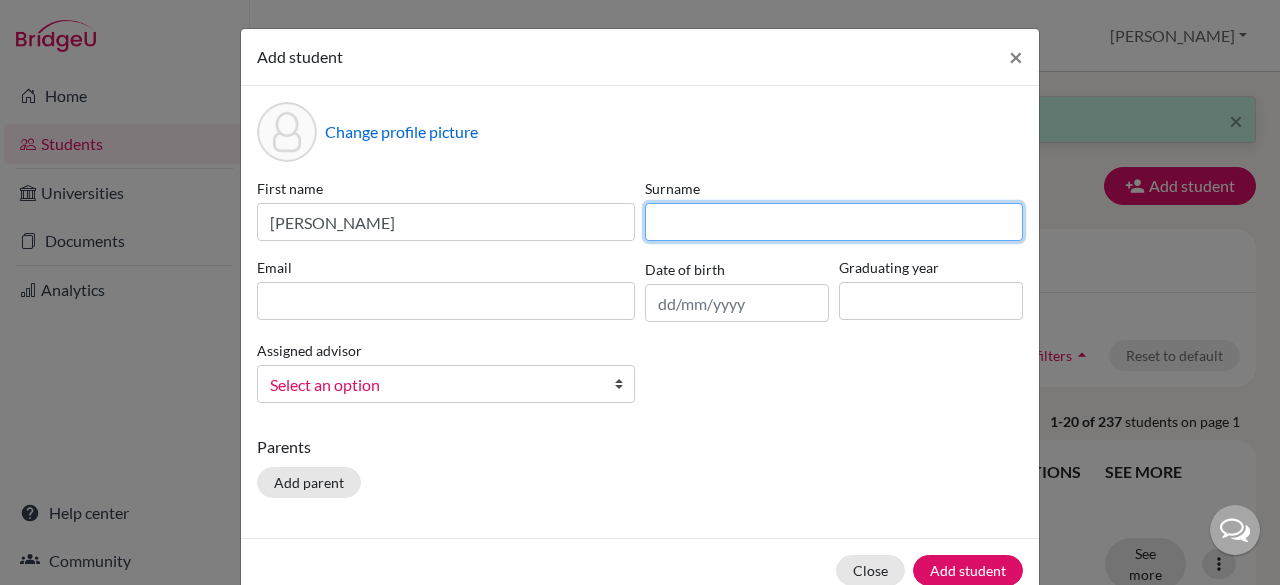 click at bounding box center (834, 222) 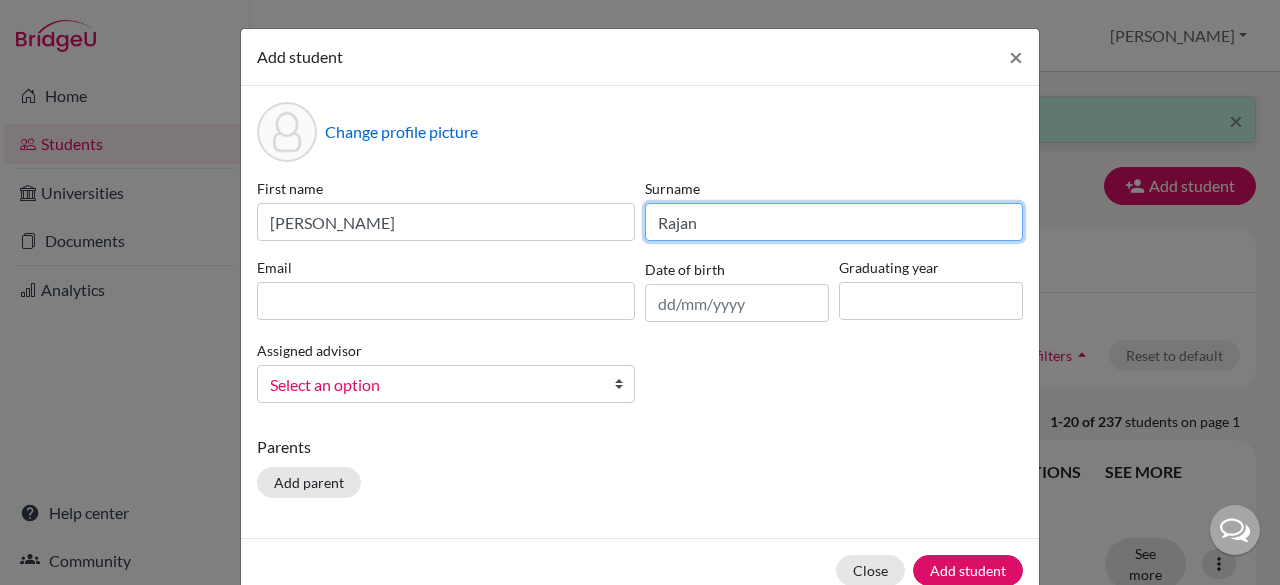 type on "Rajan" 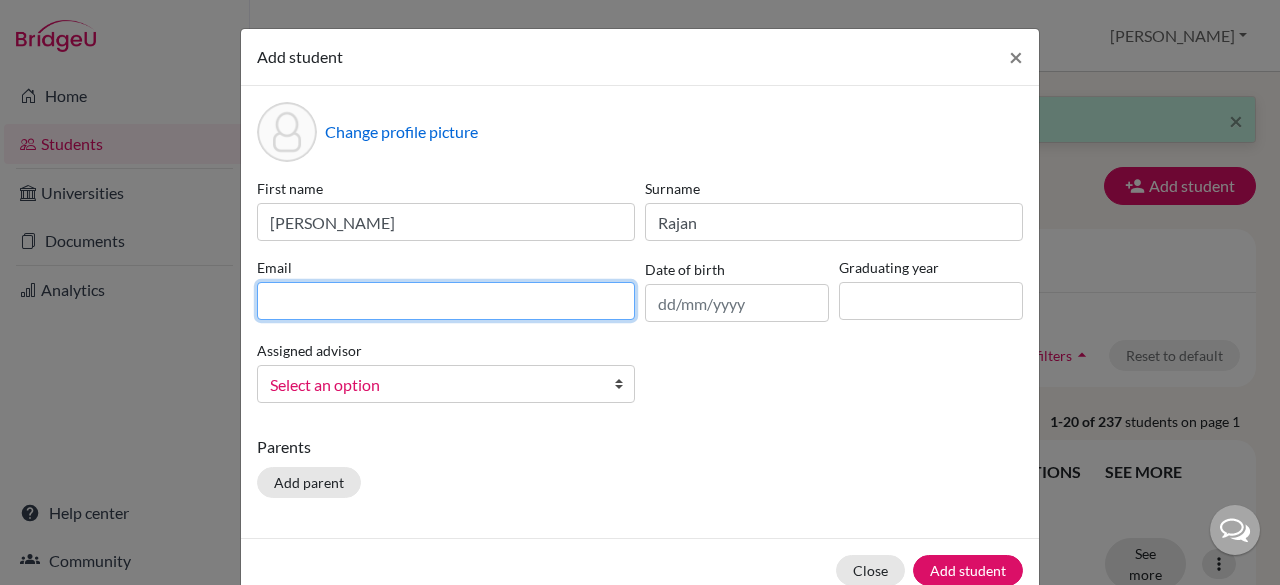 click at bounding box center (446, 301) 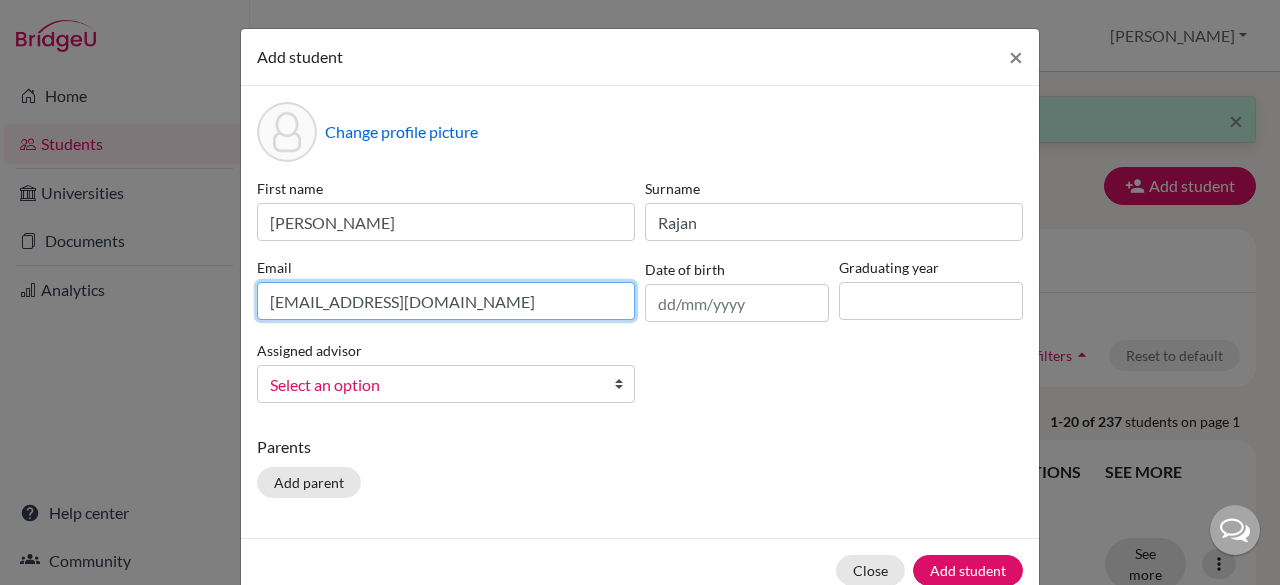type on "vishwajitrajarajan2210@gmail.com" 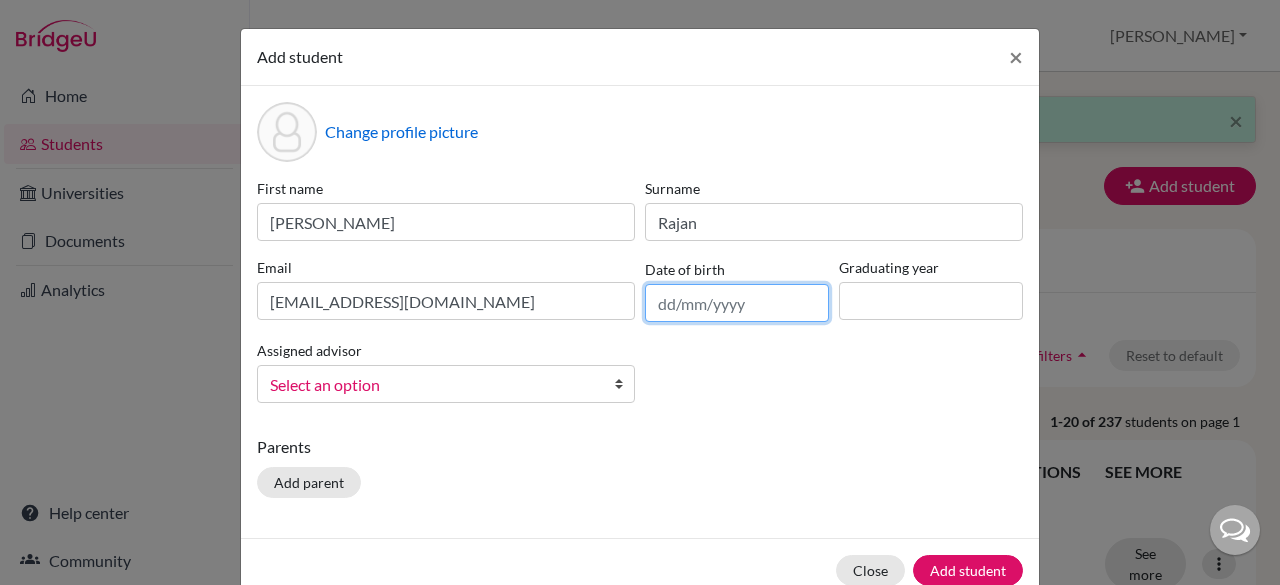 click at bounding box center [737, 303] 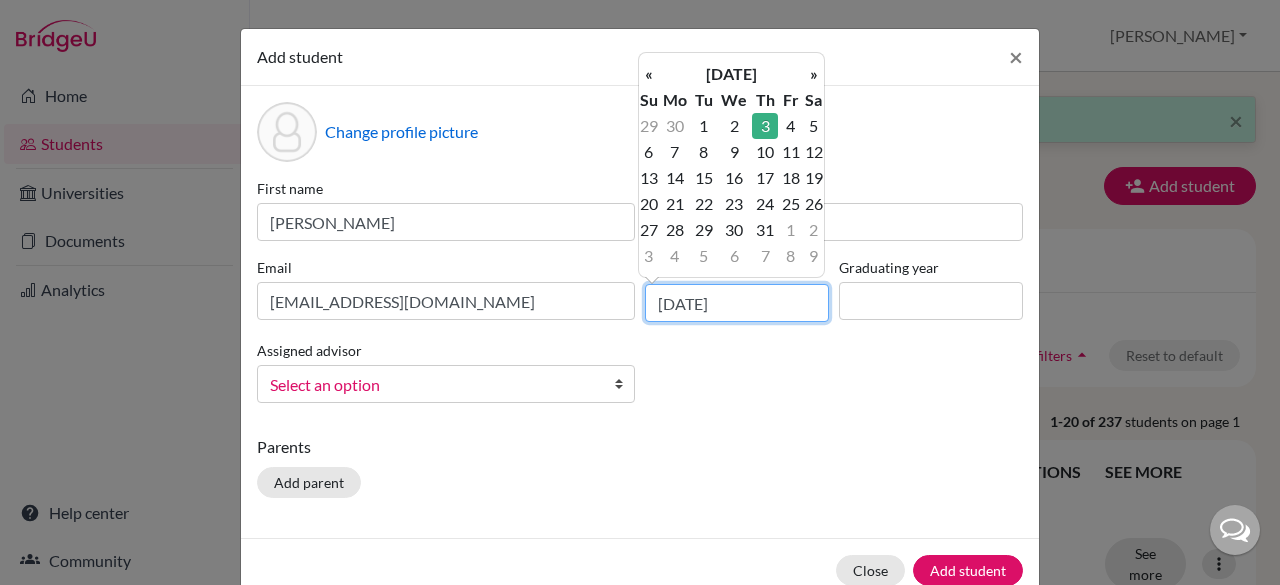 type on "03/12/2009" 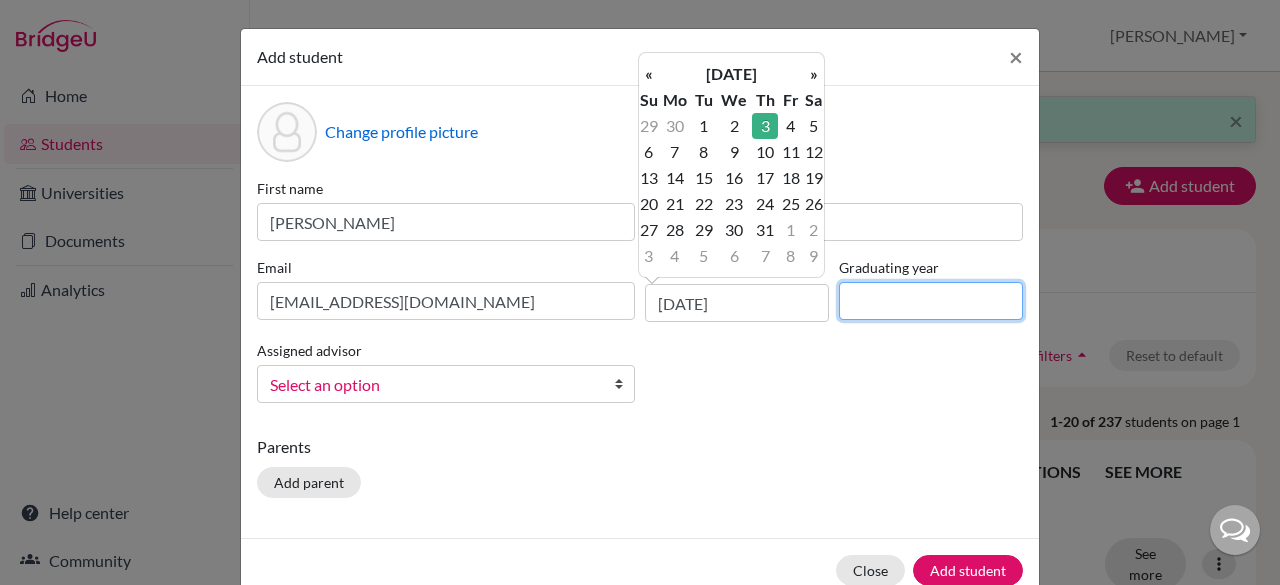 click at bounding box center [931, 301] 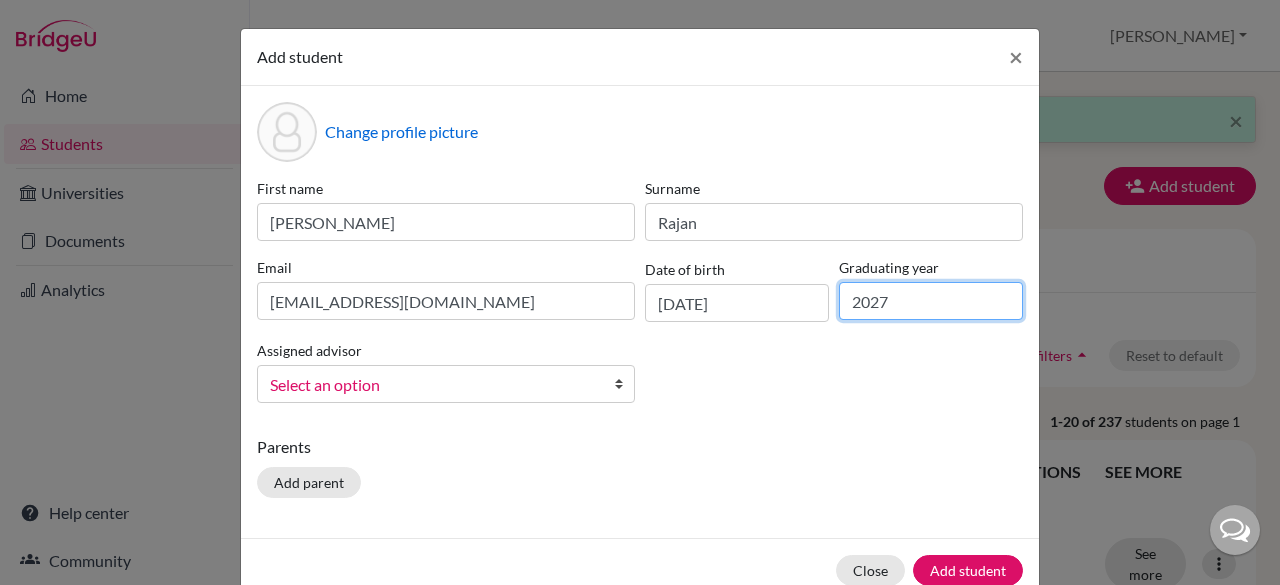 type on "2027" 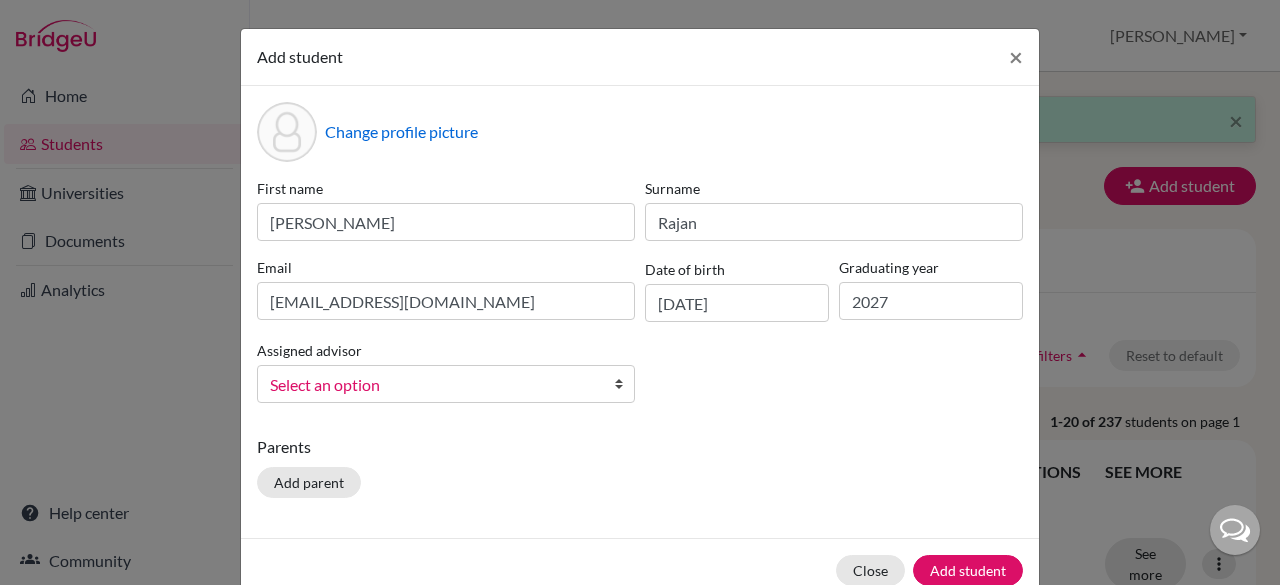 click on "Select an option" at bounding box center (446, 384) 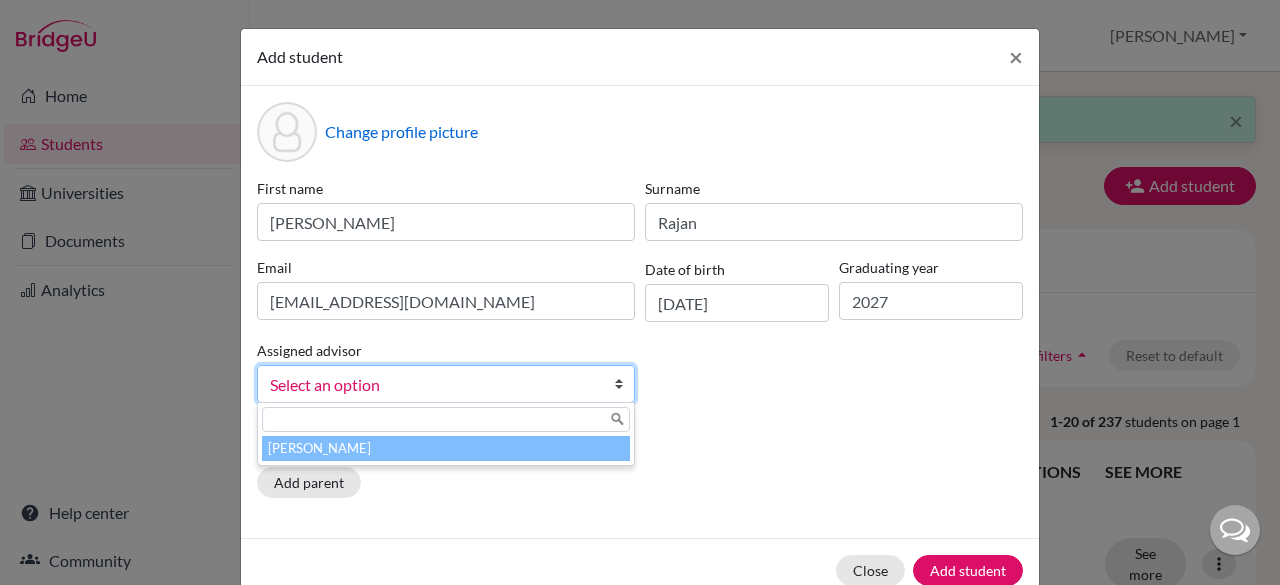 click on "[PERSON_NAME]" at bounding box center [446, 448] 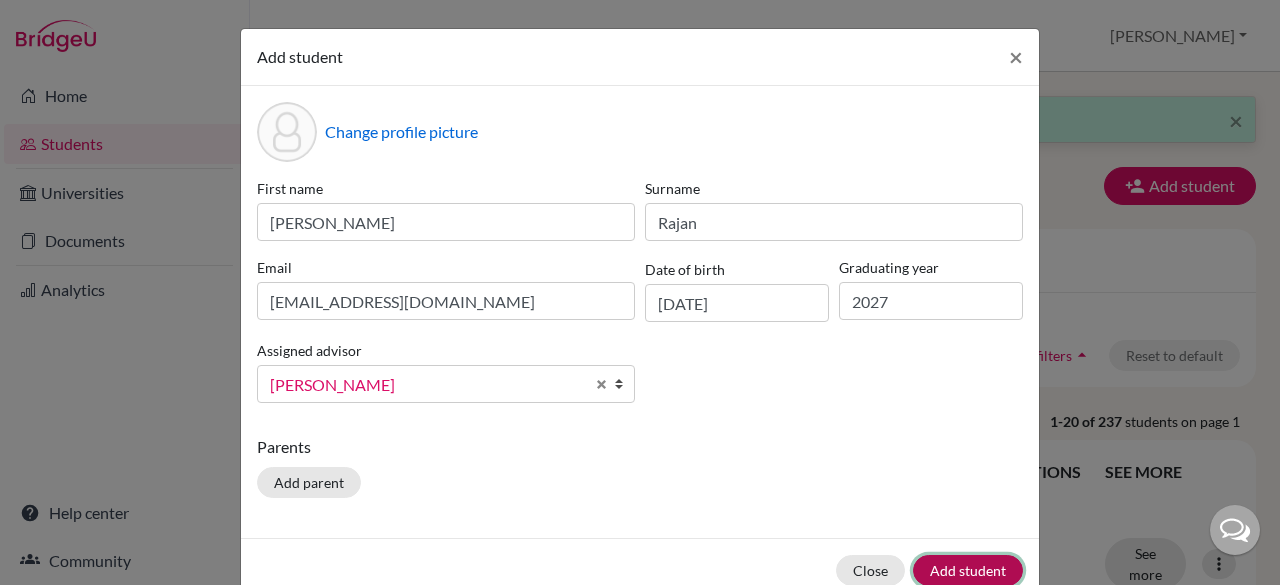 click on "Add student" at bounding box center (968, 570) 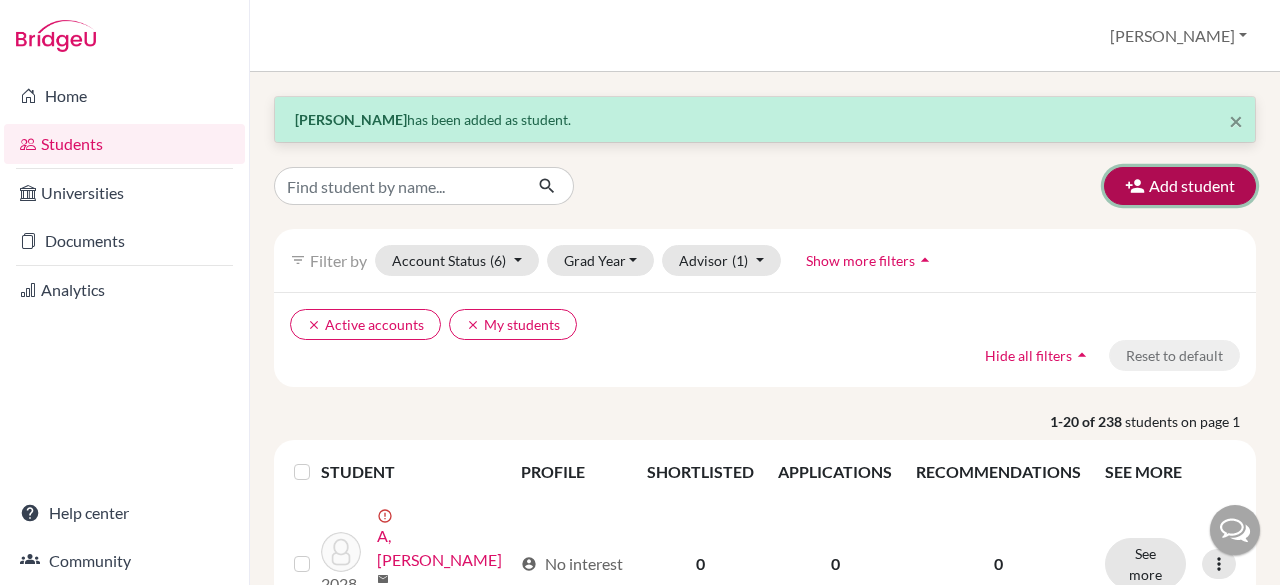 click on "Add student" at bounding box center [1180, 186] 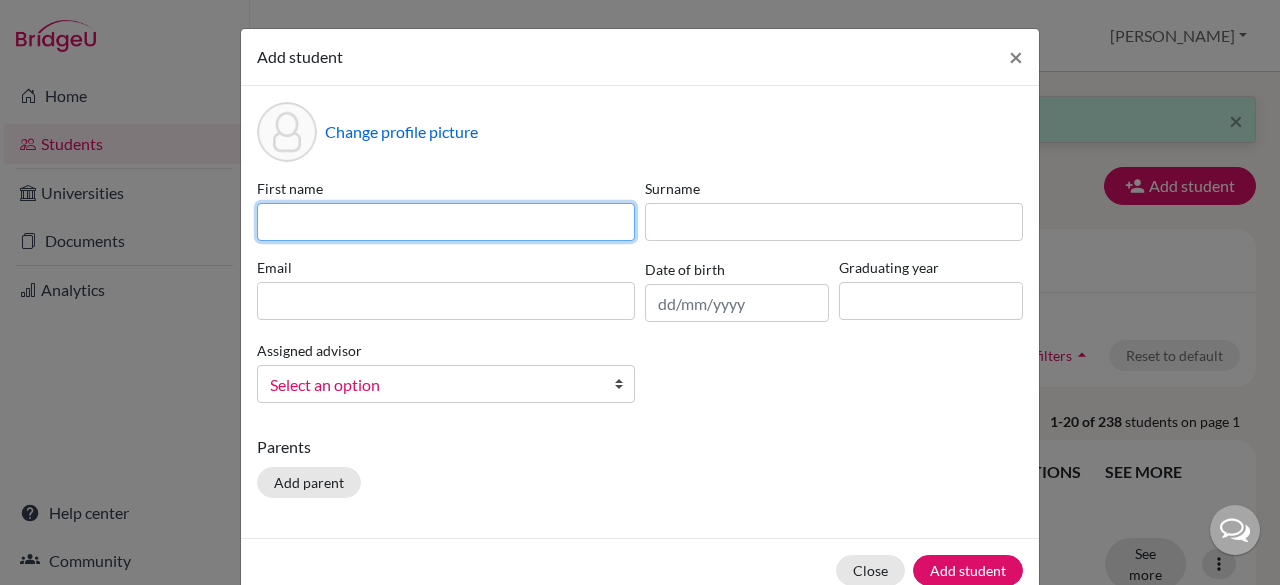 click at bounding box center (446, 222) 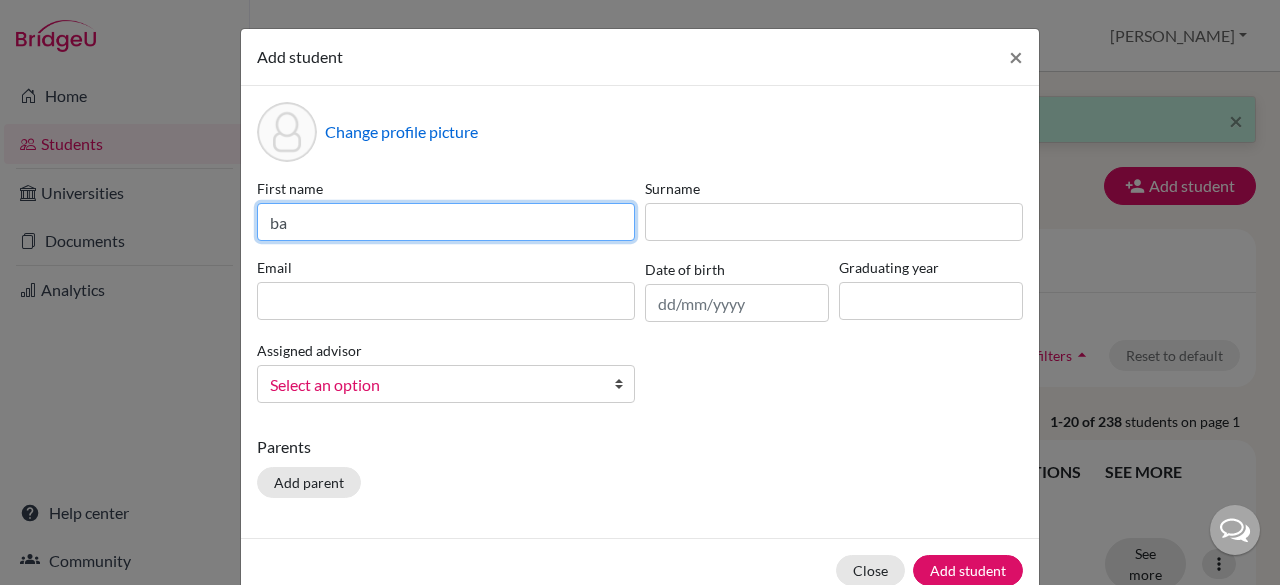 type on "b" 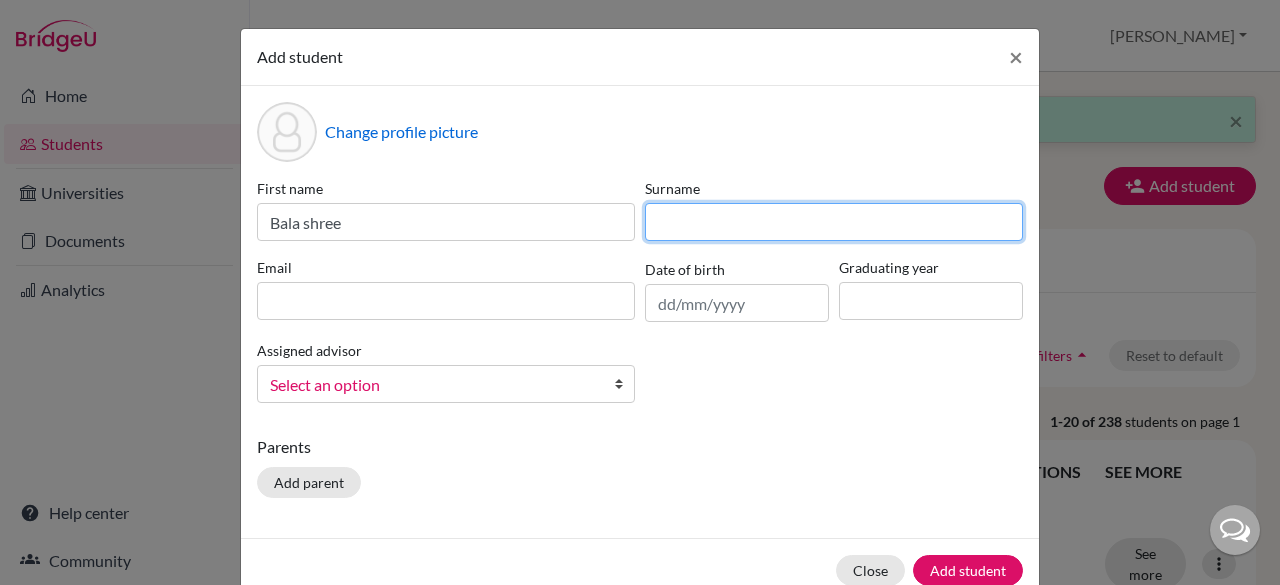 click at bounding box center [834, 222] 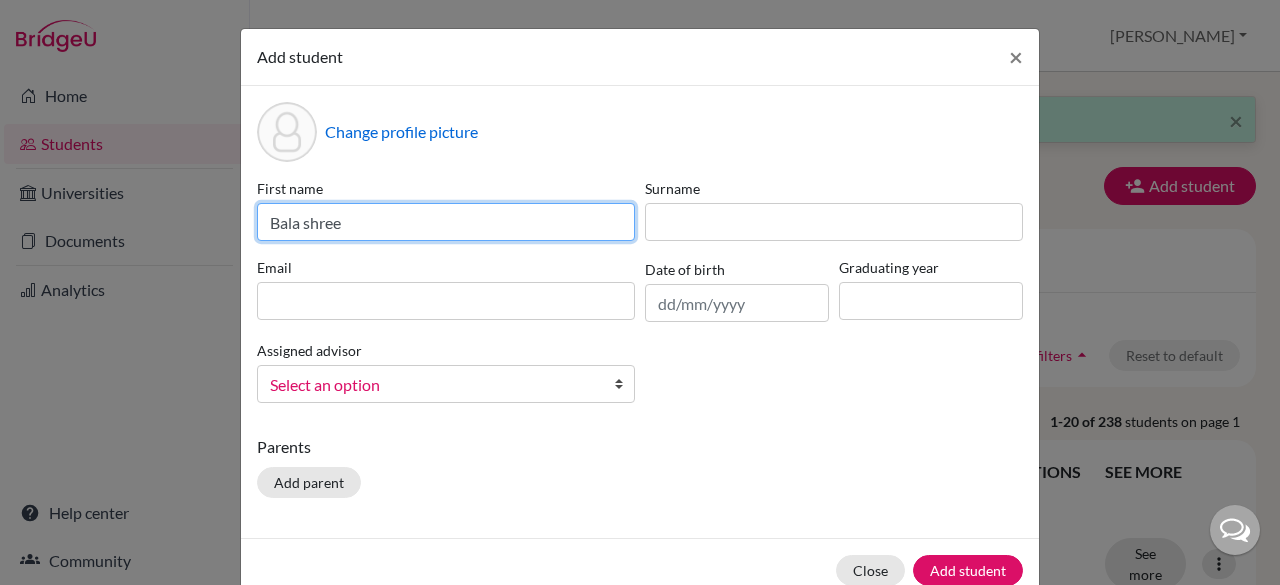 click on "Bala shree" at bounding box center [446, 222] 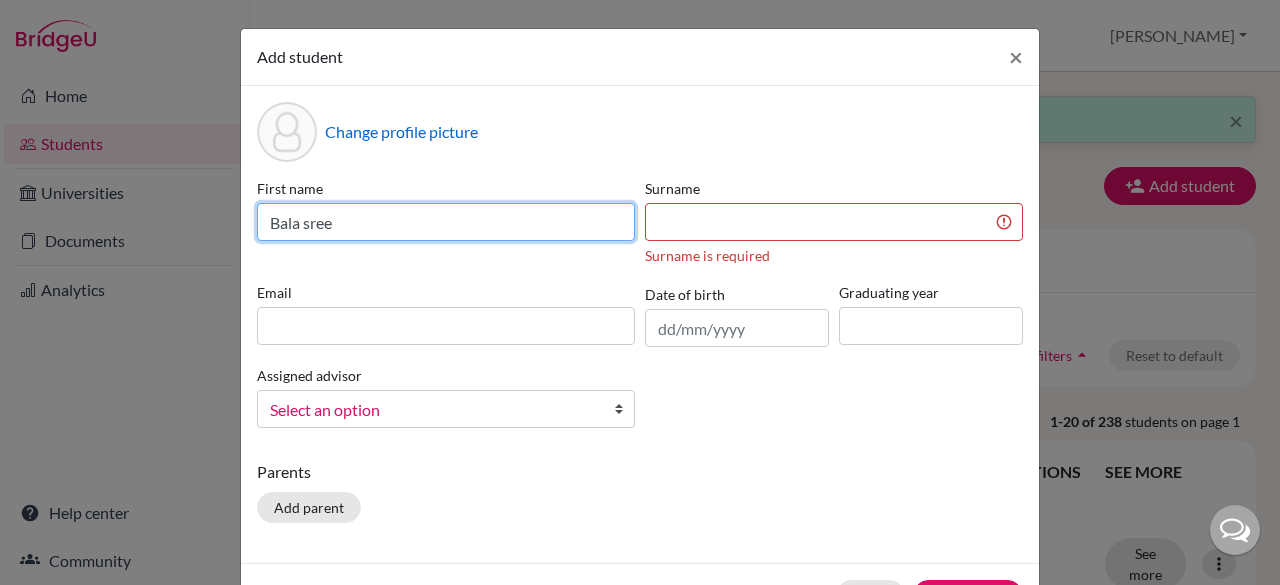 type on "Bala sree" 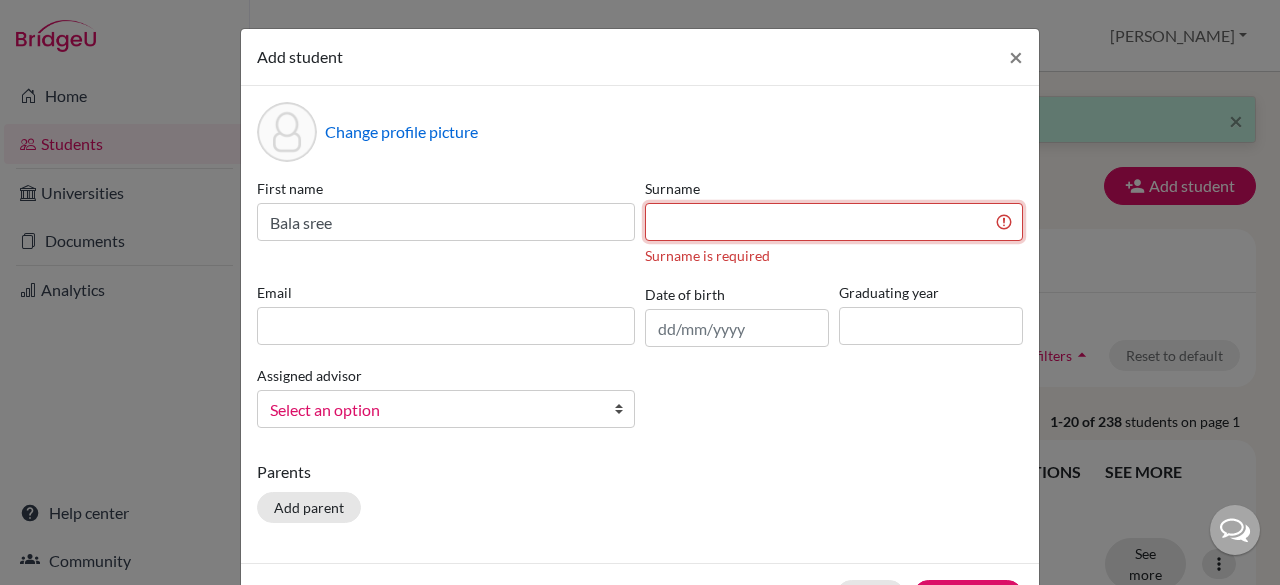 click at bounding box center (834, 222) 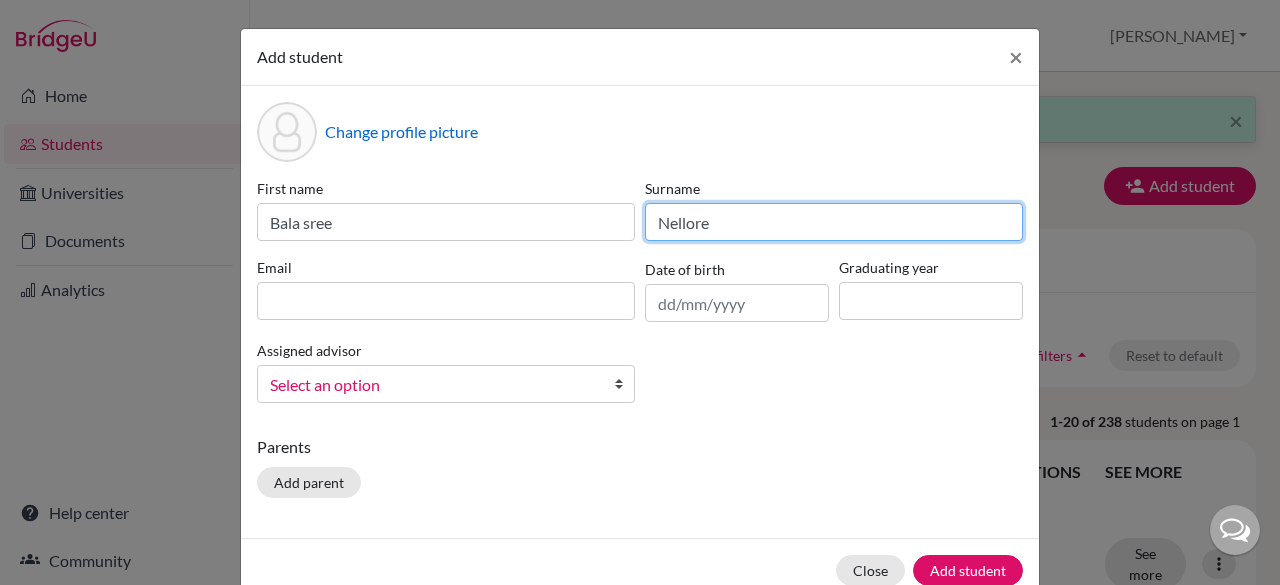 type on "Nellore" 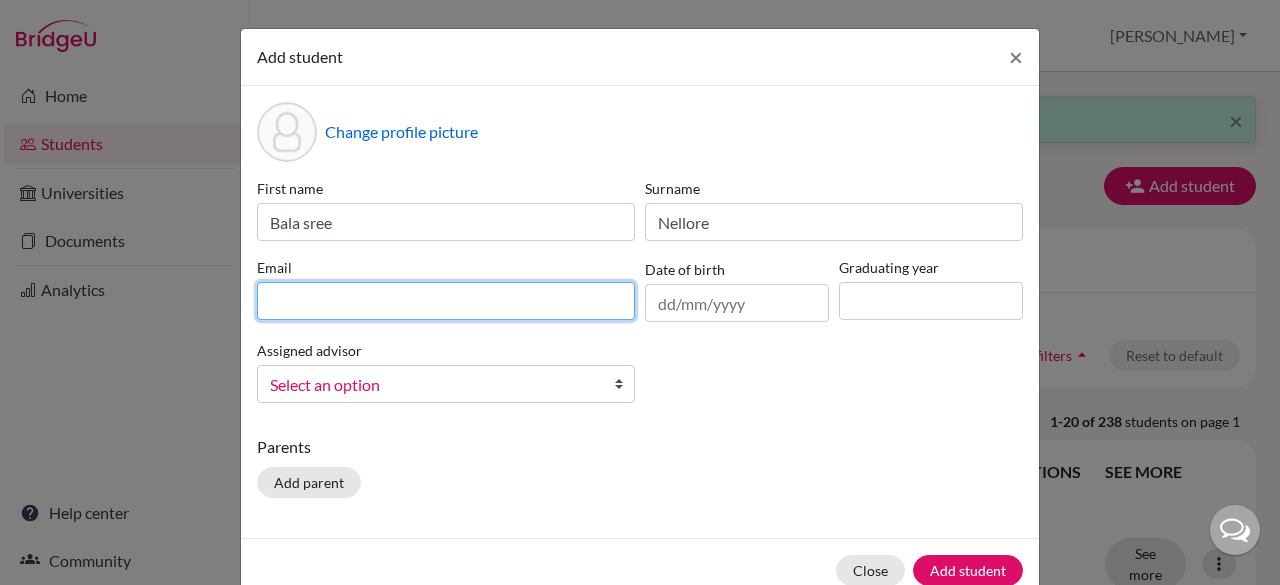 click at bounding box center (446, 301) 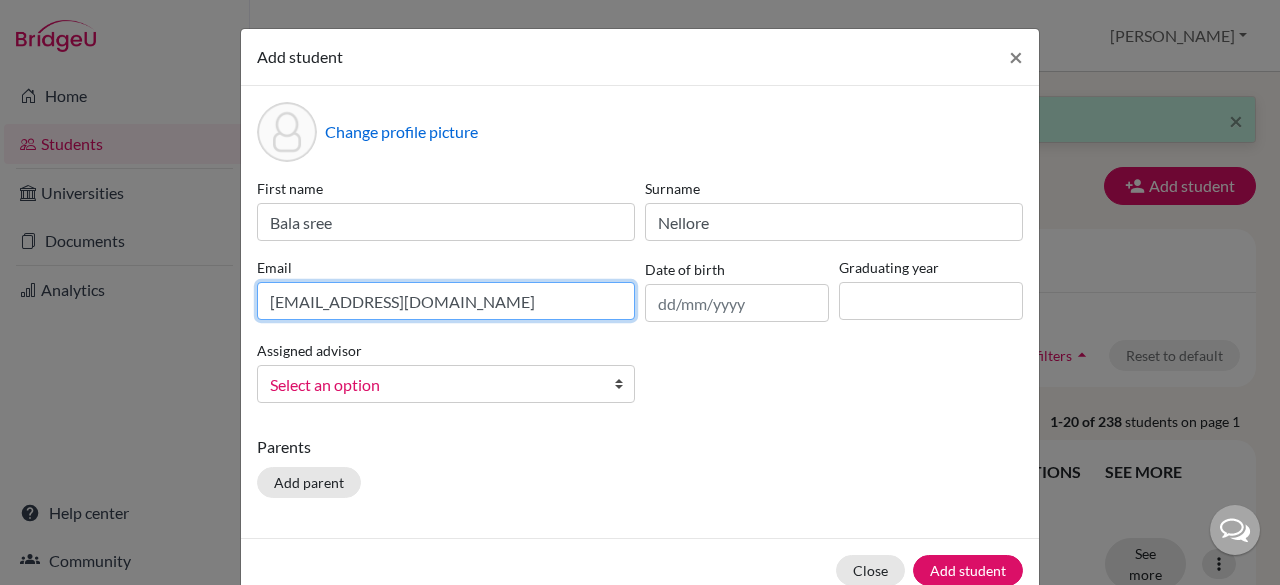 type on "nellorebalashree@gmail.com" 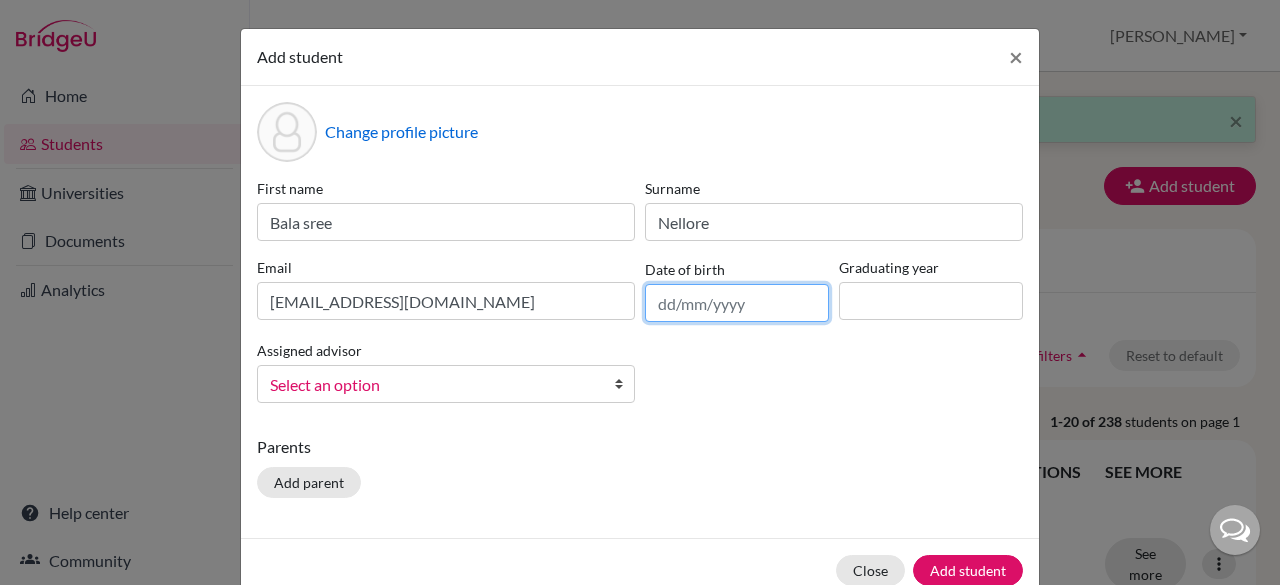 click at bounding box center (737, 303) 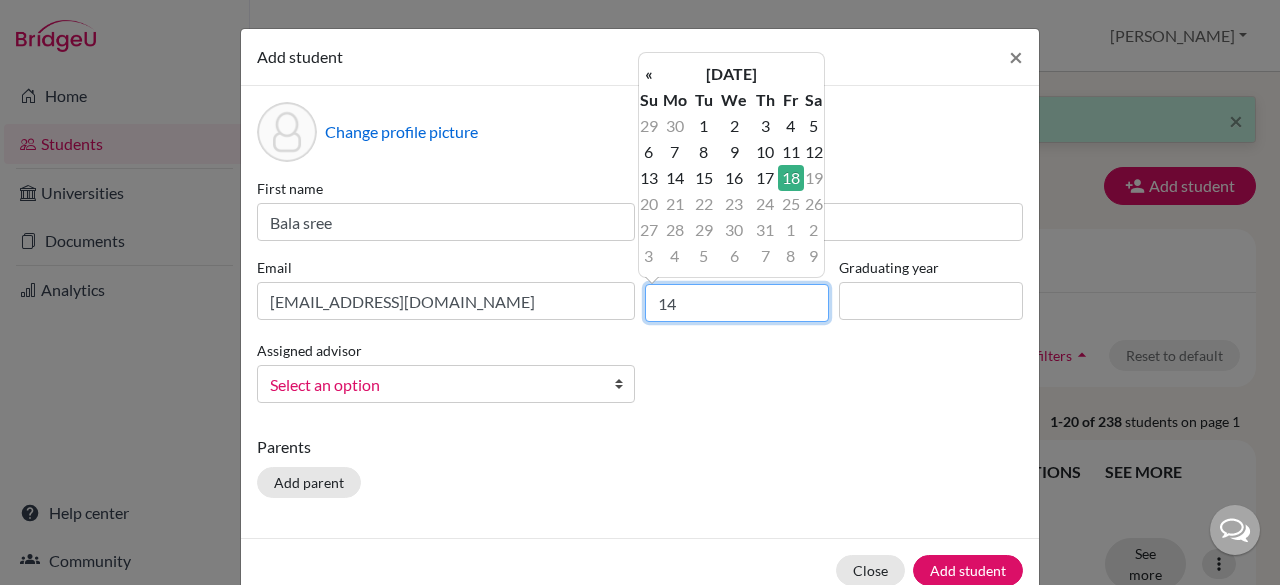 click on "14" at bounding box center (737, 303) 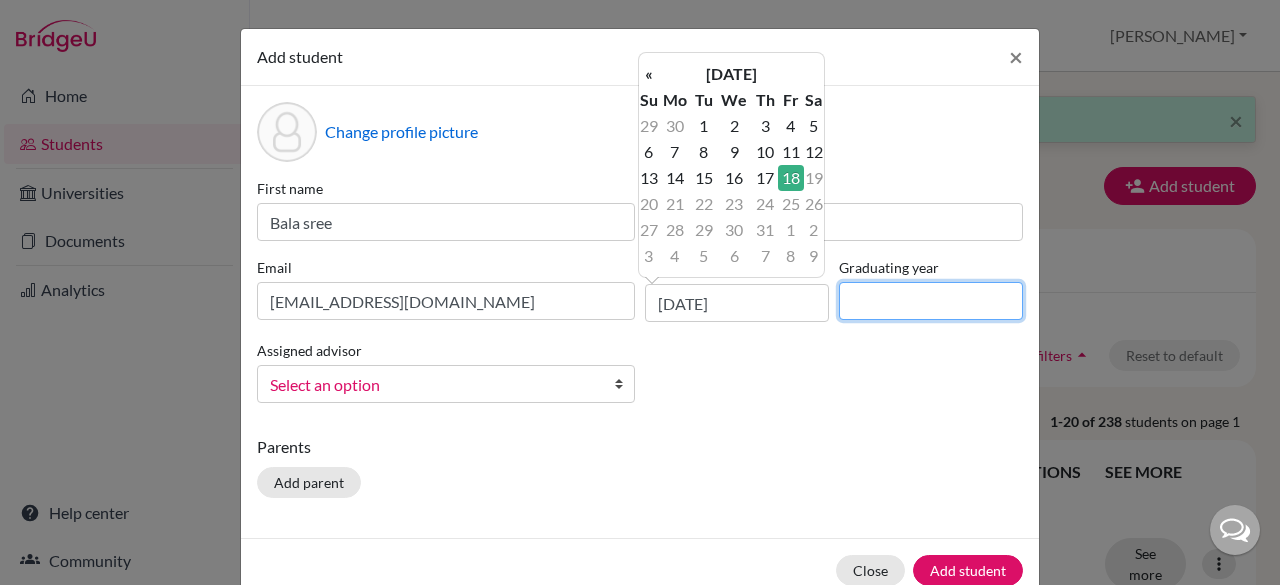 click at bounding box center [931, 301] 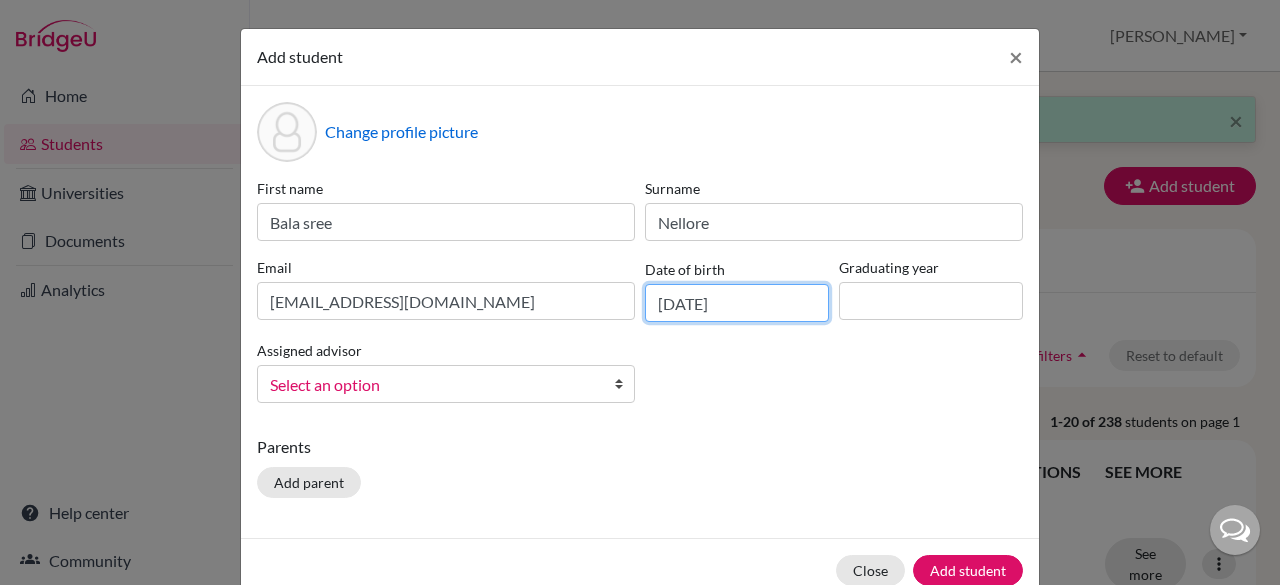 click on "18/07/2025" at bounding box center (737, 303) 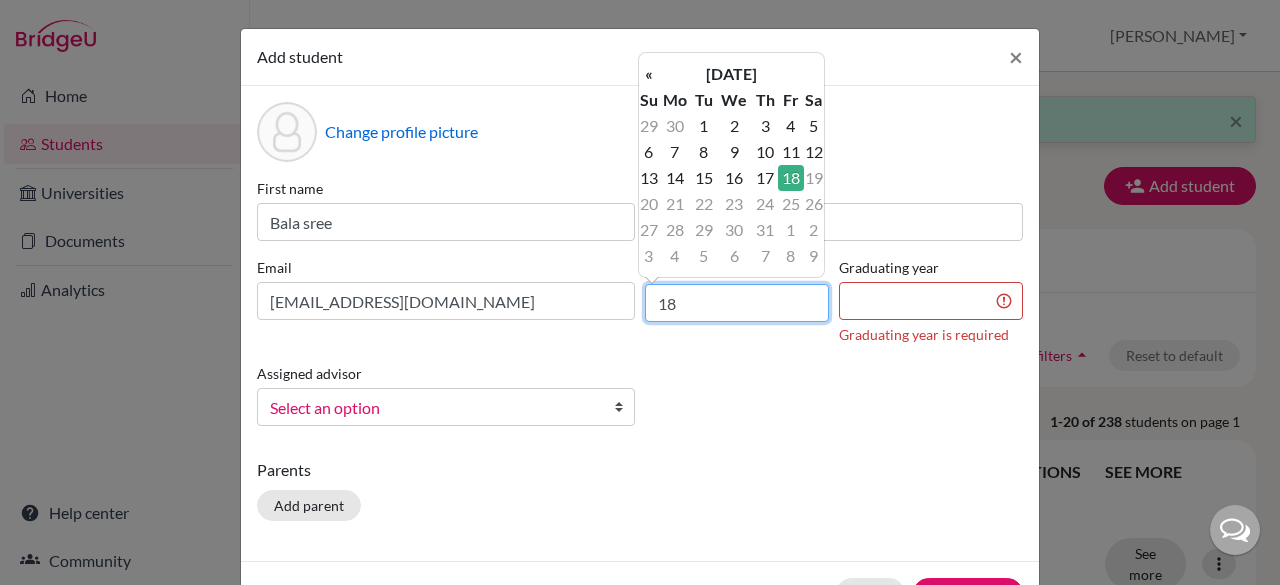 type on "1" 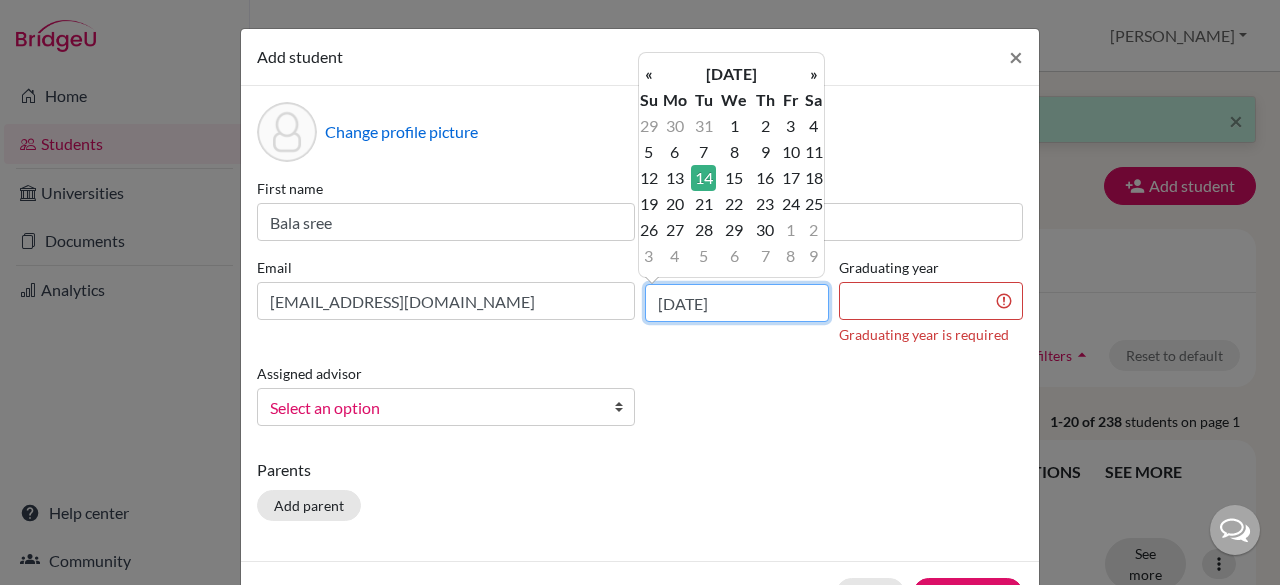 type on "14/04/2009" 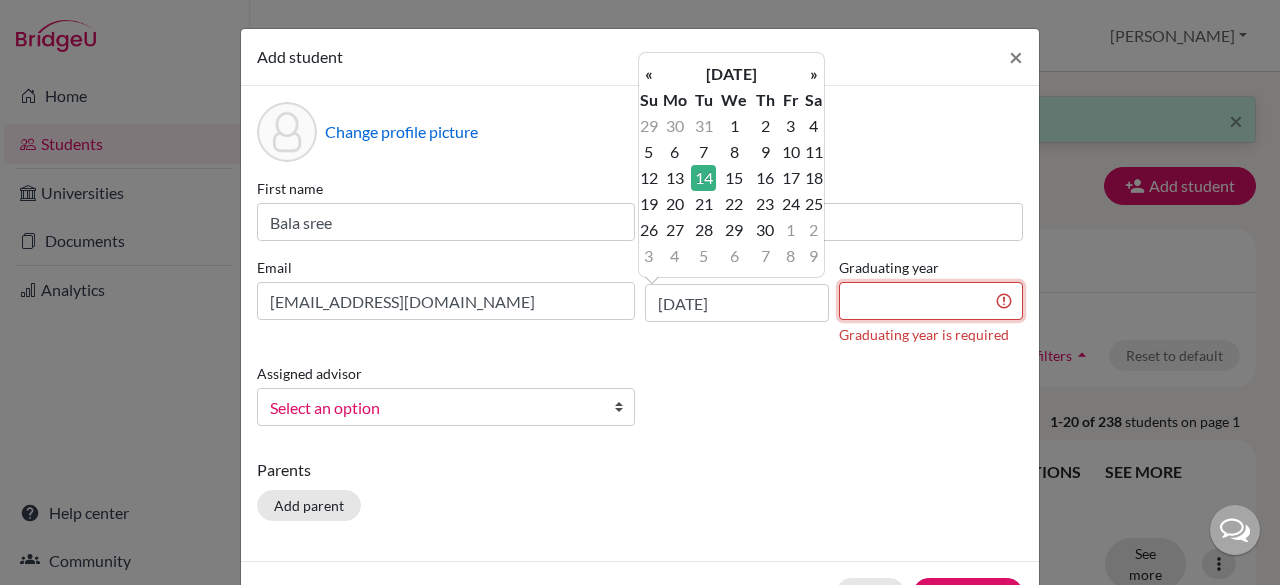 click at bounding box center [931, 301] 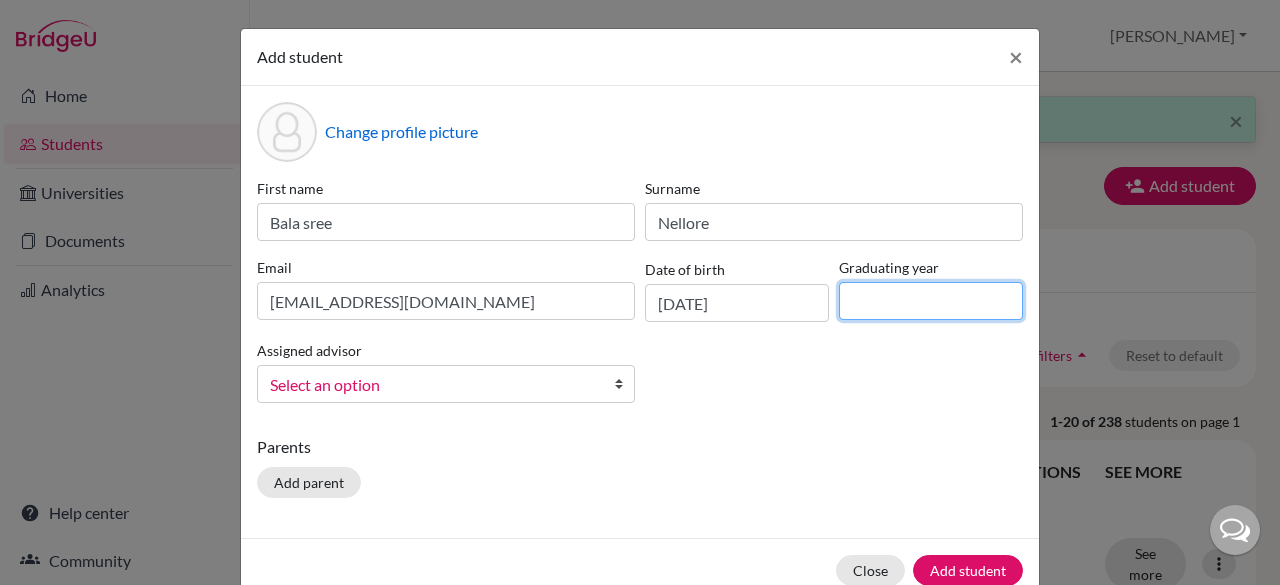 type on "2027" 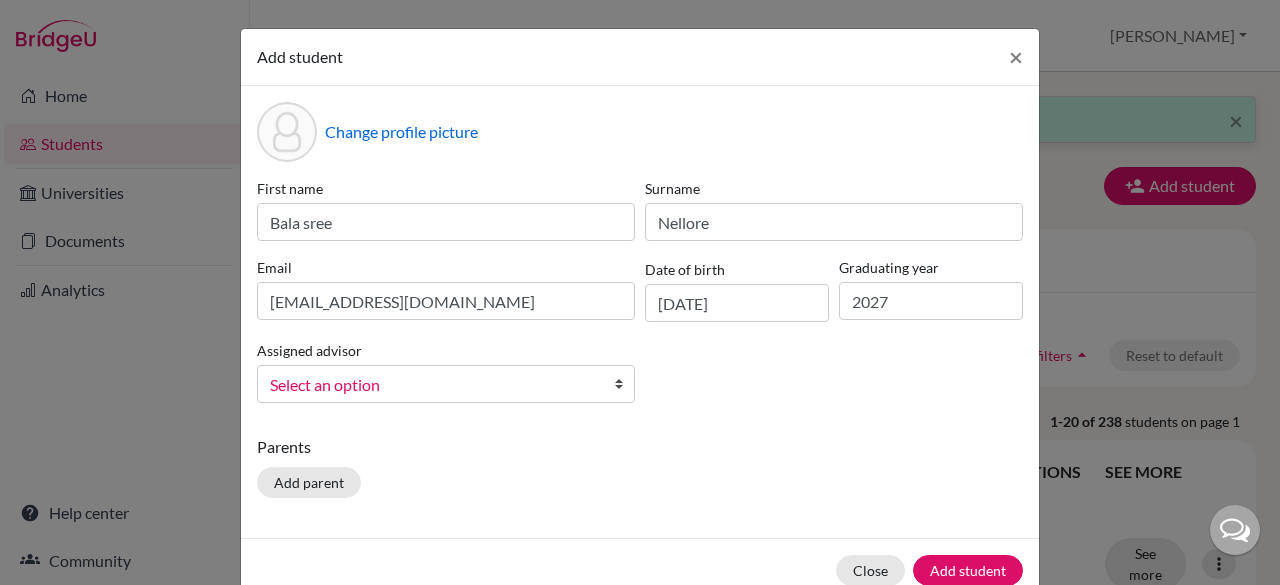 click at bounding box center (624, 384) 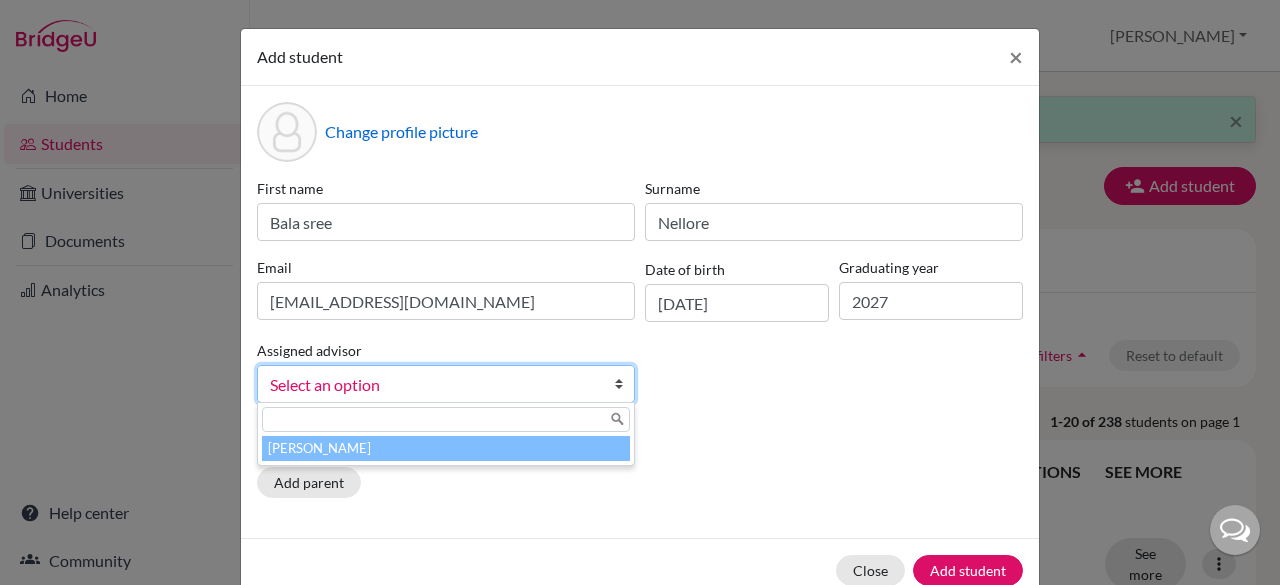 click on "[PERSON_NAME]" at bounding box center (446, 448) 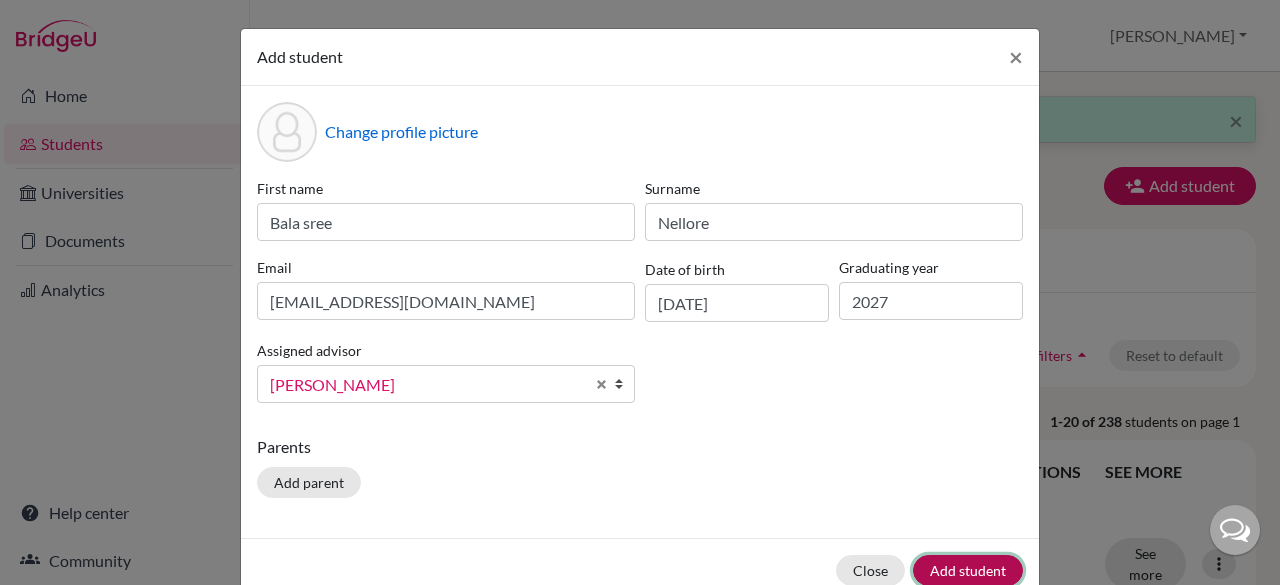 click on "Add student" at bounding box center (968, 570) 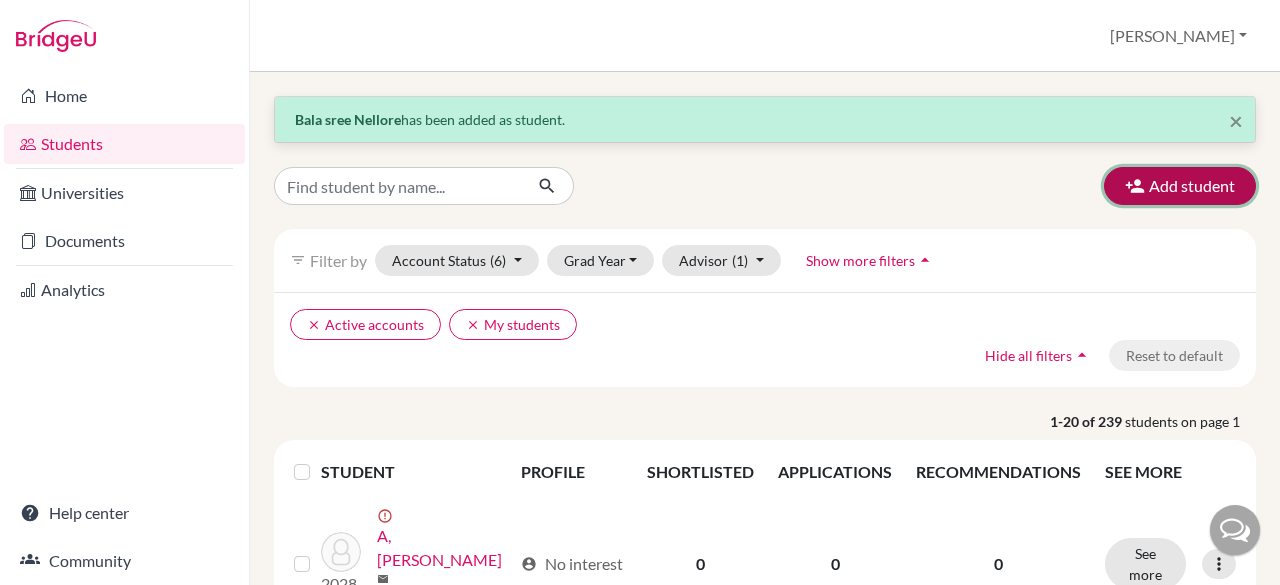 click on "Add student" at bounding box center [1180, 186] 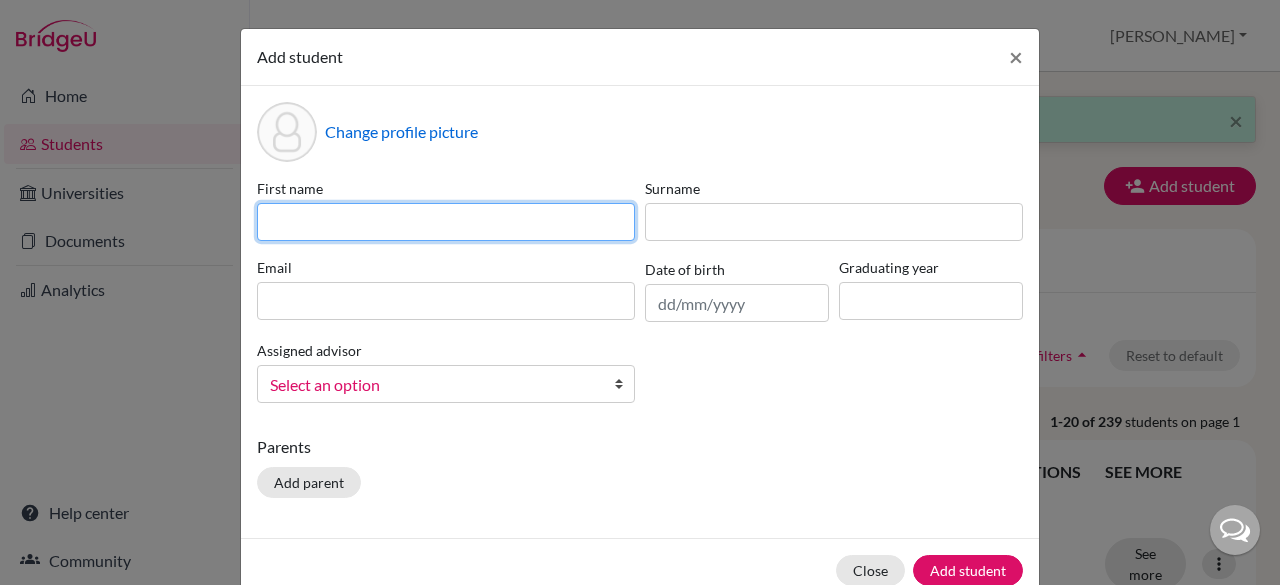 click at bounding box center (446, 222) 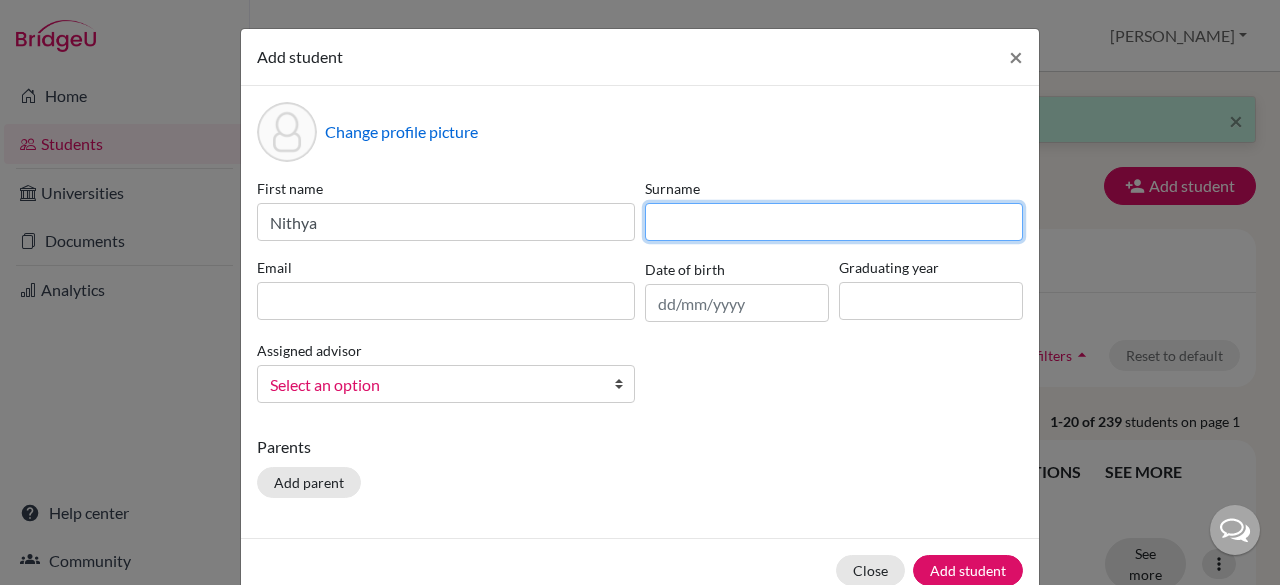 click at bounding box center (834, 222) 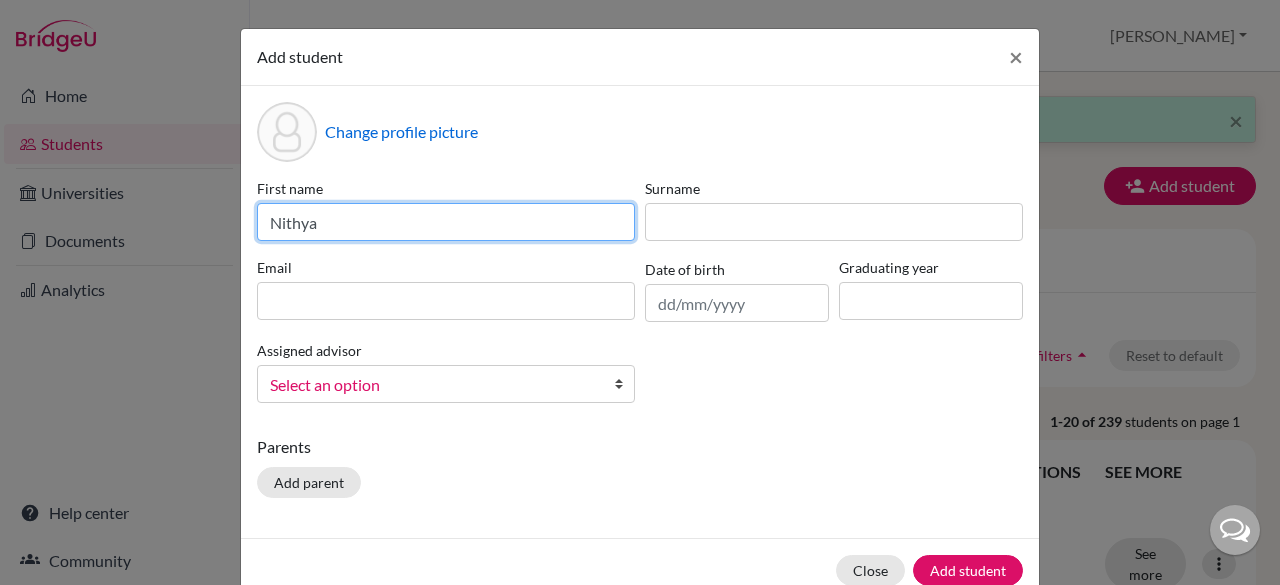 click on "Nithya" at bounding box center [446, 222] 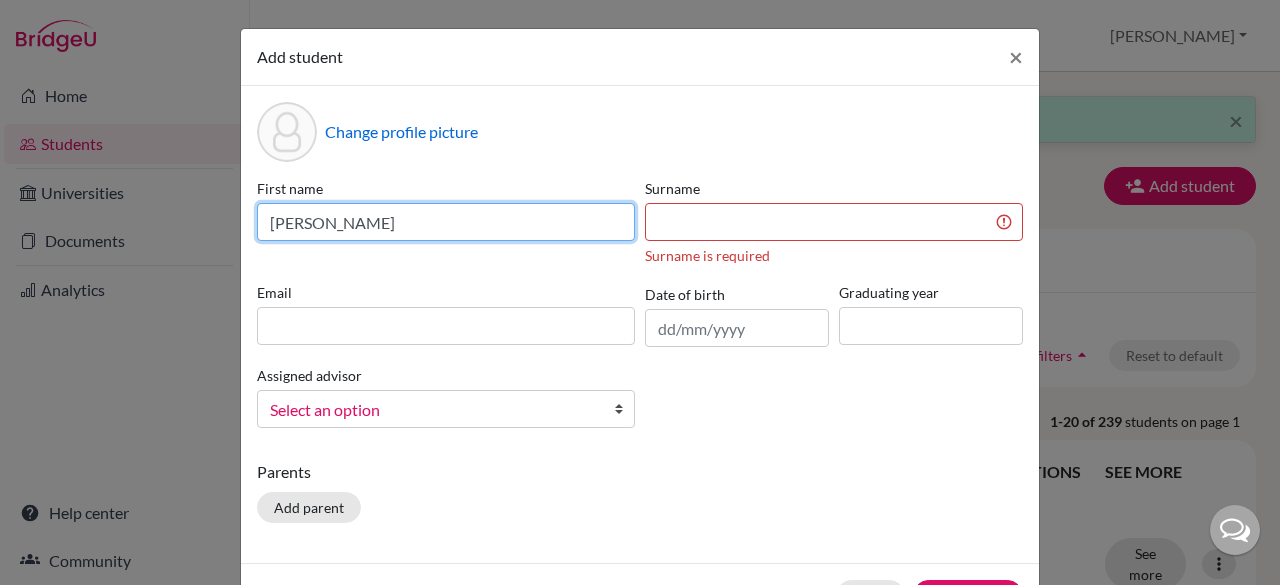 type on "Nithya sree" 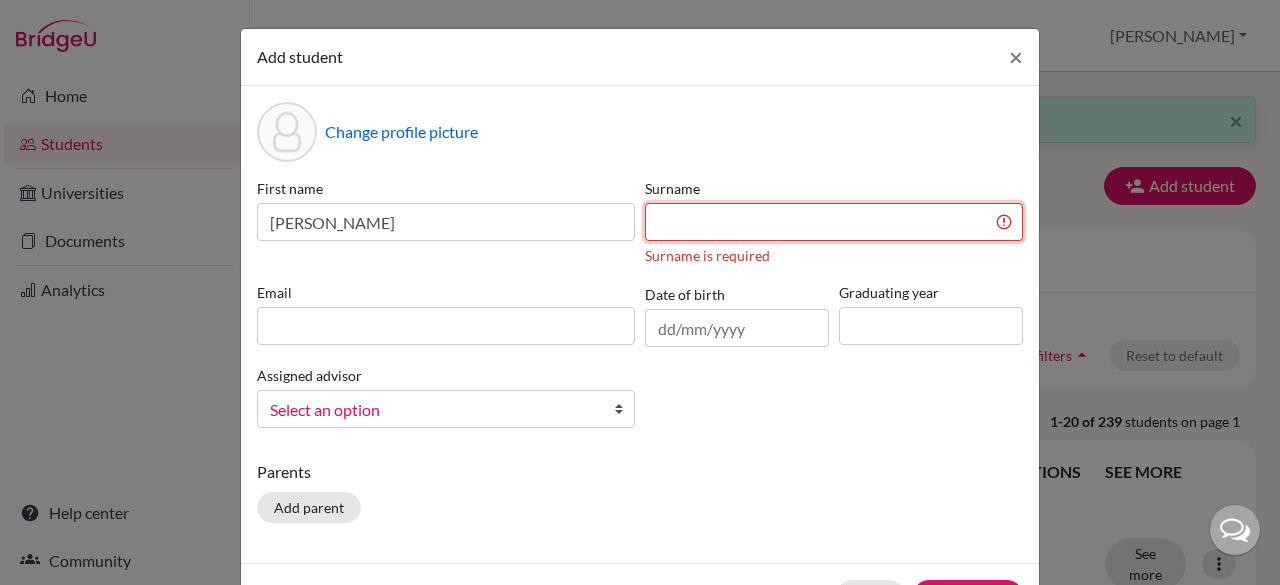 click at bounding box center [834, 222] 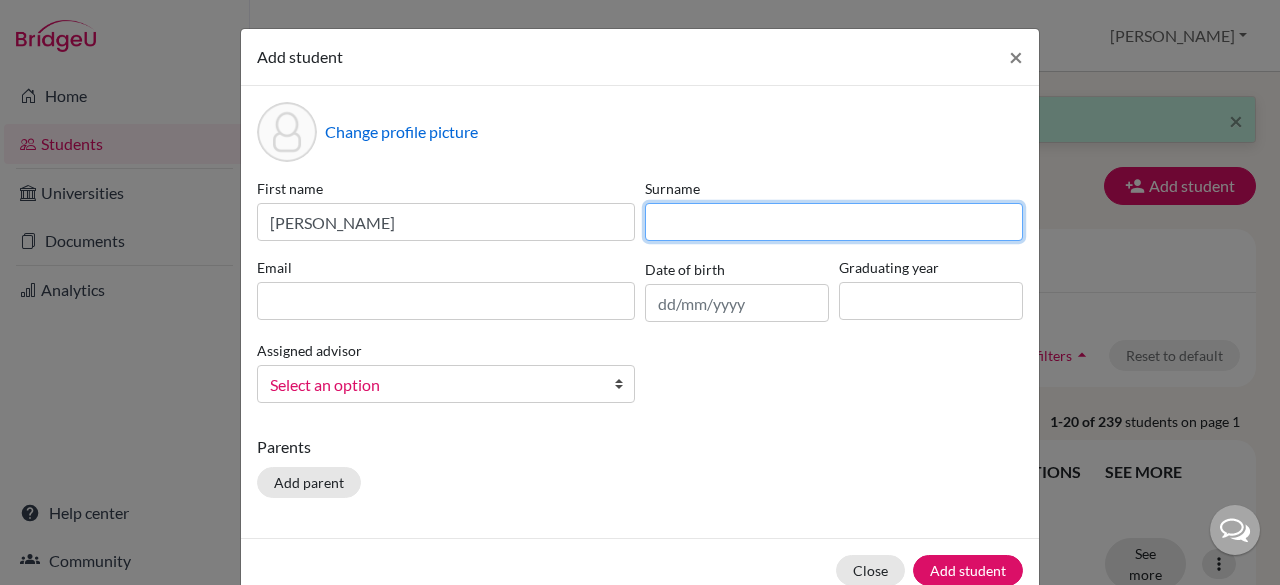 click at bounding box center (834, 222) 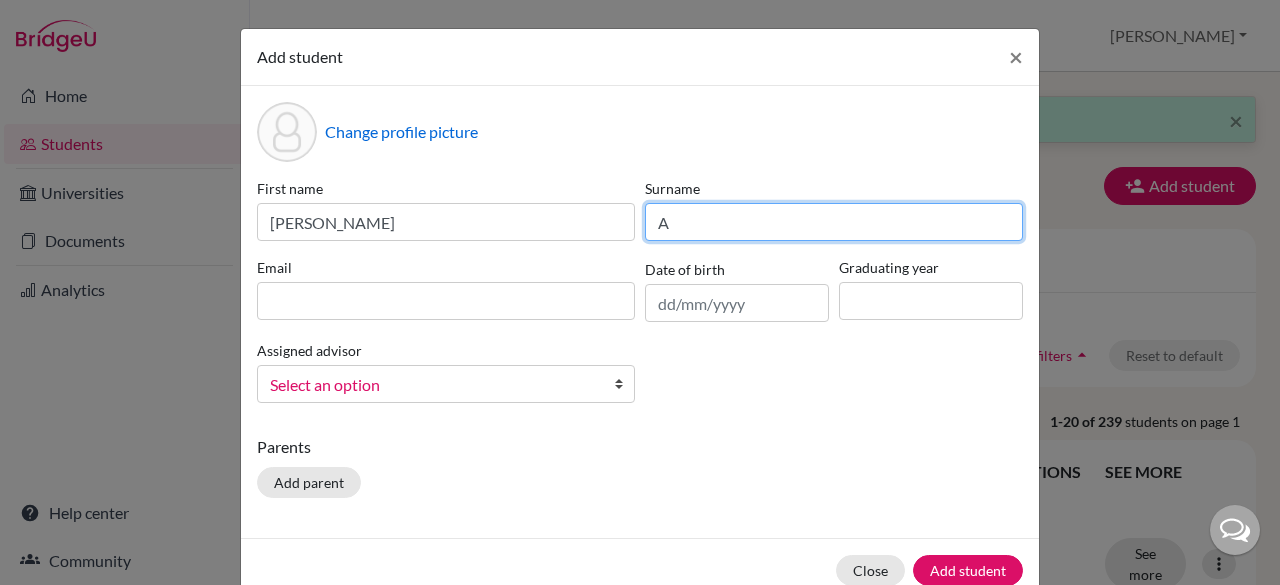 type on "A" 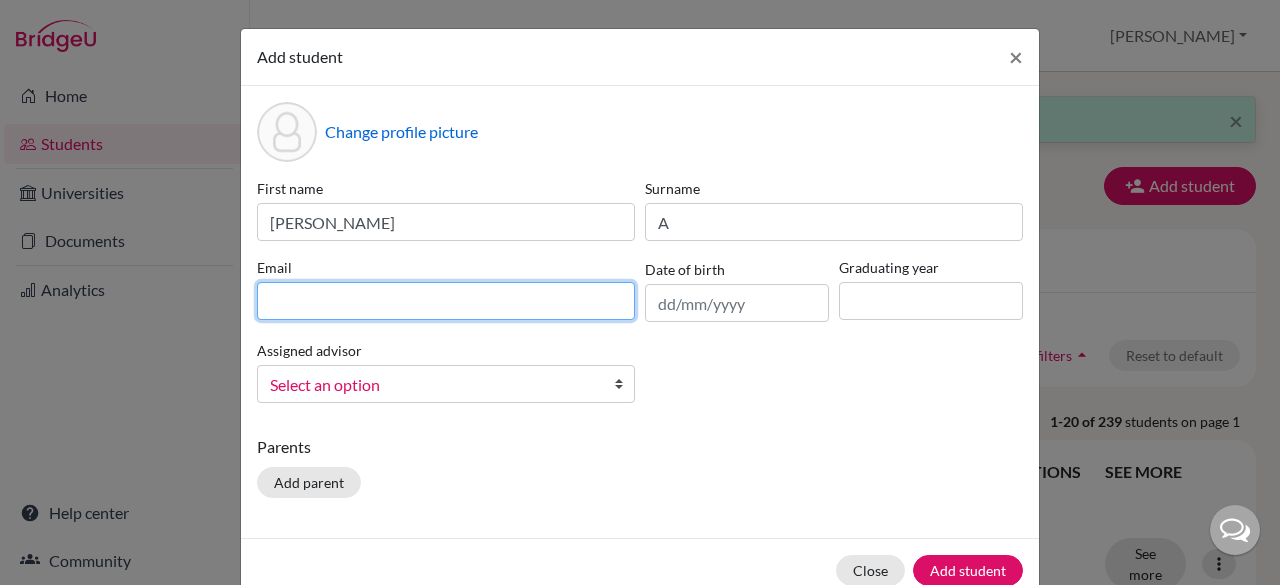 click at bounding box center [446, 301] 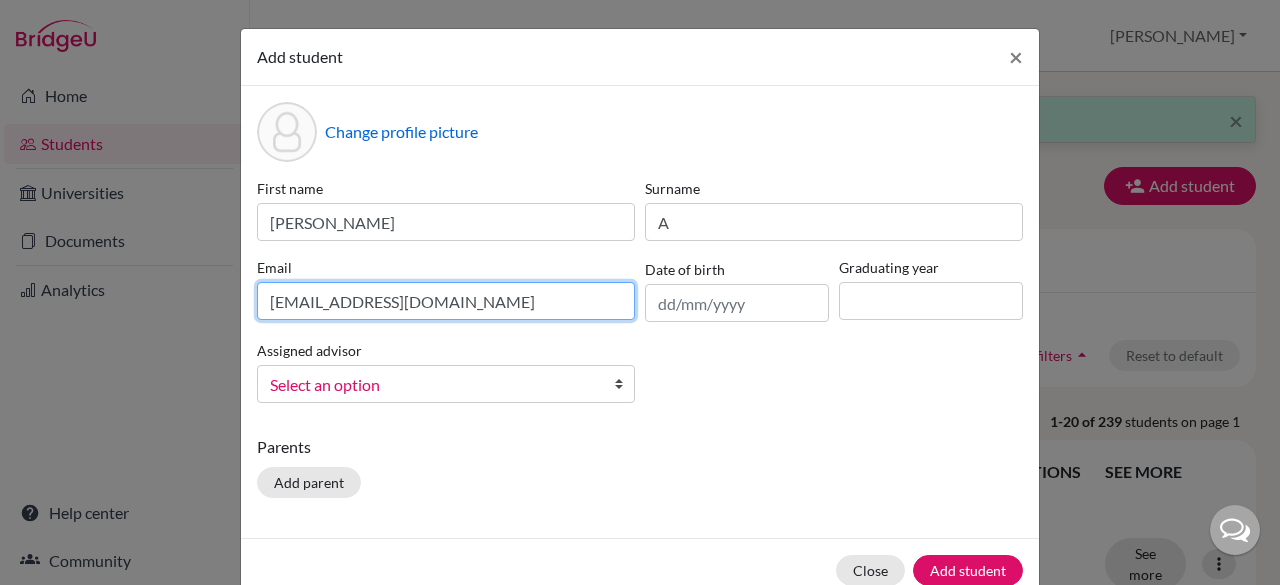 type on "gani182k@gmail.com" 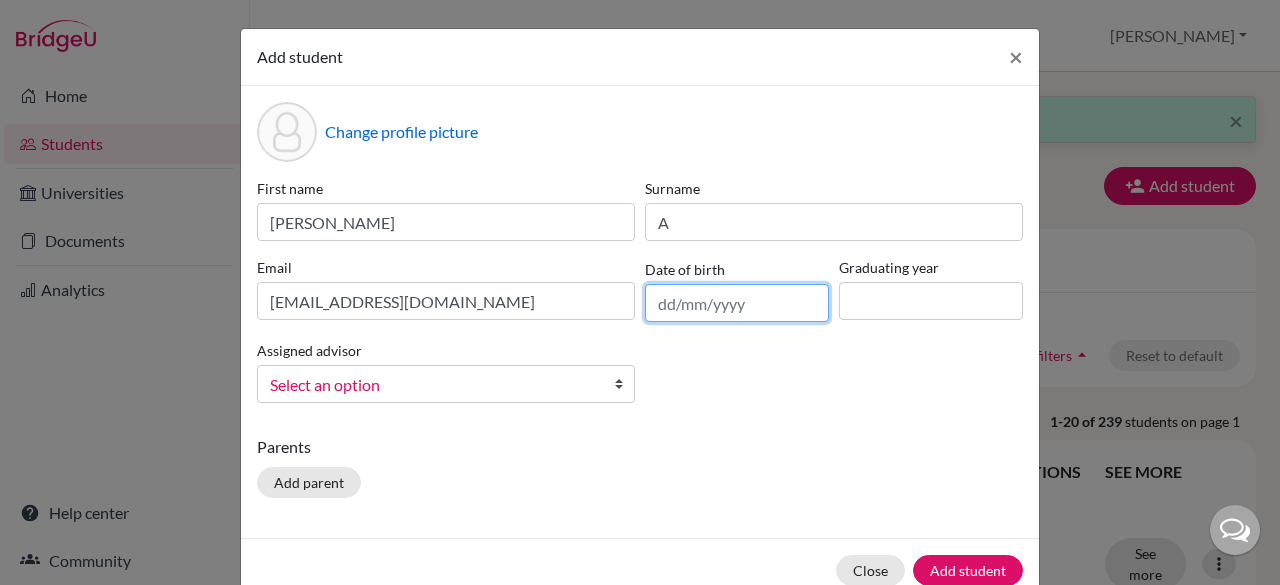 click at bounding box center [737, 303] 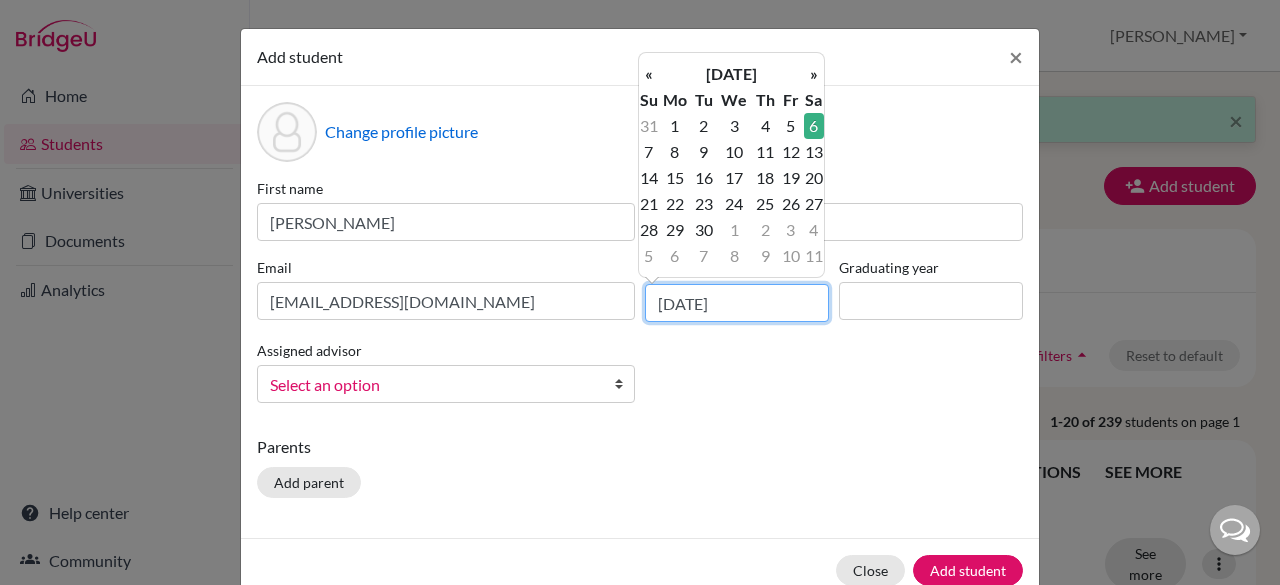 type on "06/06/2009" 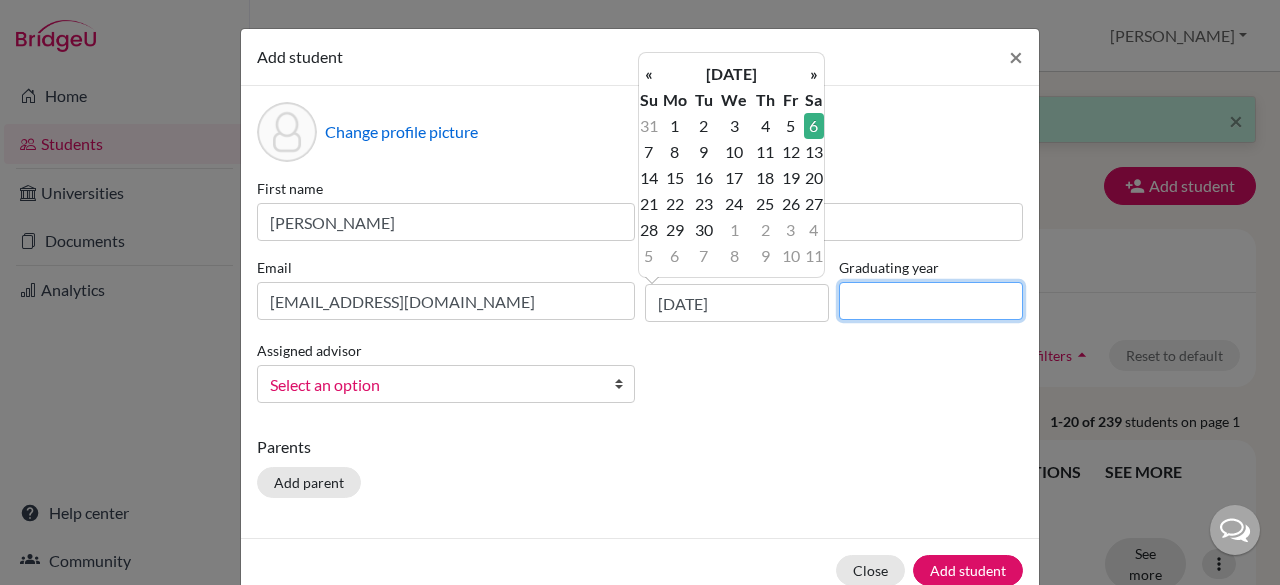 click at bounding box center (931, 301) 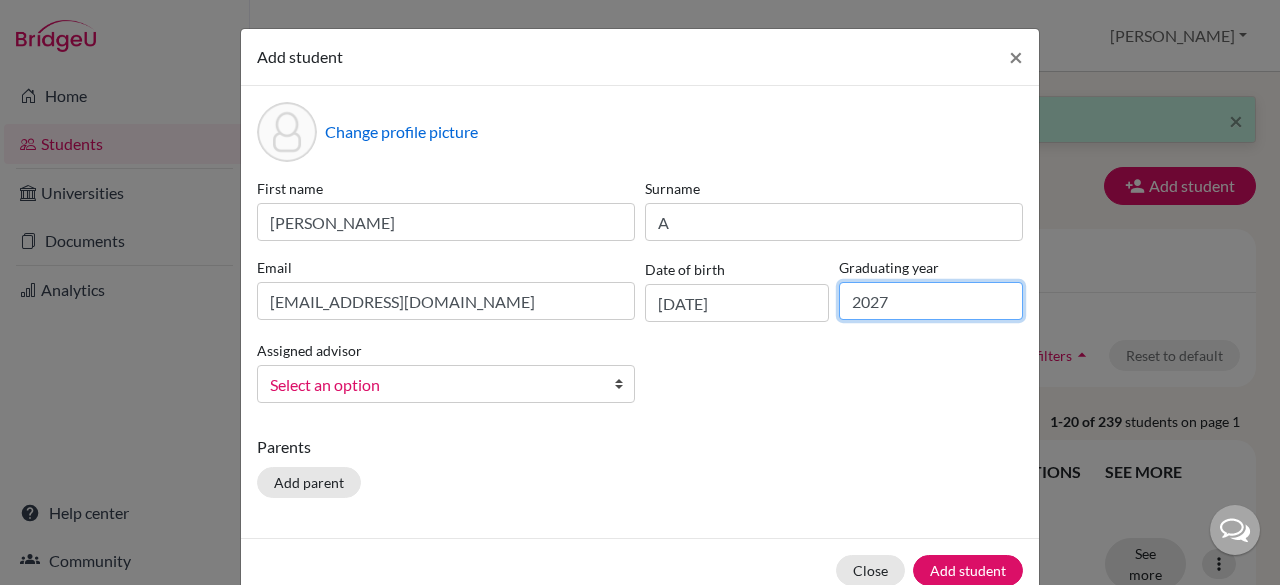 type on "2027" 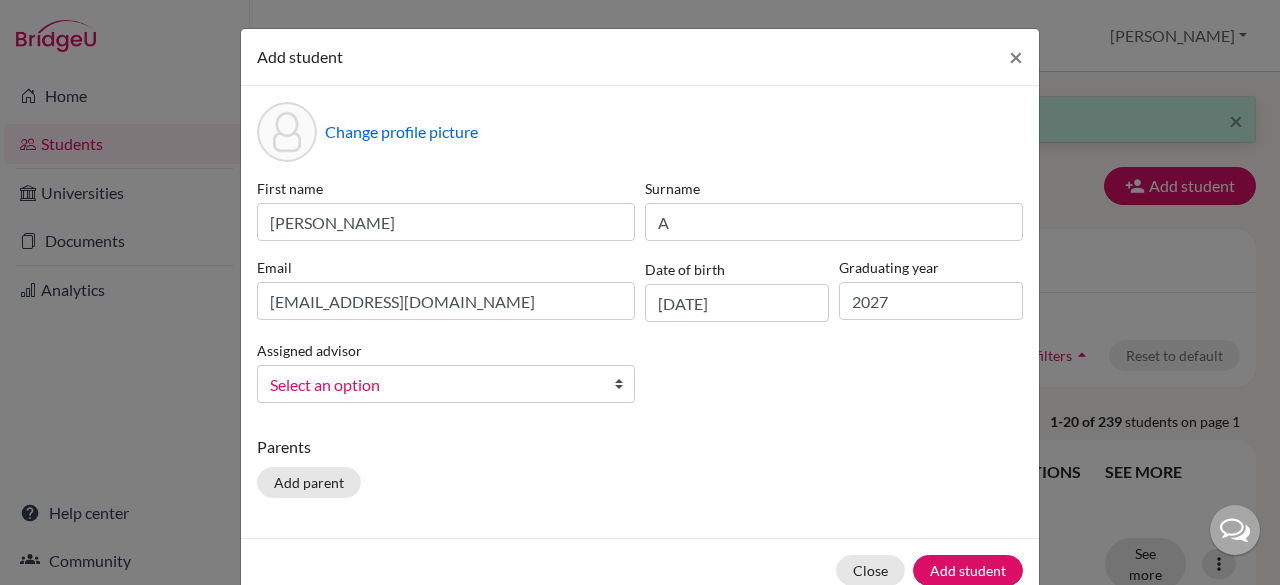 click at bounding box center [624, 384] 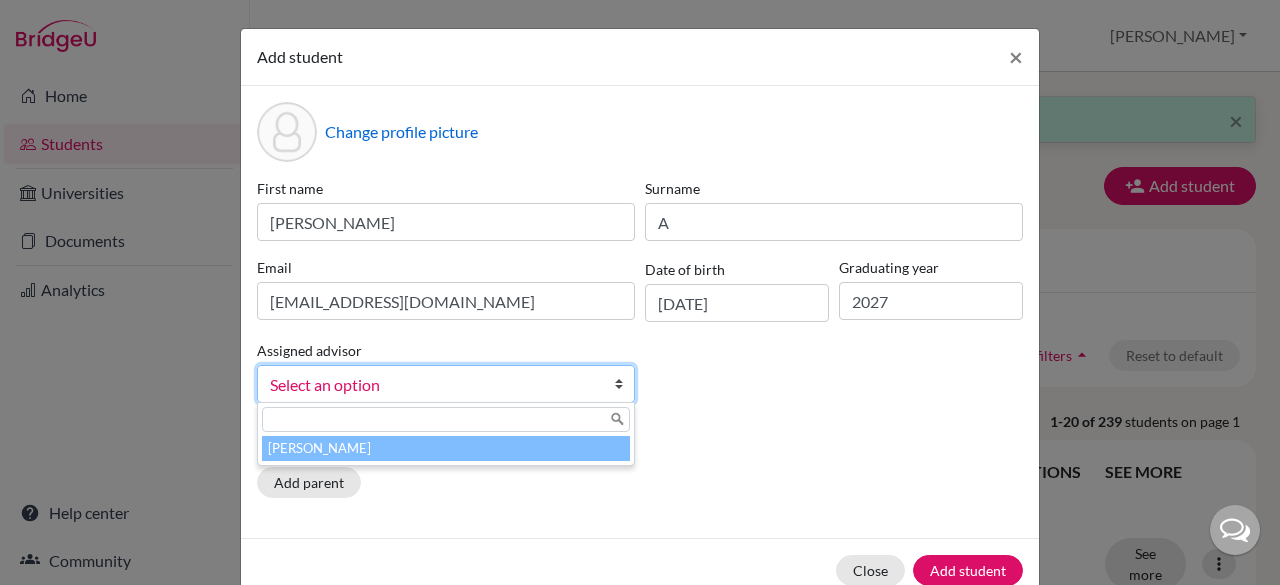 click on "[PERSON_NAME]" at bounding box center (446, 448) 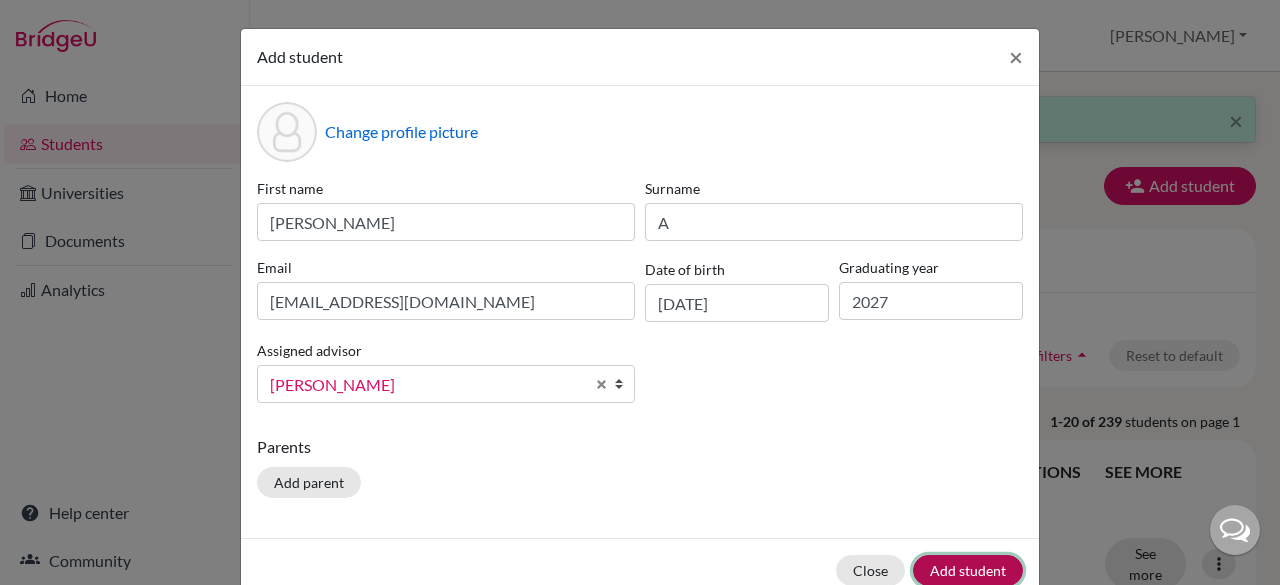 click on "Add student" at bounding box center (968, 570) 